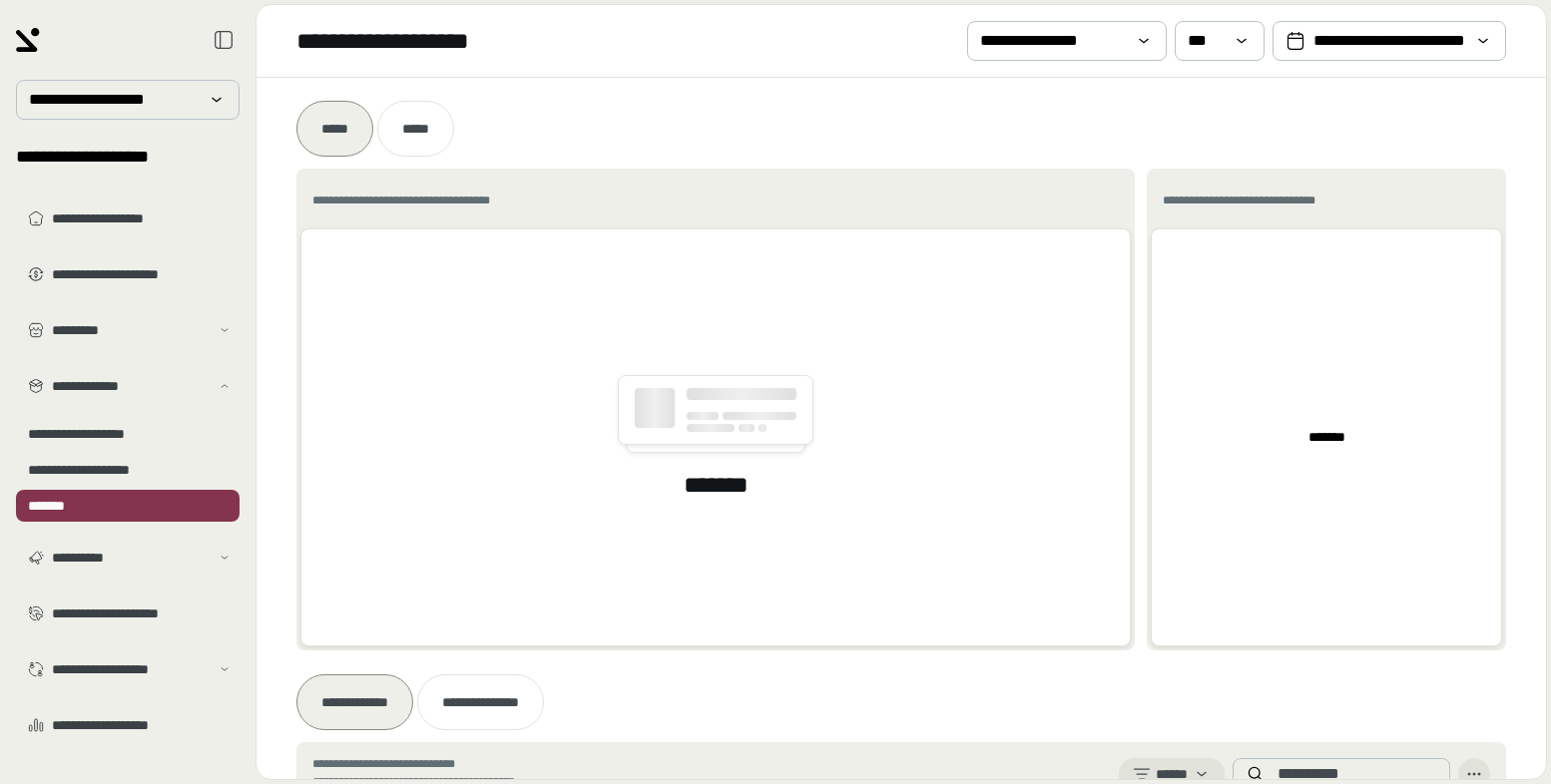 scroll, scrollTop: 0, scrollLeft: 0, axis: both 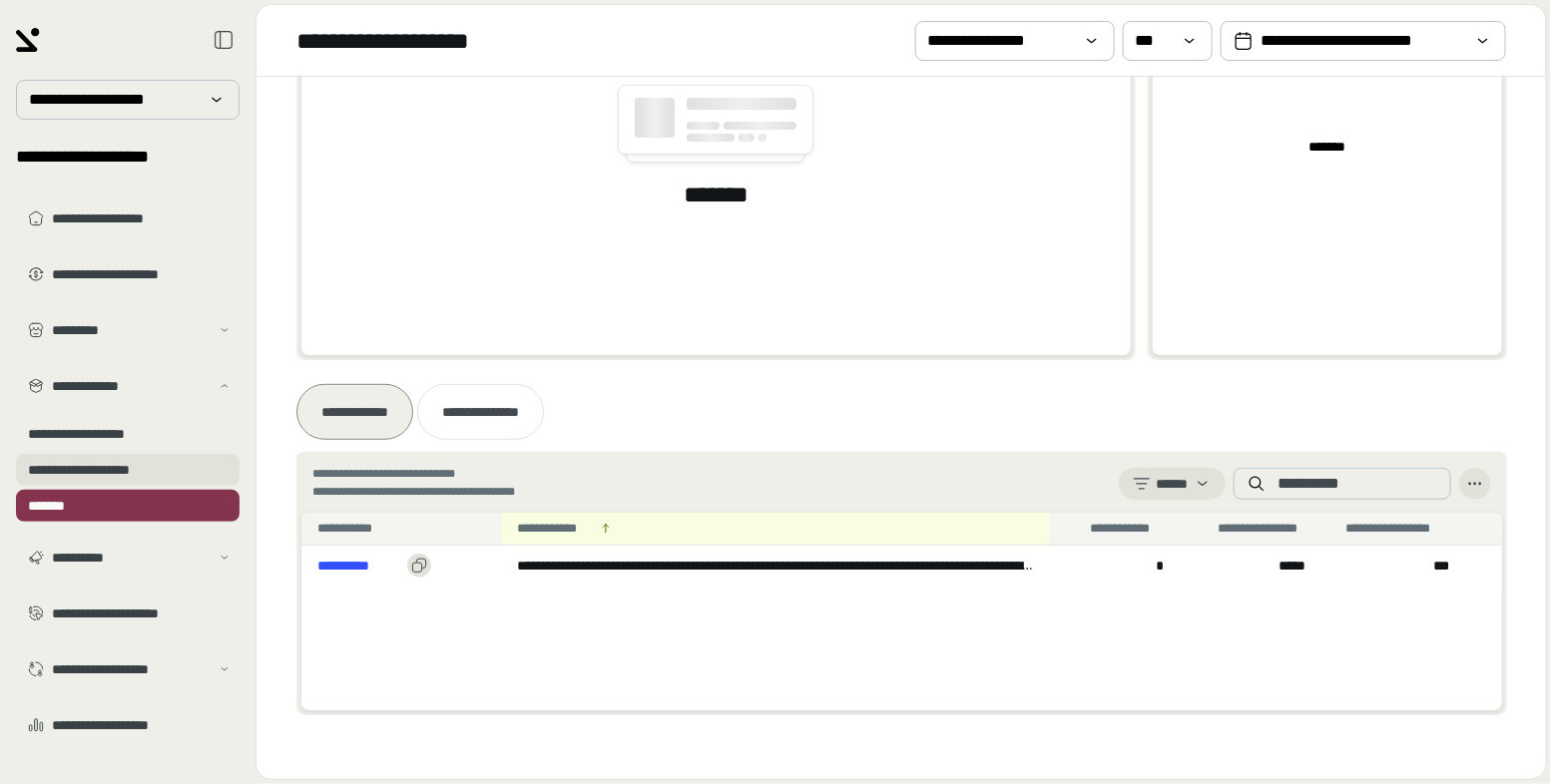 click on "**********" at bounding box center [128, 470] 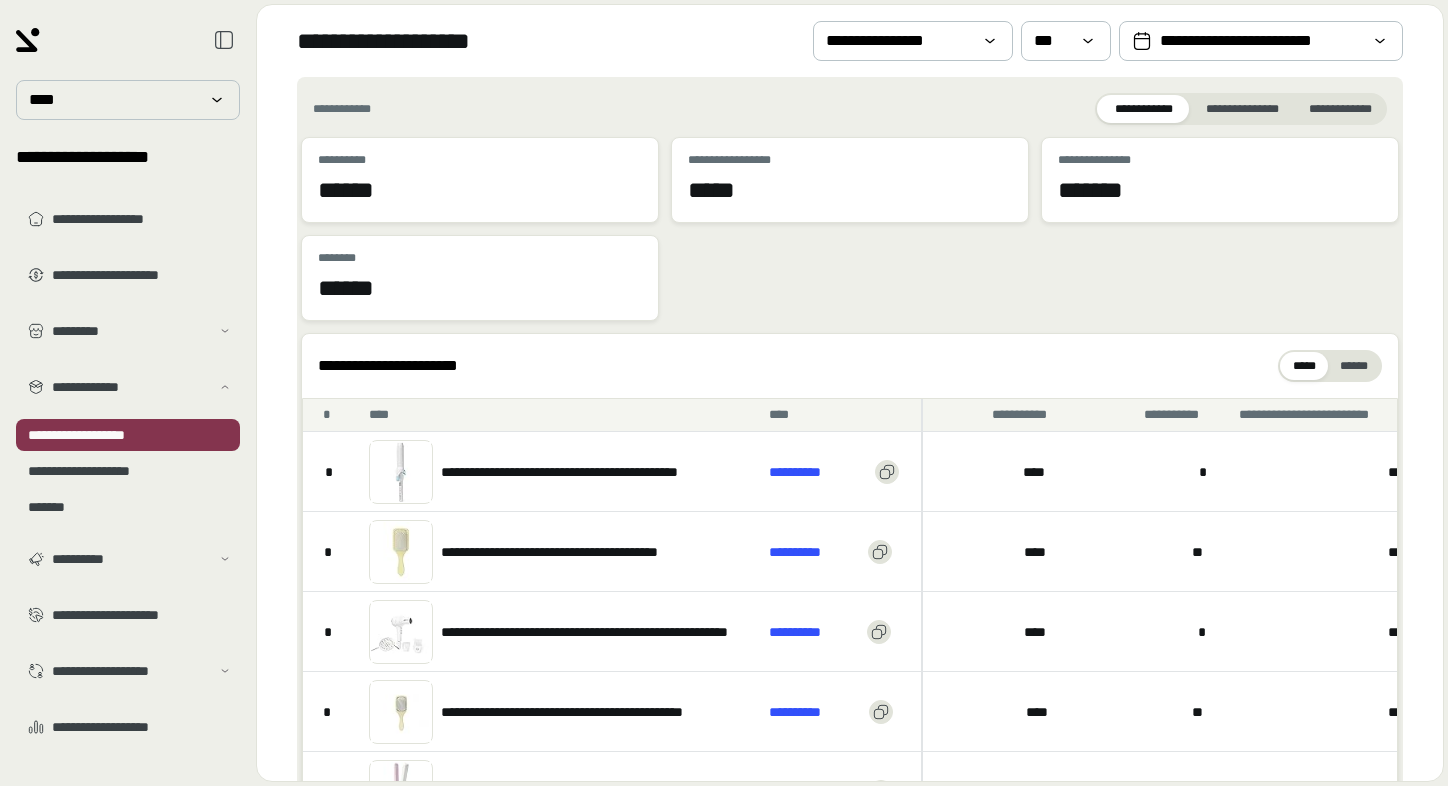 scroll, scrollTop: 0, scrollLeft: 0, axis: both 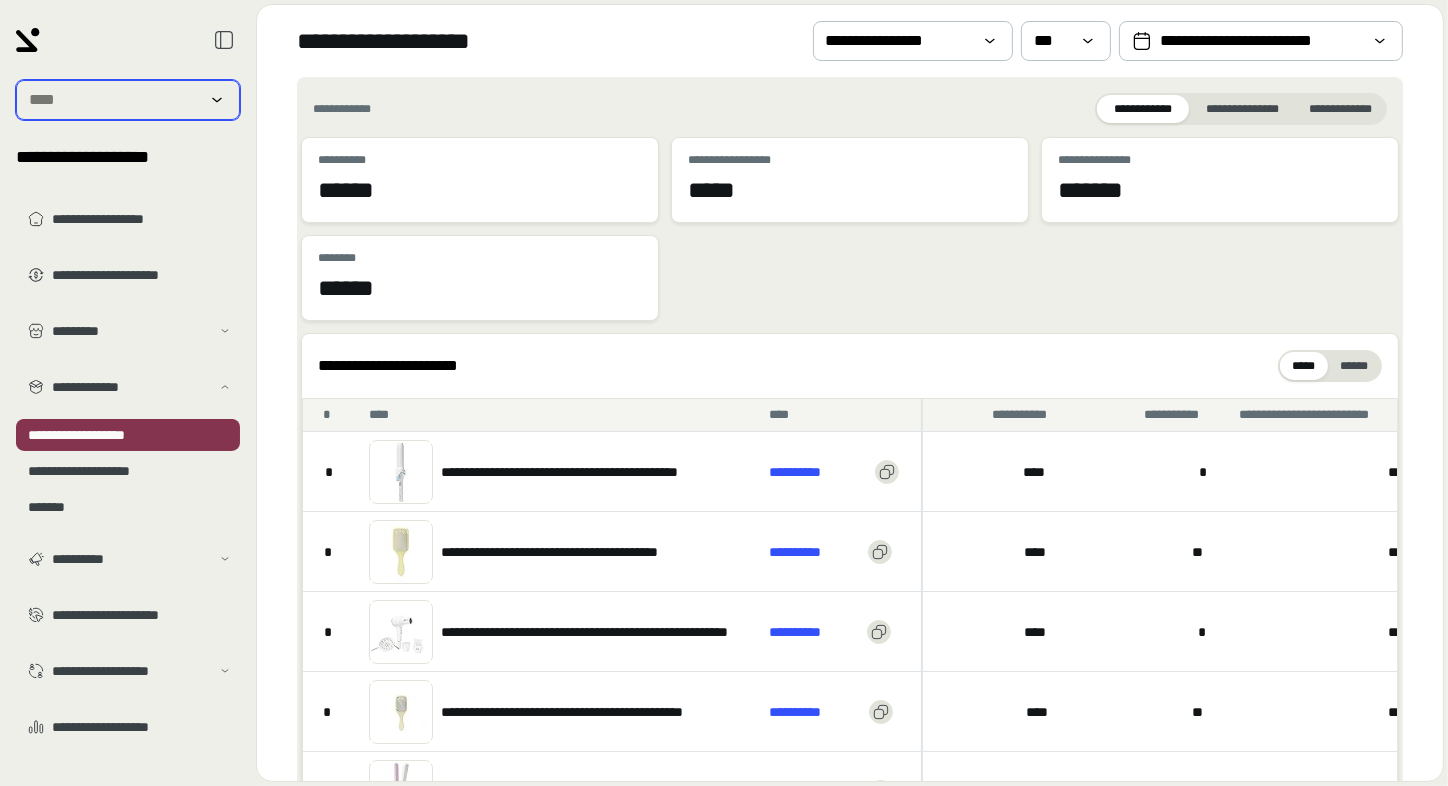 click at bounding box center (114, 100) 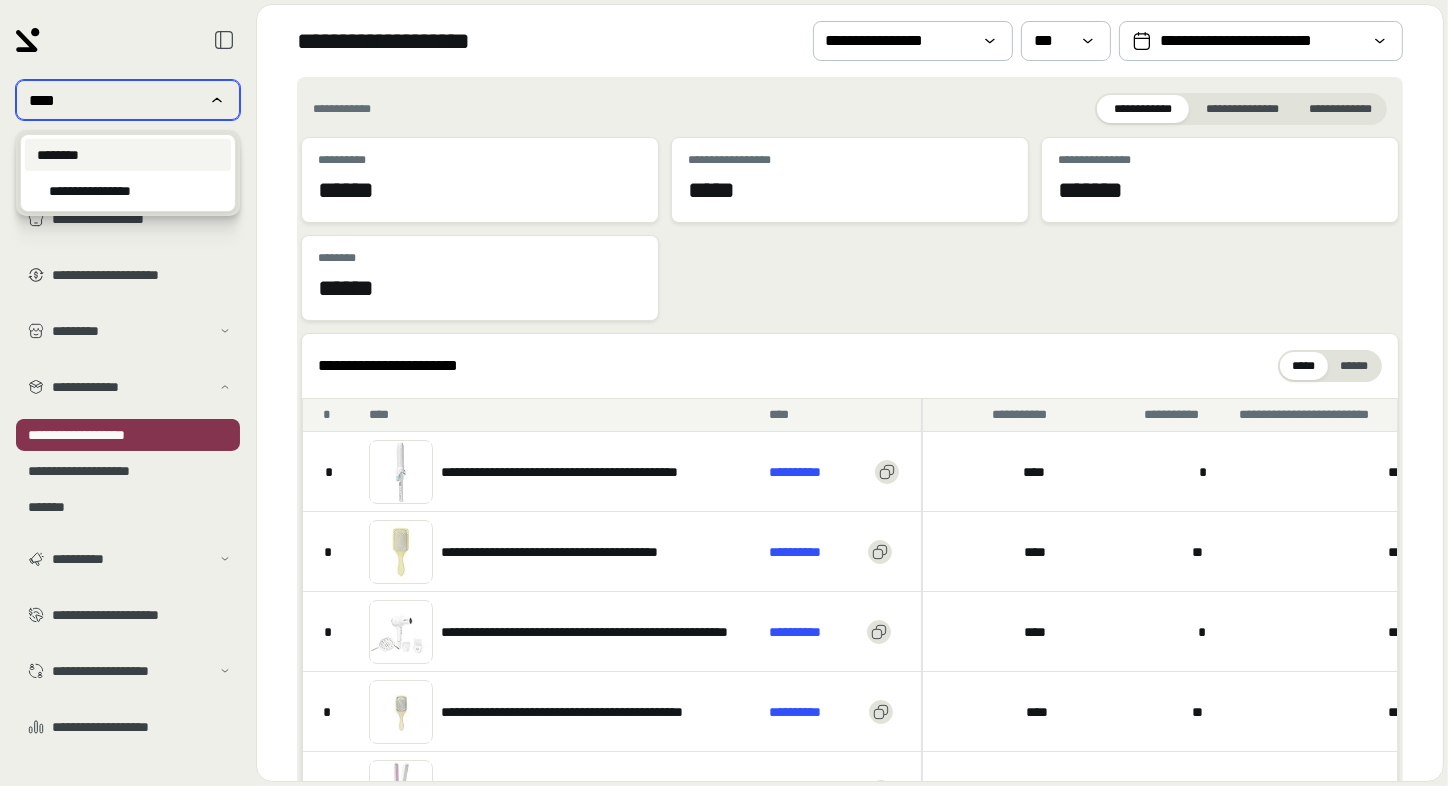 type on "****" 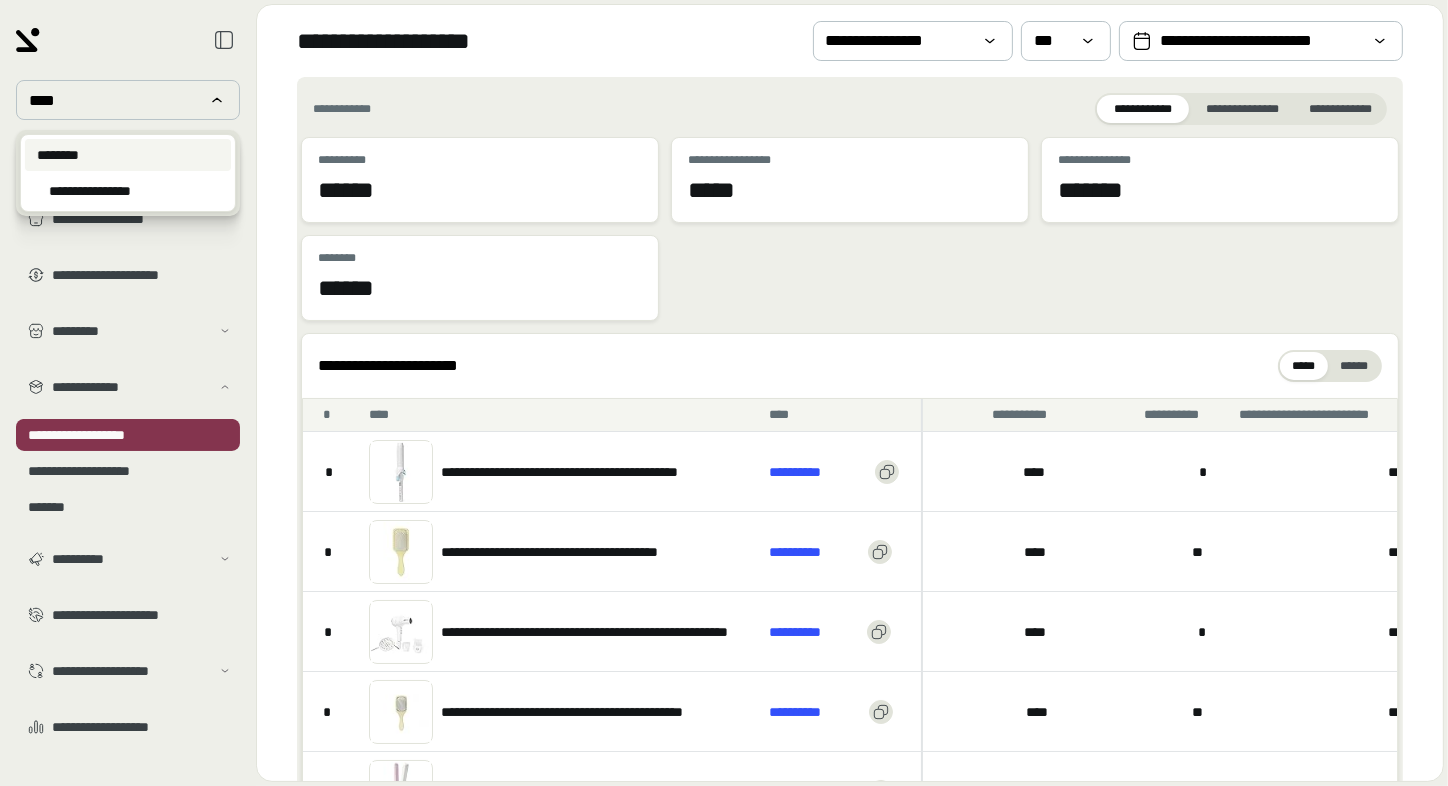 click on "********" at bounding box center (128, 155) 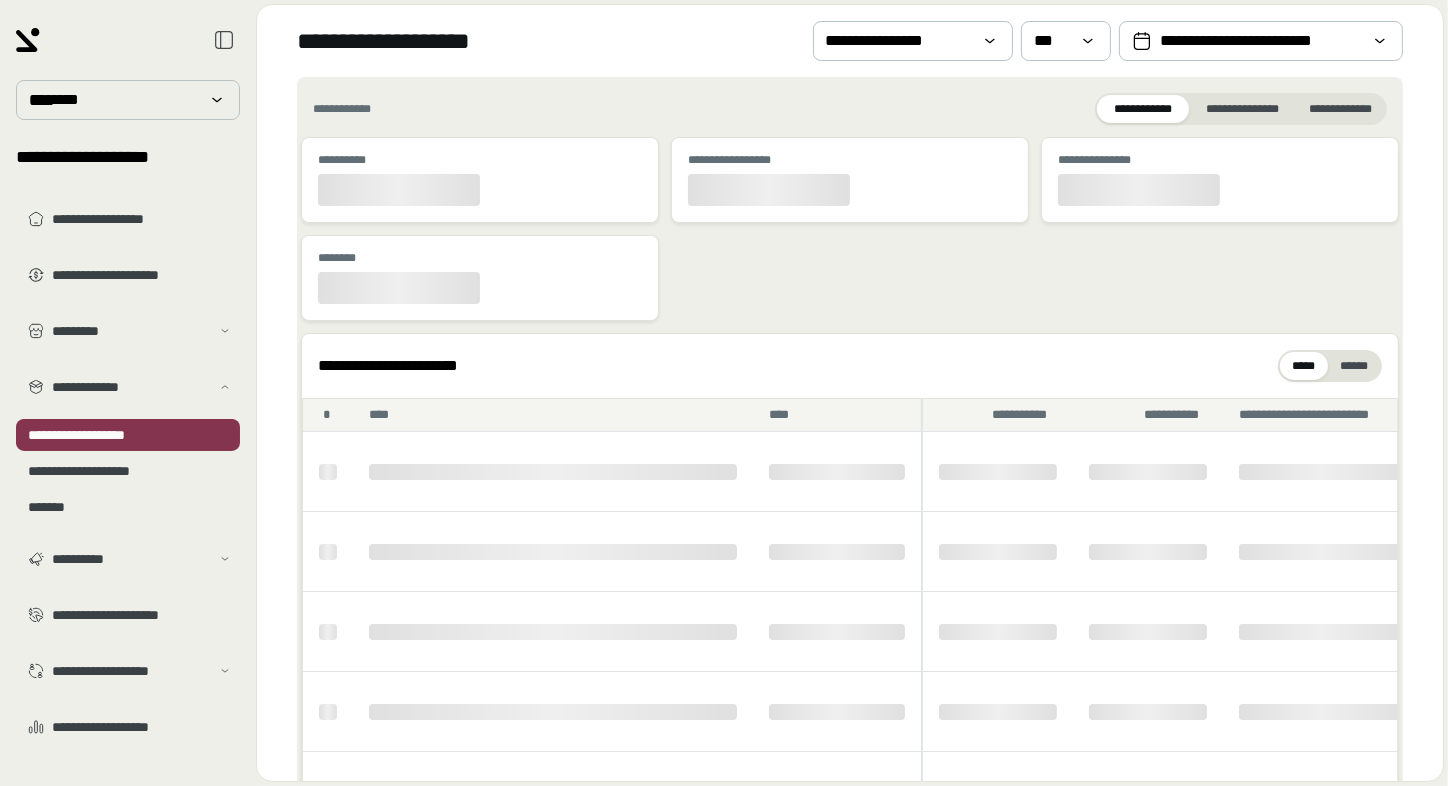 type 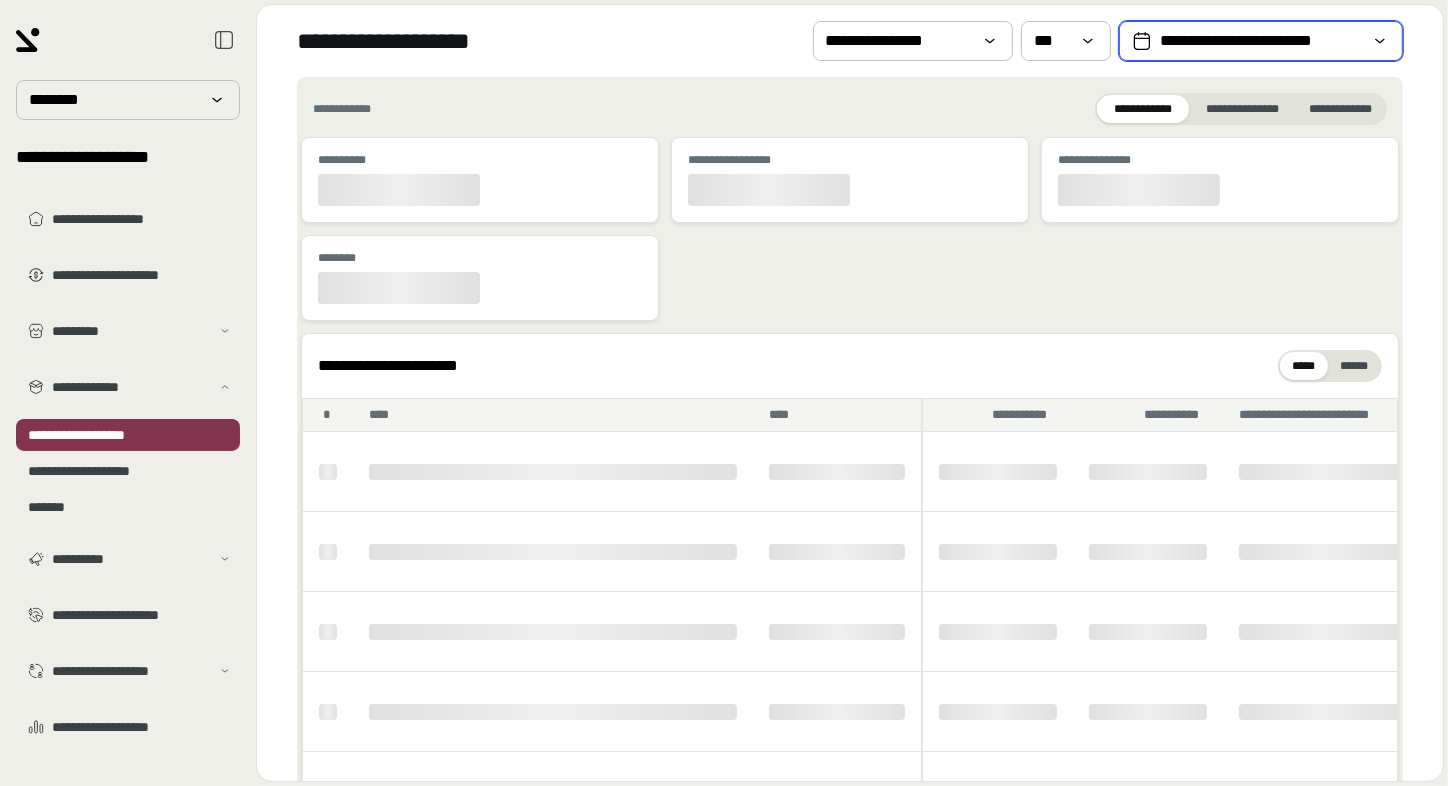 click on "**********" at bounding box center [1261, 41] 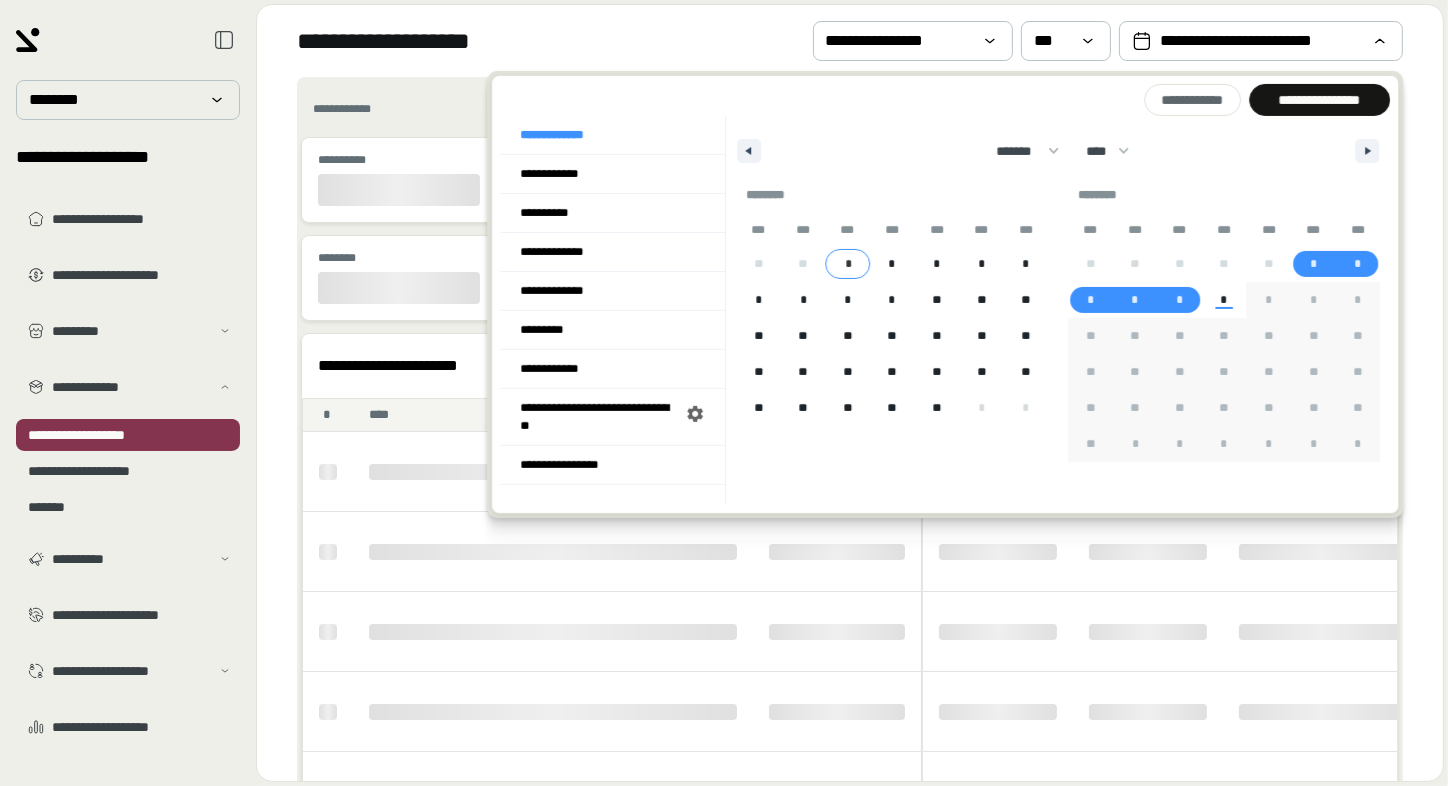 click on "*" at bounding box center [847, 264] 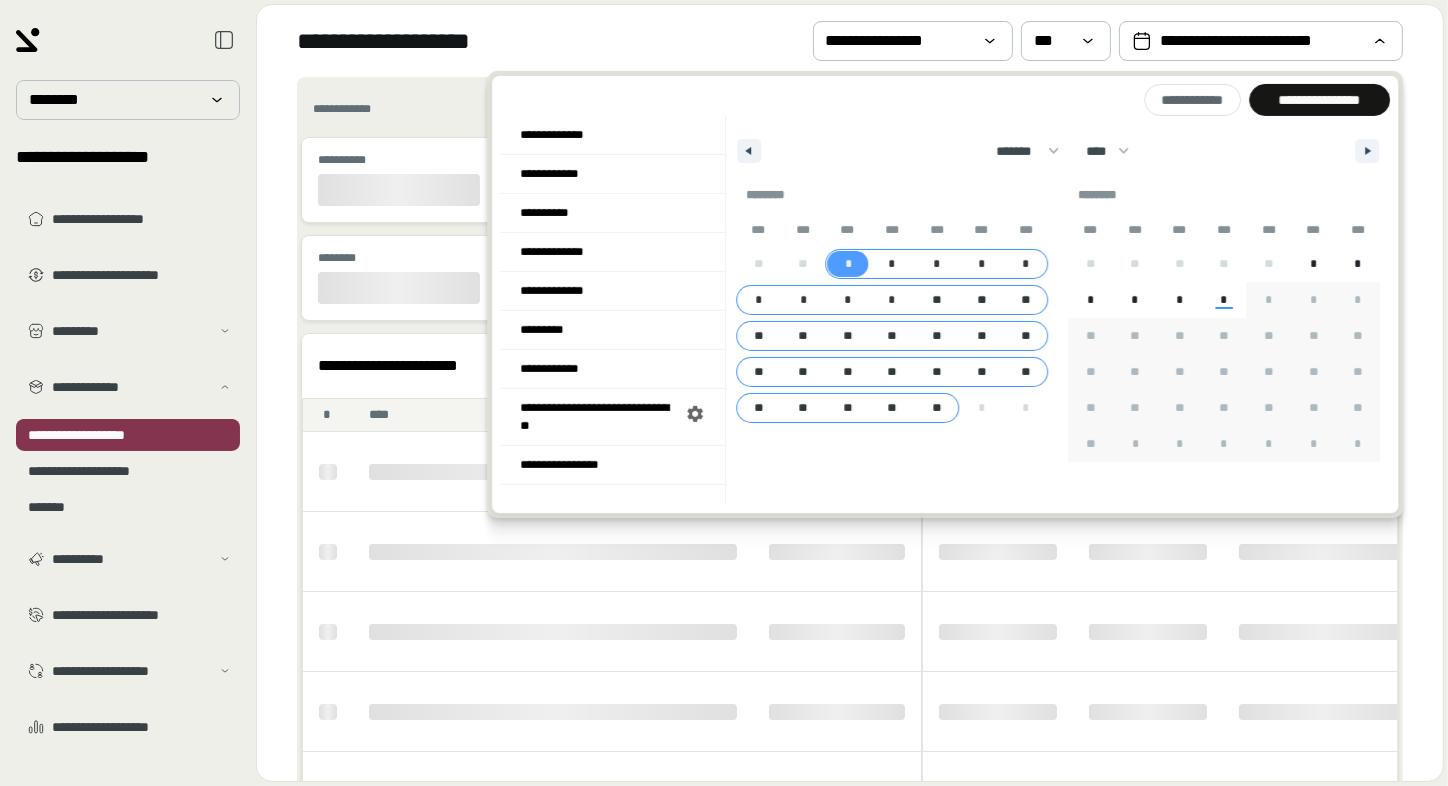 click on "**" at bounding box center [937, 408] 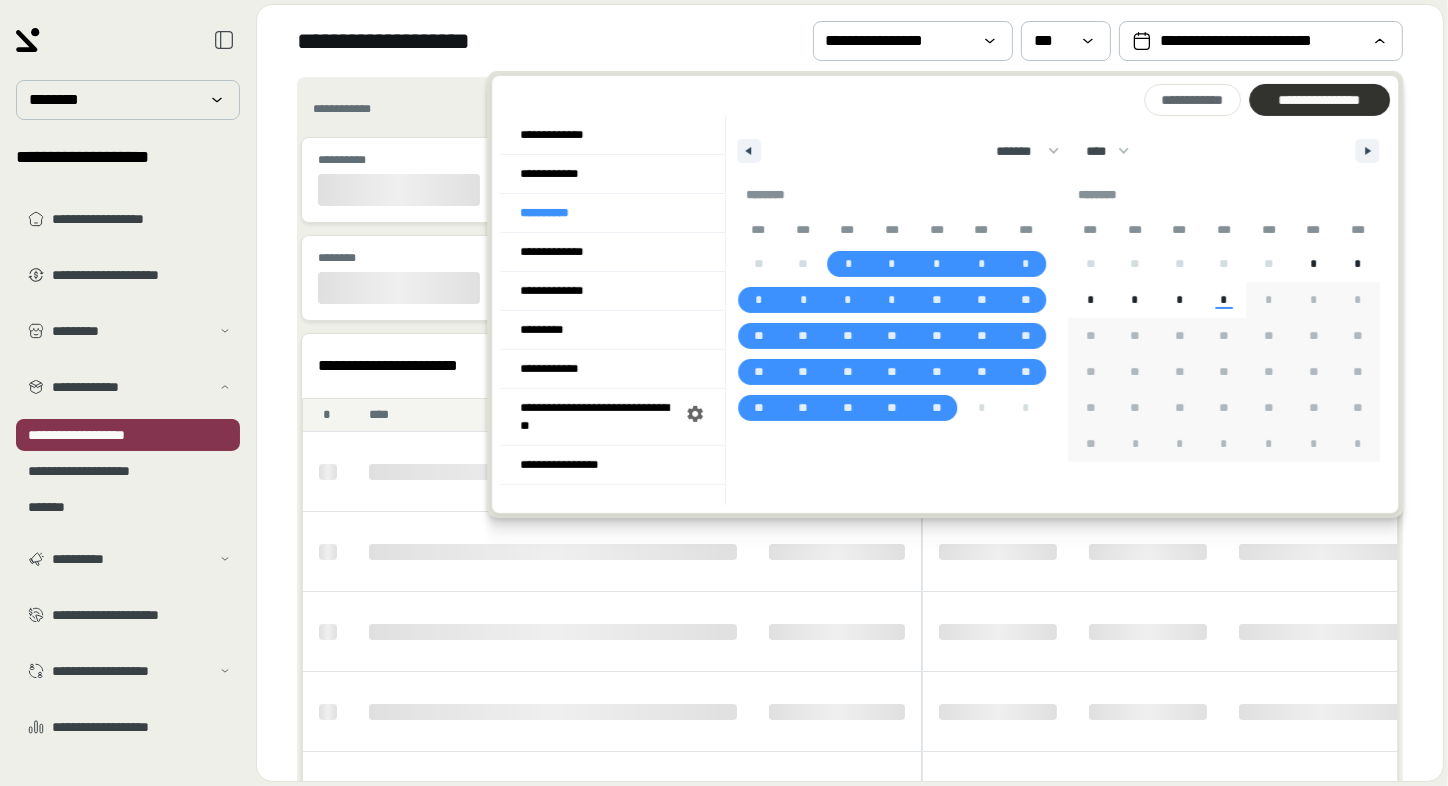 click on "**********" at bounding box center (1319, 100) 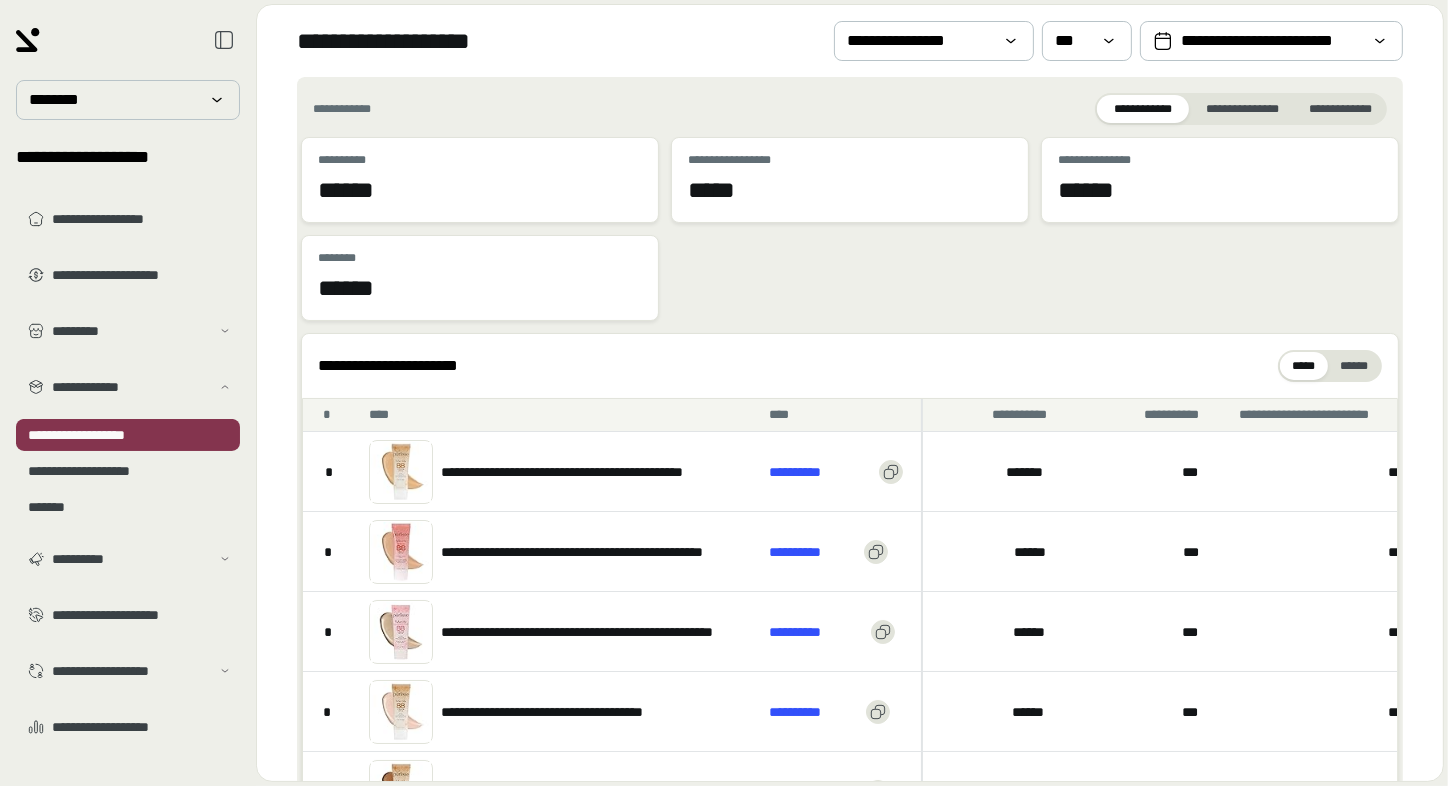 click on "[FIRST] [LAST]     [ADDRESS]     [CITY]     [STATE]     [POSTAL_CODE]     [COUNTRY]     [PHONE]     [EMAIL]     [DATE]     [CARD_NUMBER]     [EXPIRY]     [CVV]     [LICENSE]     [PASSPORT]     [SSN]     [BIRTHDATE]     [AGE]     [TIME]" at bounding box center (128, 387) 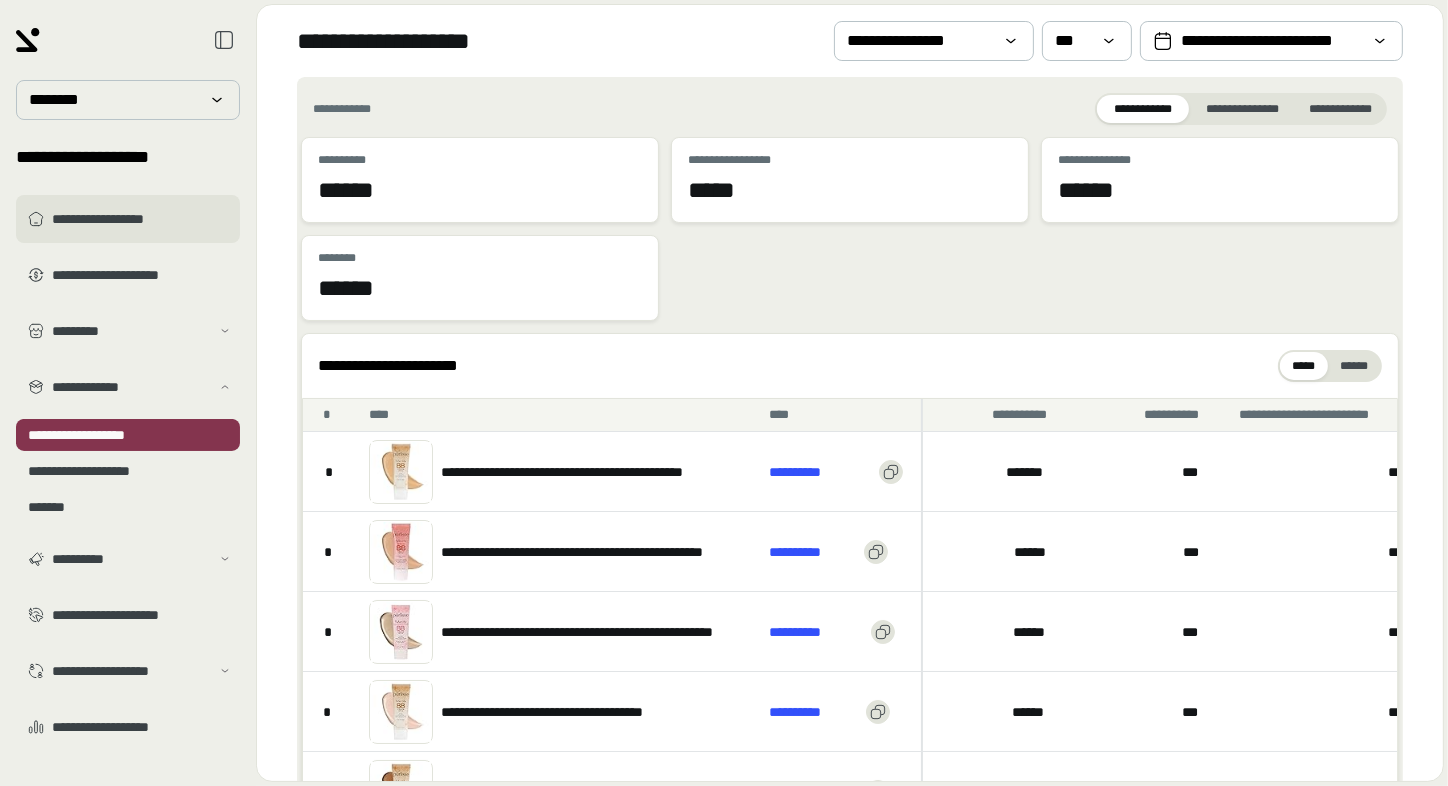 click on "**********" at bounding box center (128, 219) 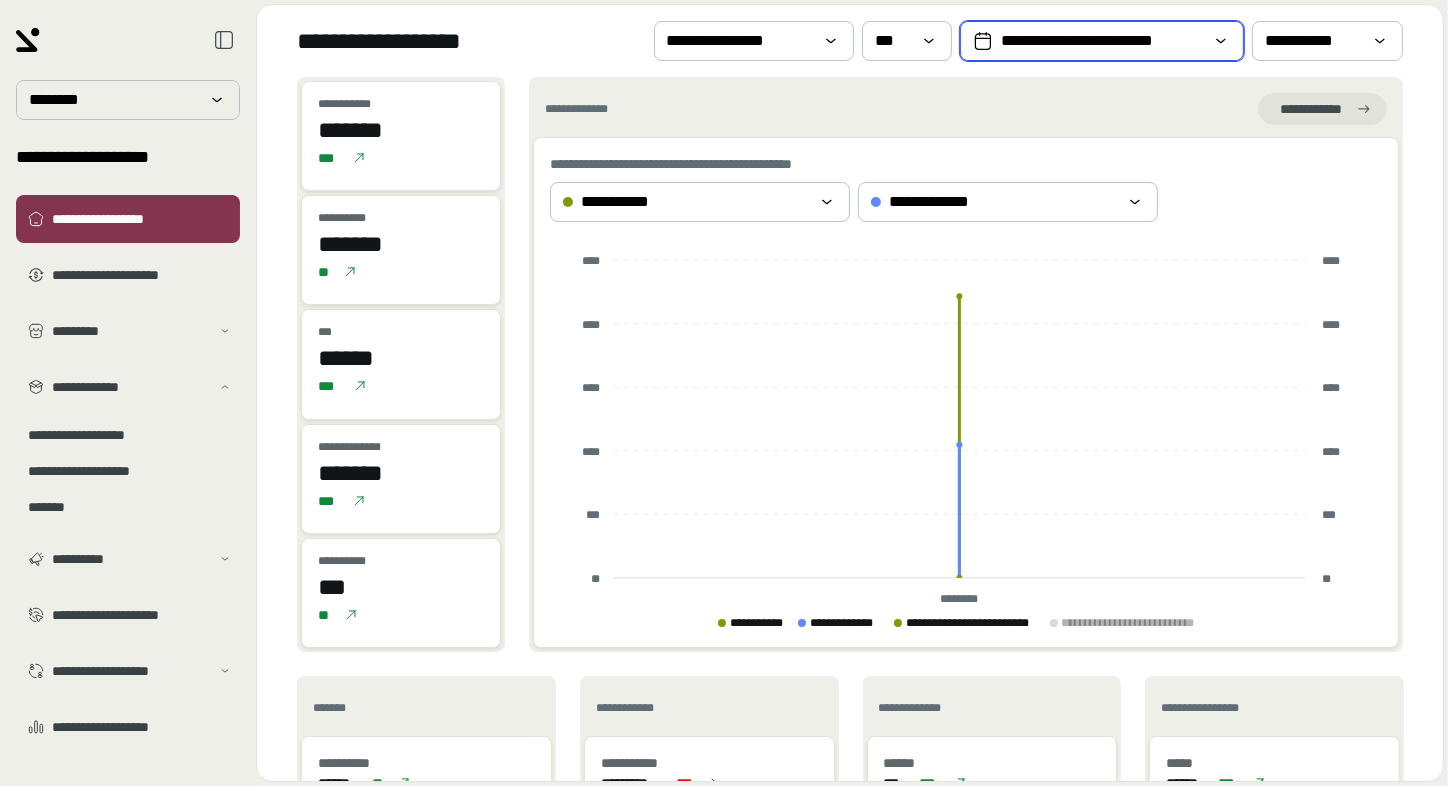 click on "**********" at bounding box center [1102, 41] 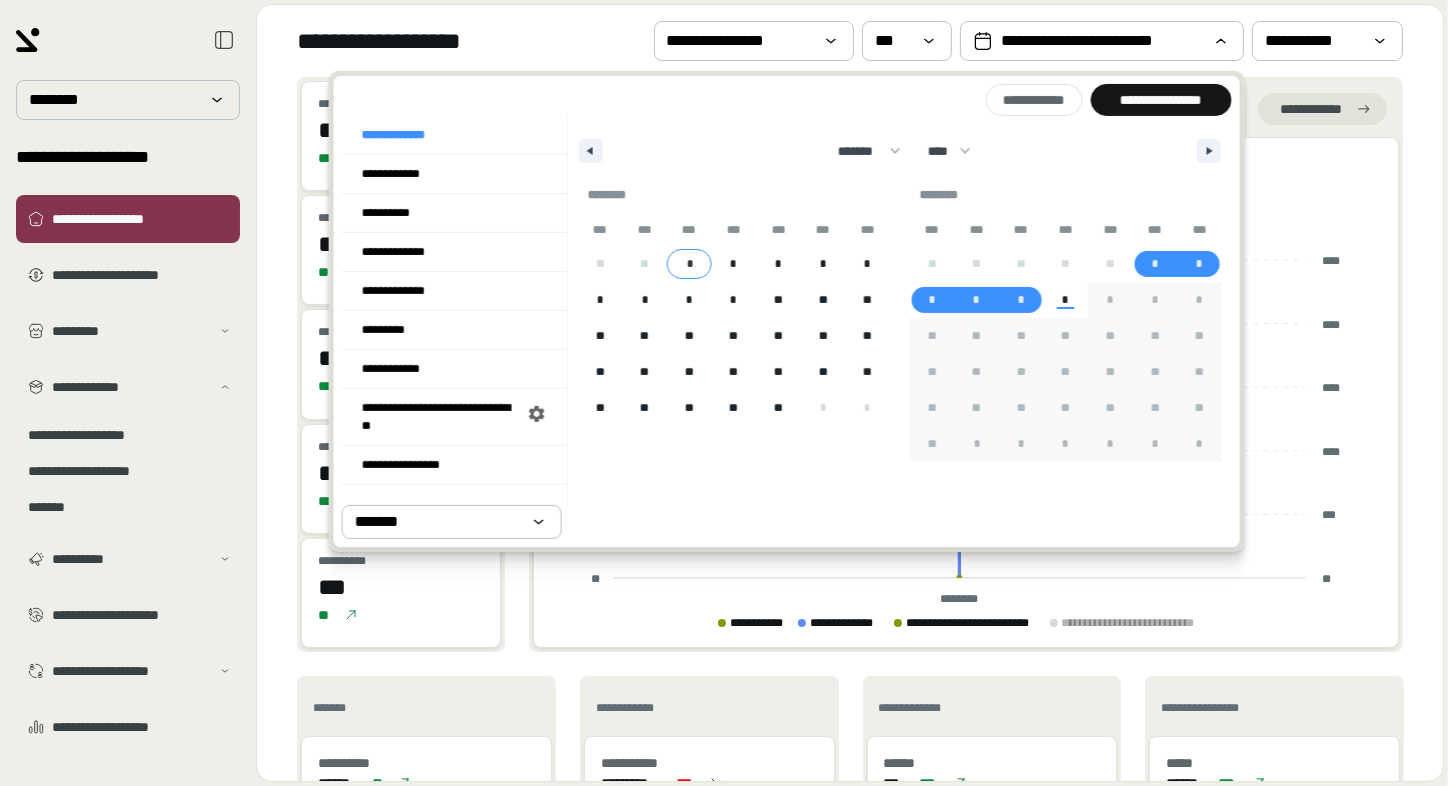 click on "*" at bounding box center (689, 264) 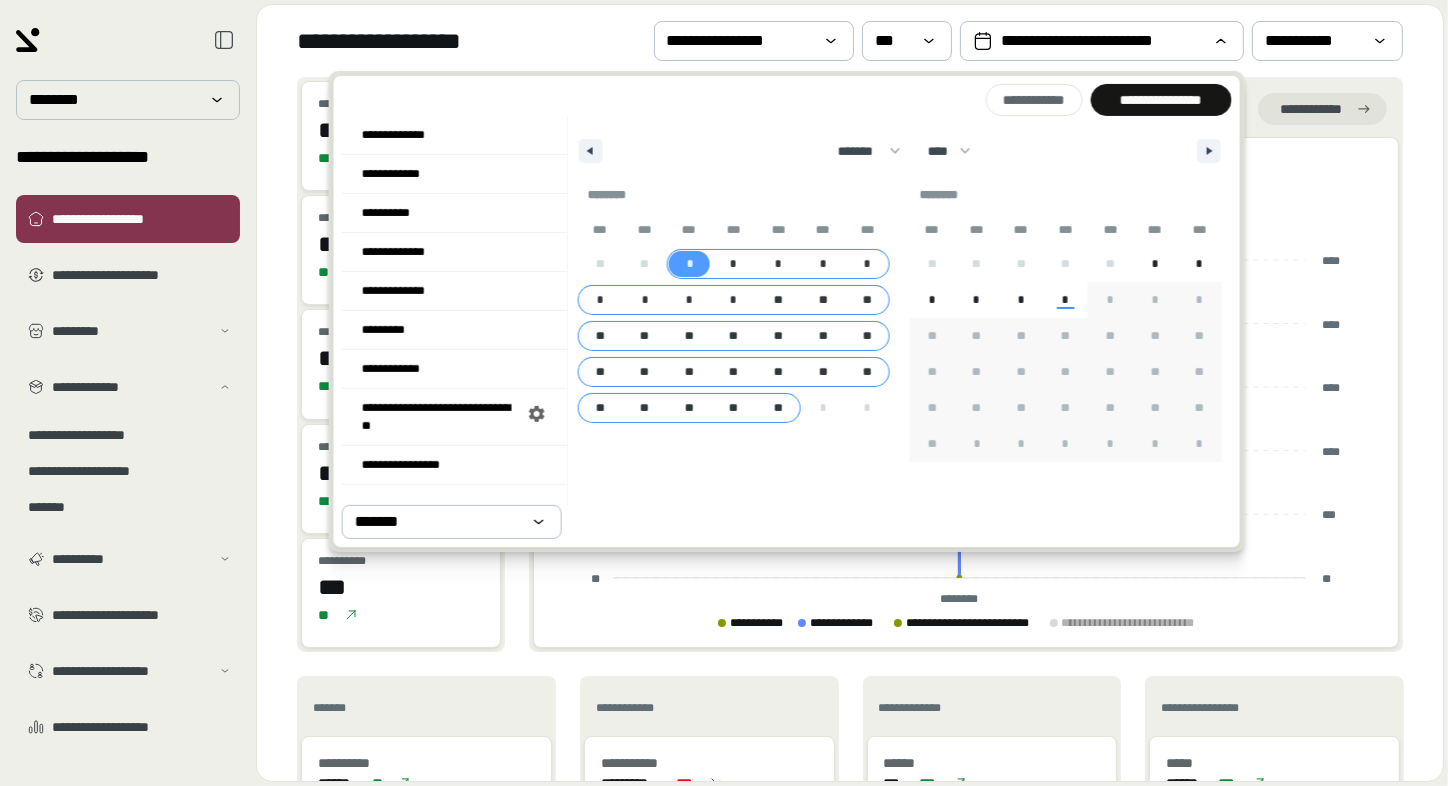 click on "**" at bounding box center (778, 408) 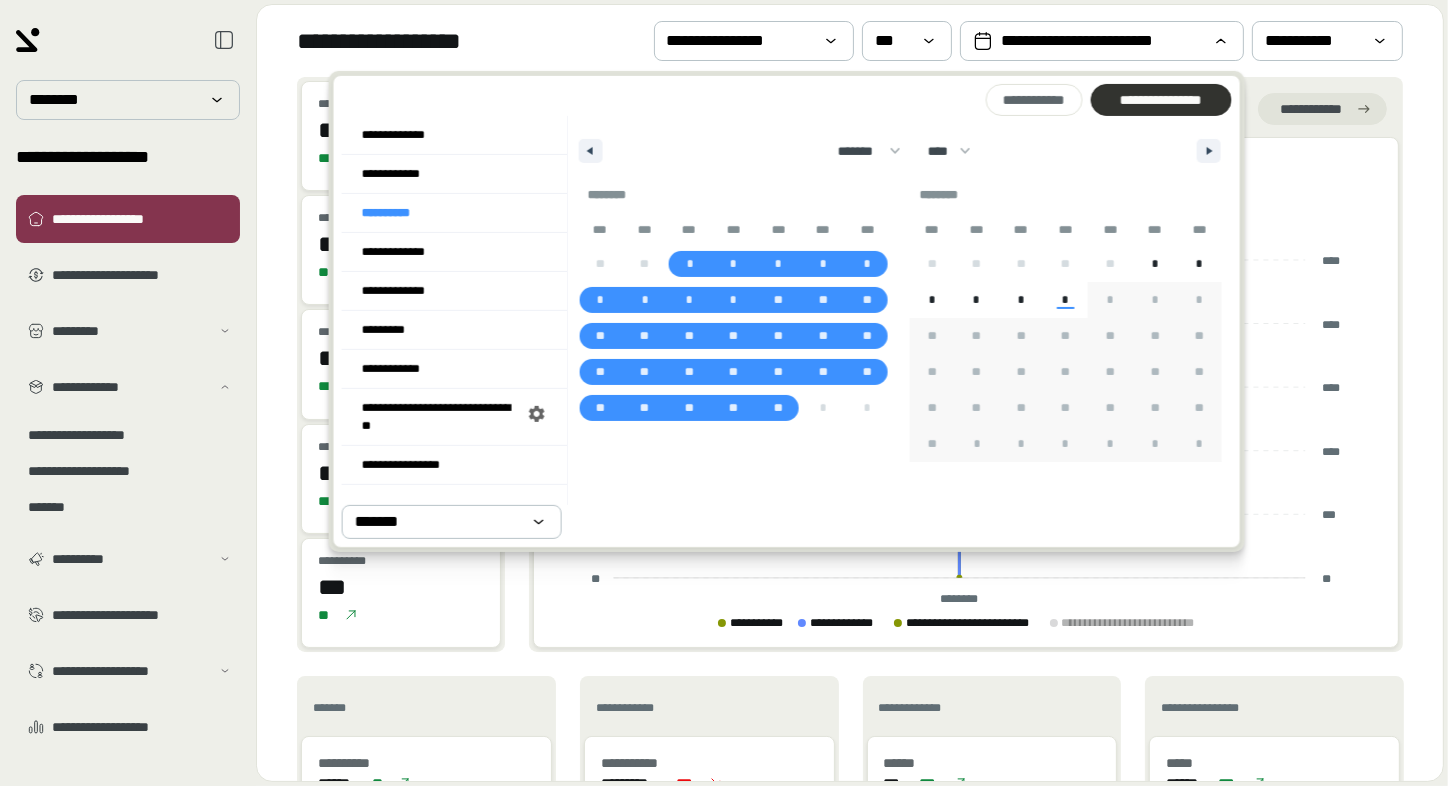 click on "**********" at bounding box center (1160, 100) 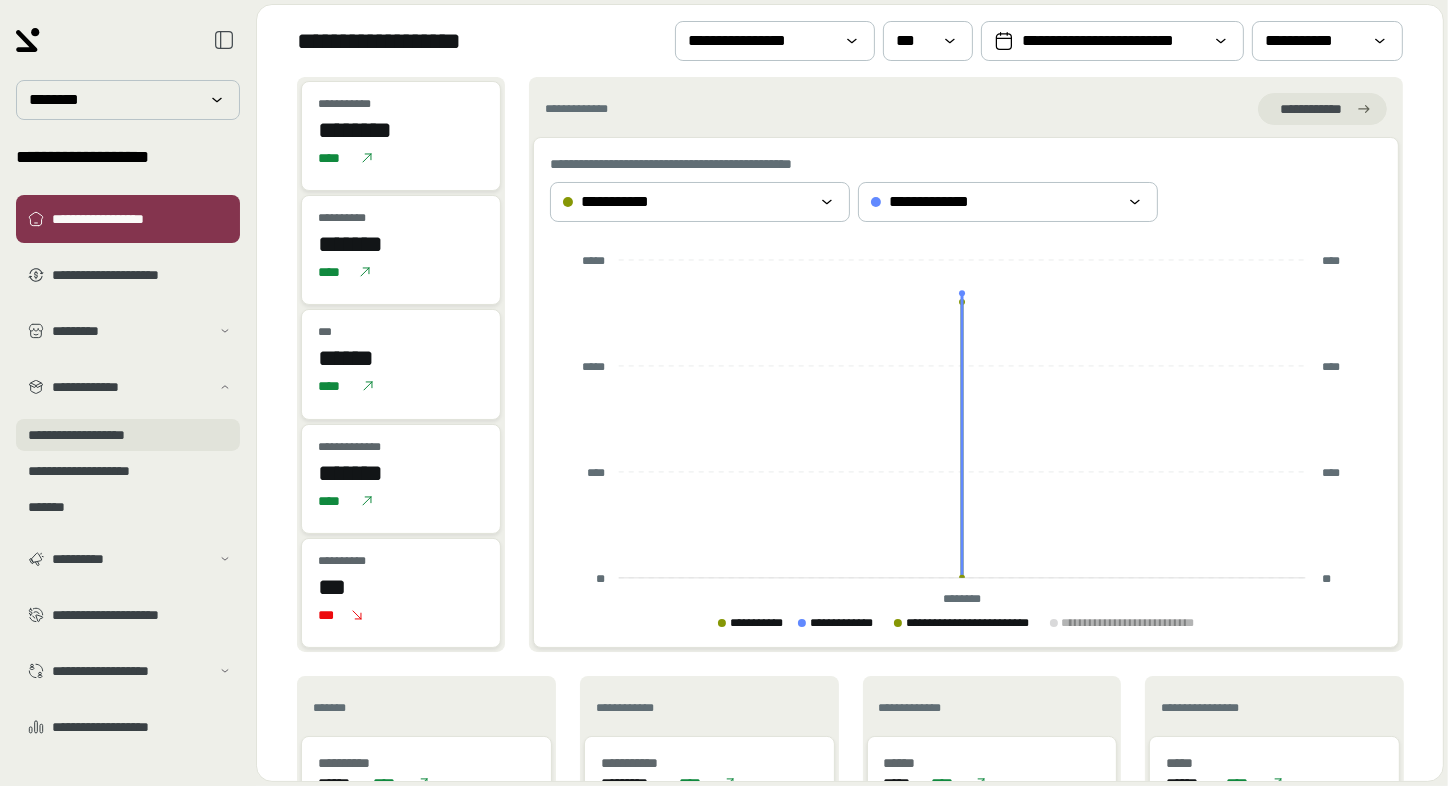 click on "**********" at bounding box center [128, 435] 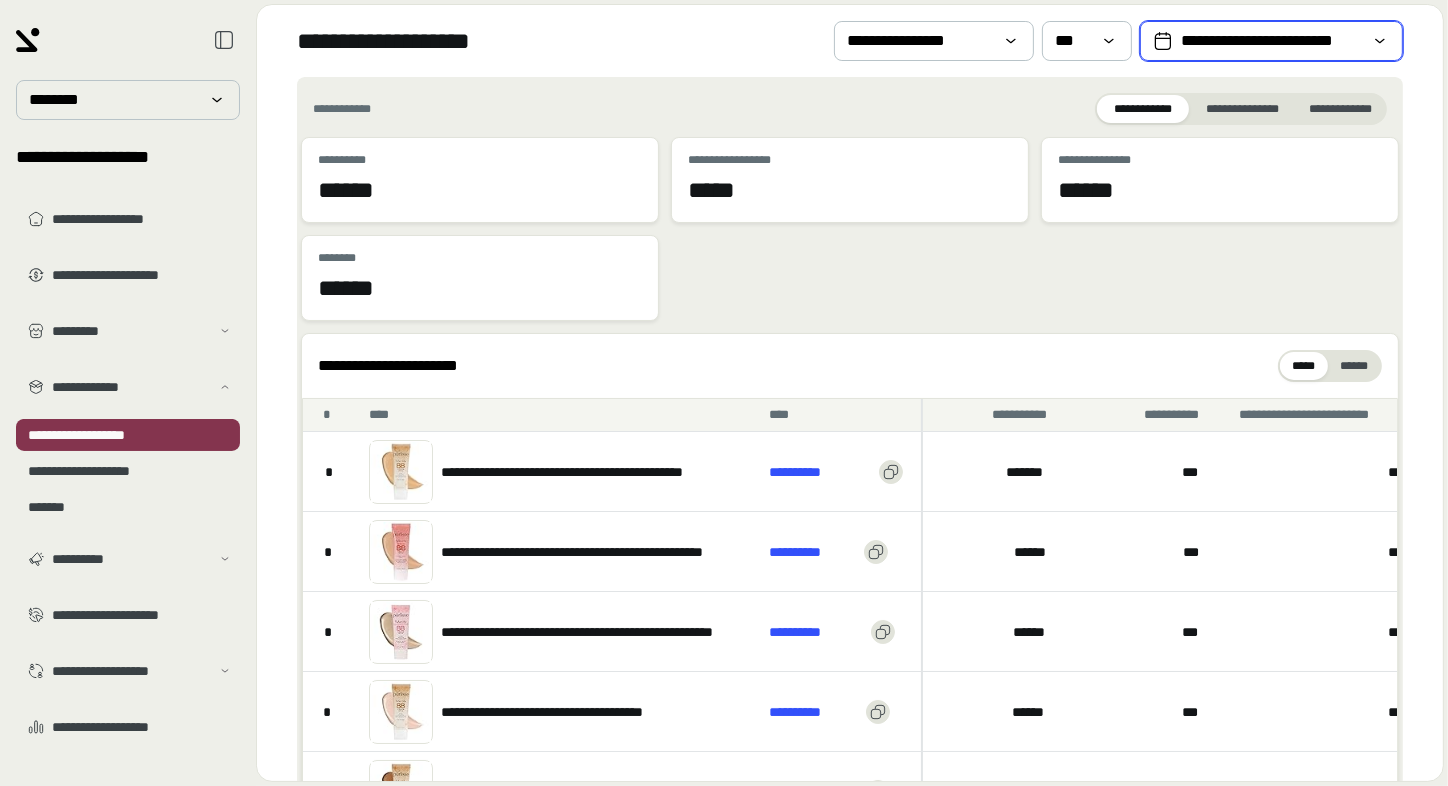 click on "**********" at bounding box center [1271, 41] 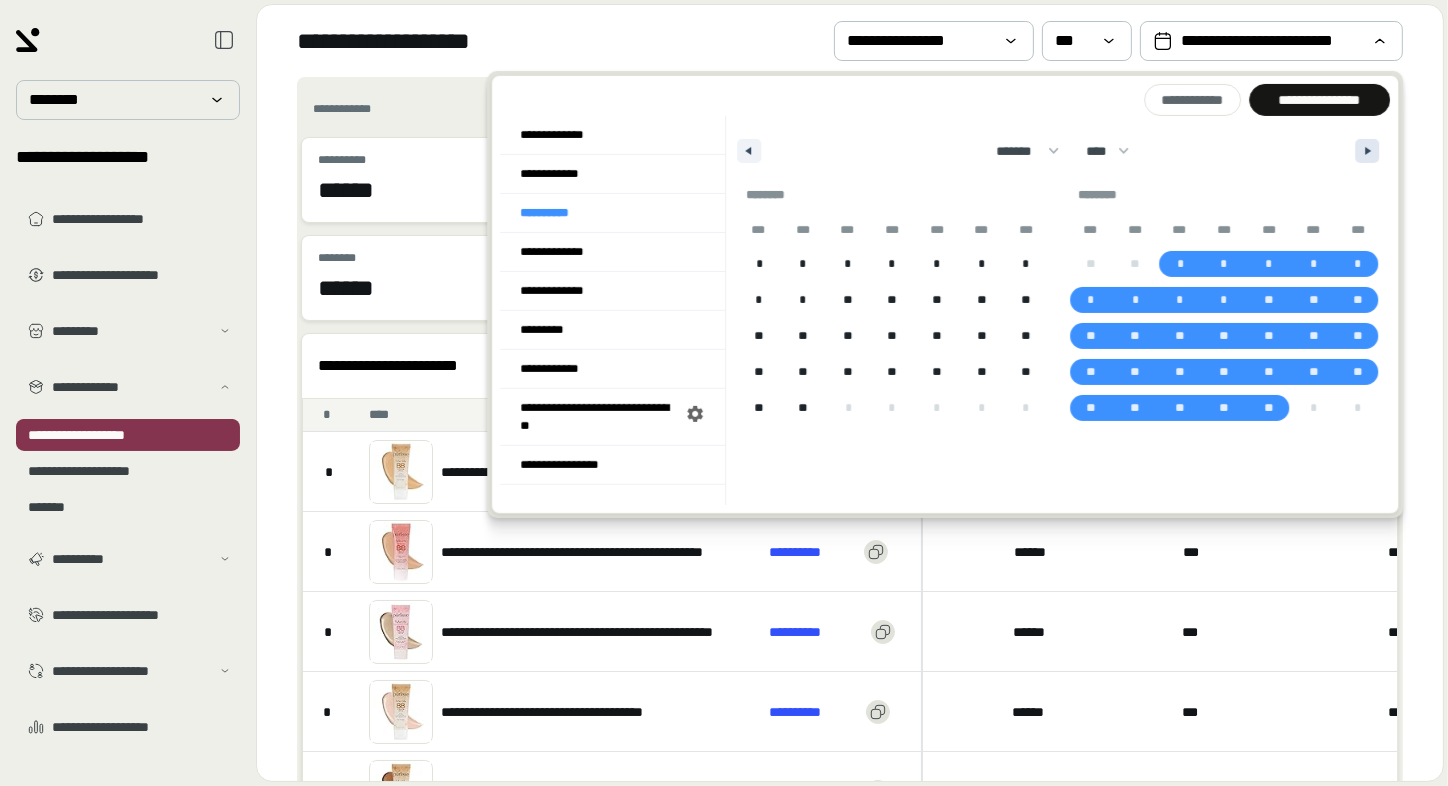 click at bounding box center [1367, 151] 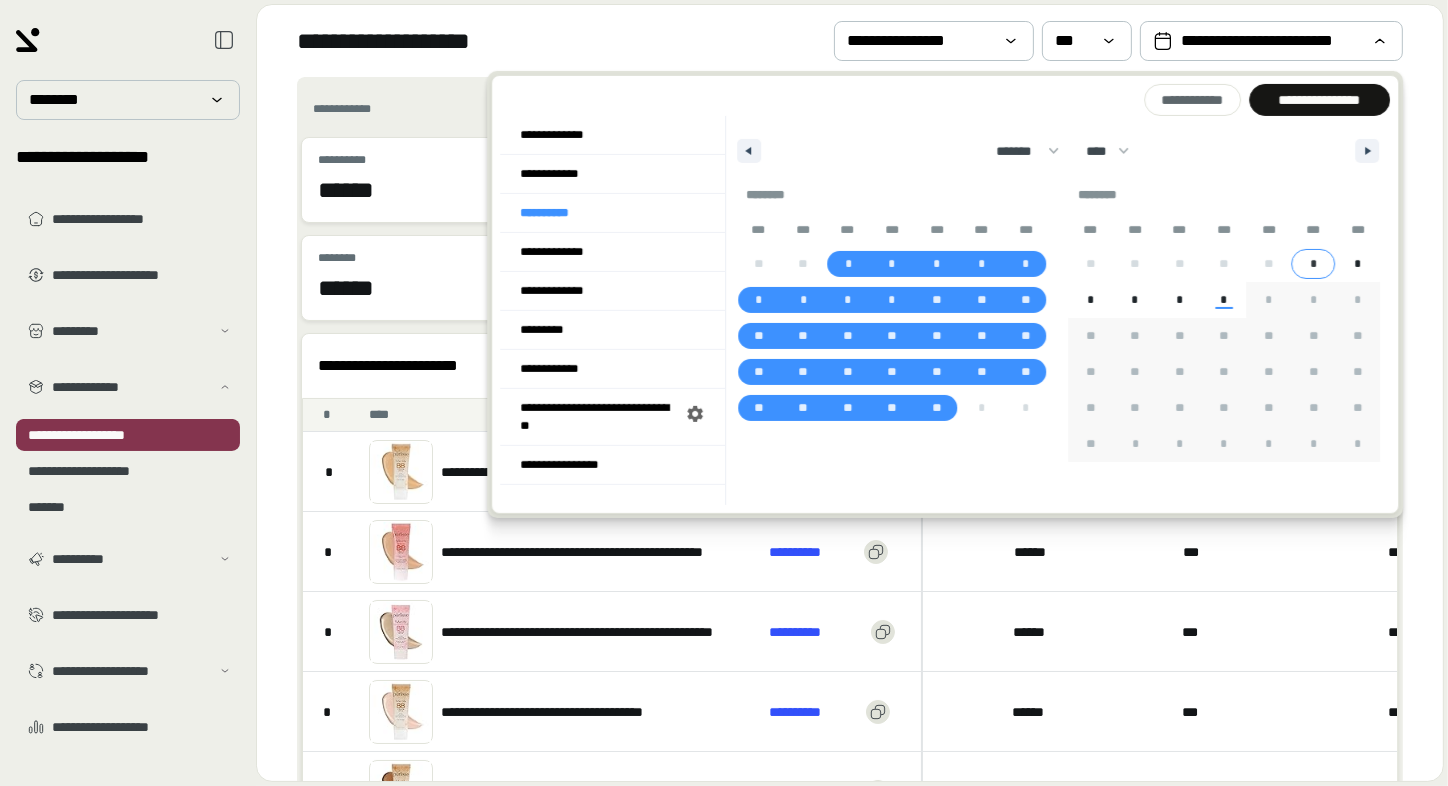 click on "*" at bounding box center [1314, 264] 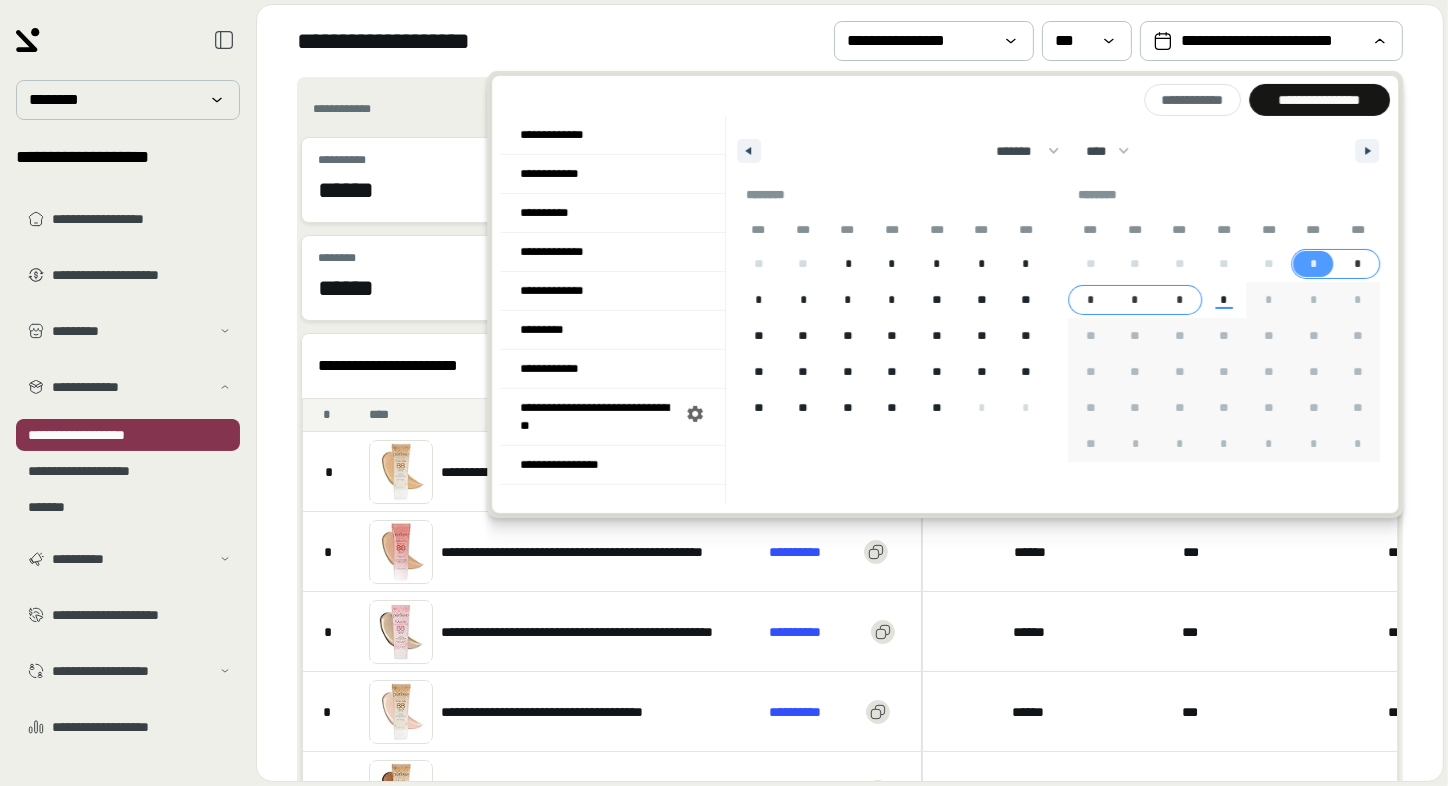 click on "*" at bounding box center [1179, 300] 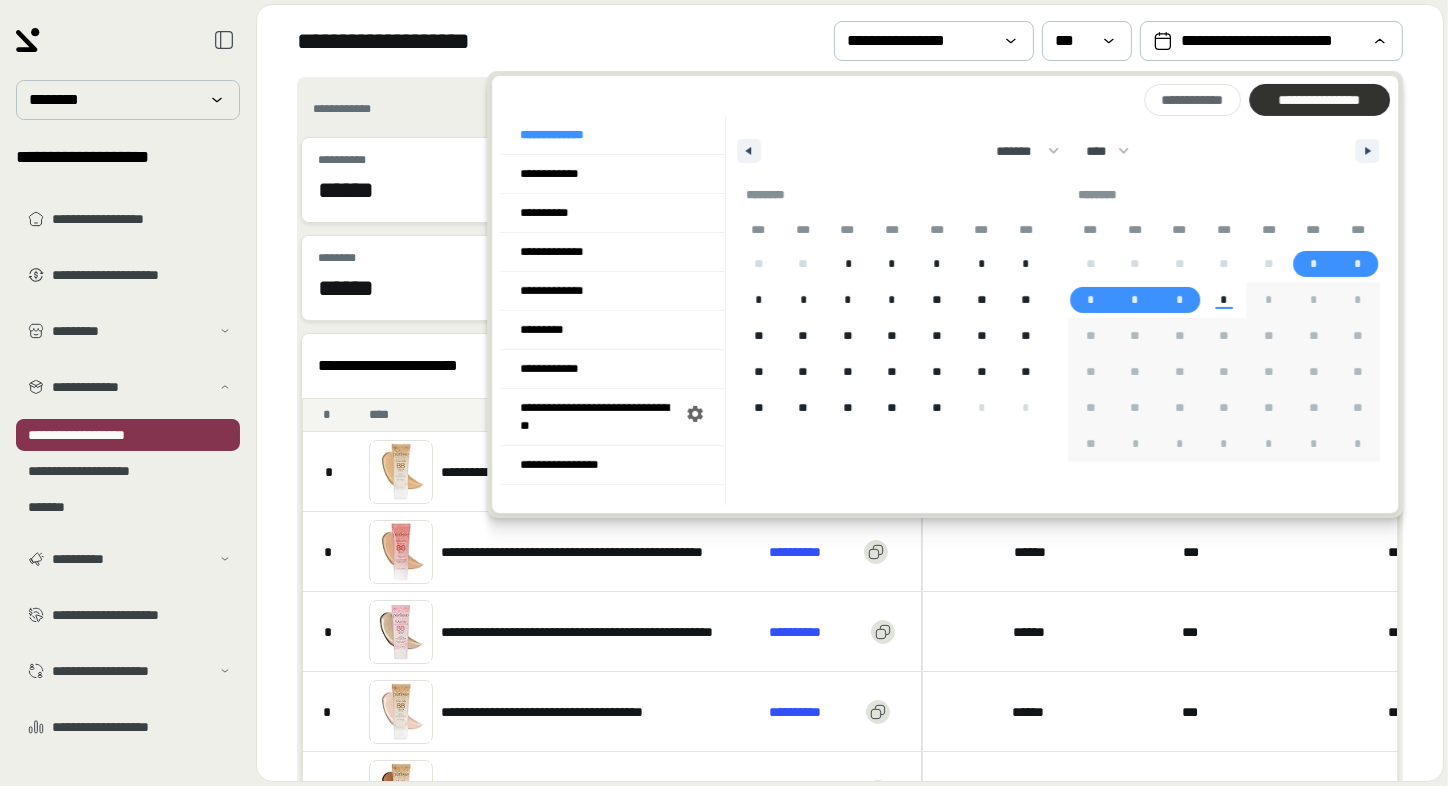 click on "**********" at bounding box center [1319, 100] 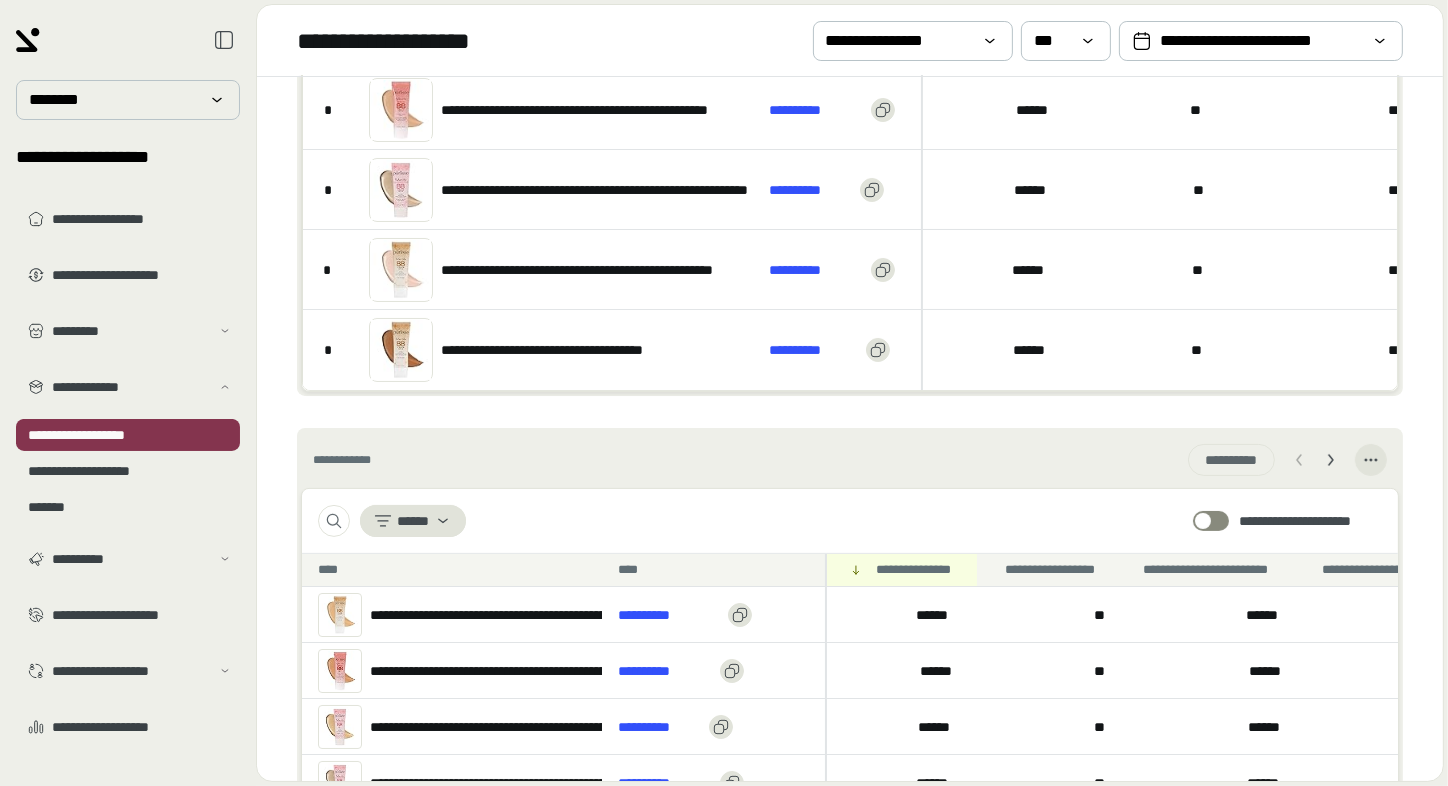 scroll, scrollTop: 479, scrollLeft: 0, axis: vertical 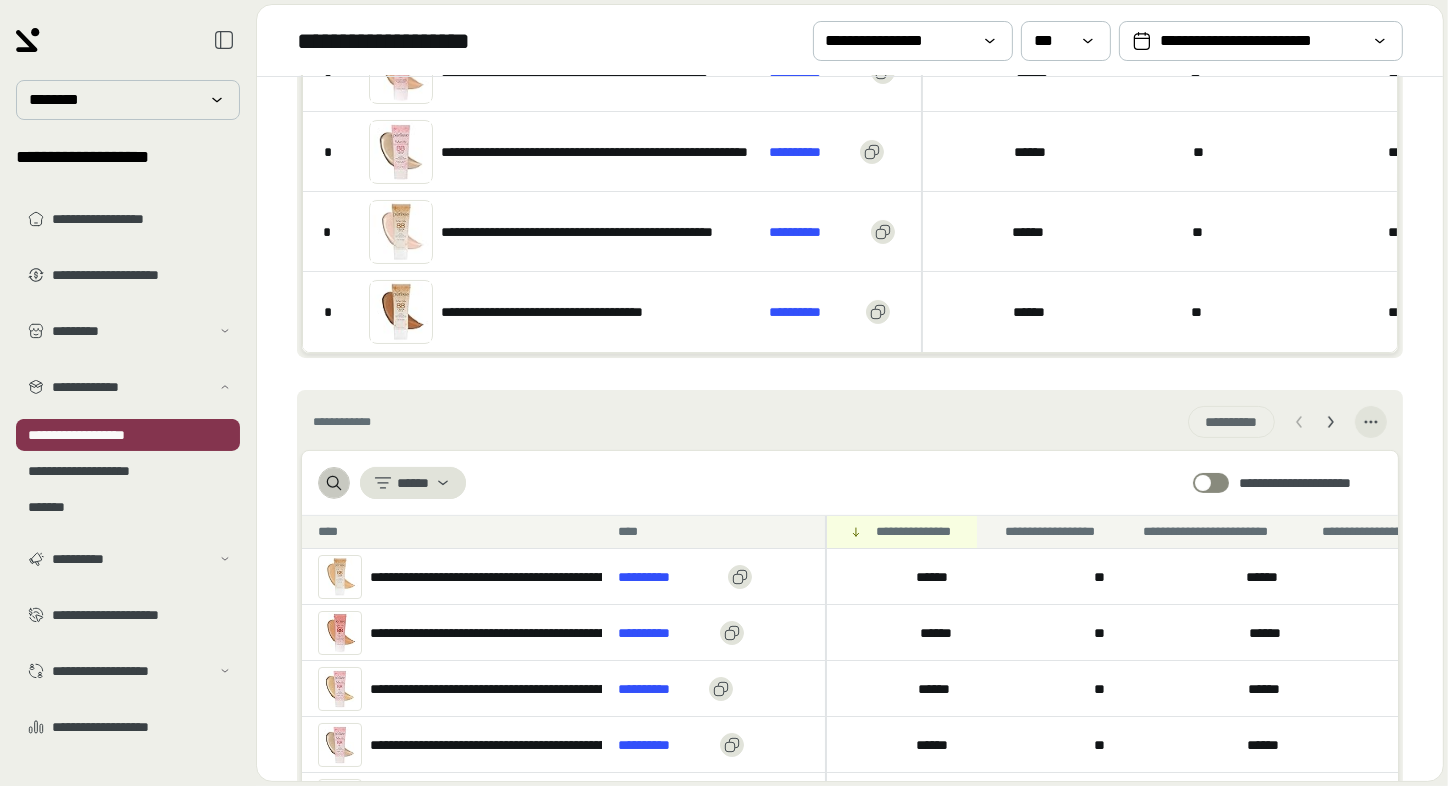 click 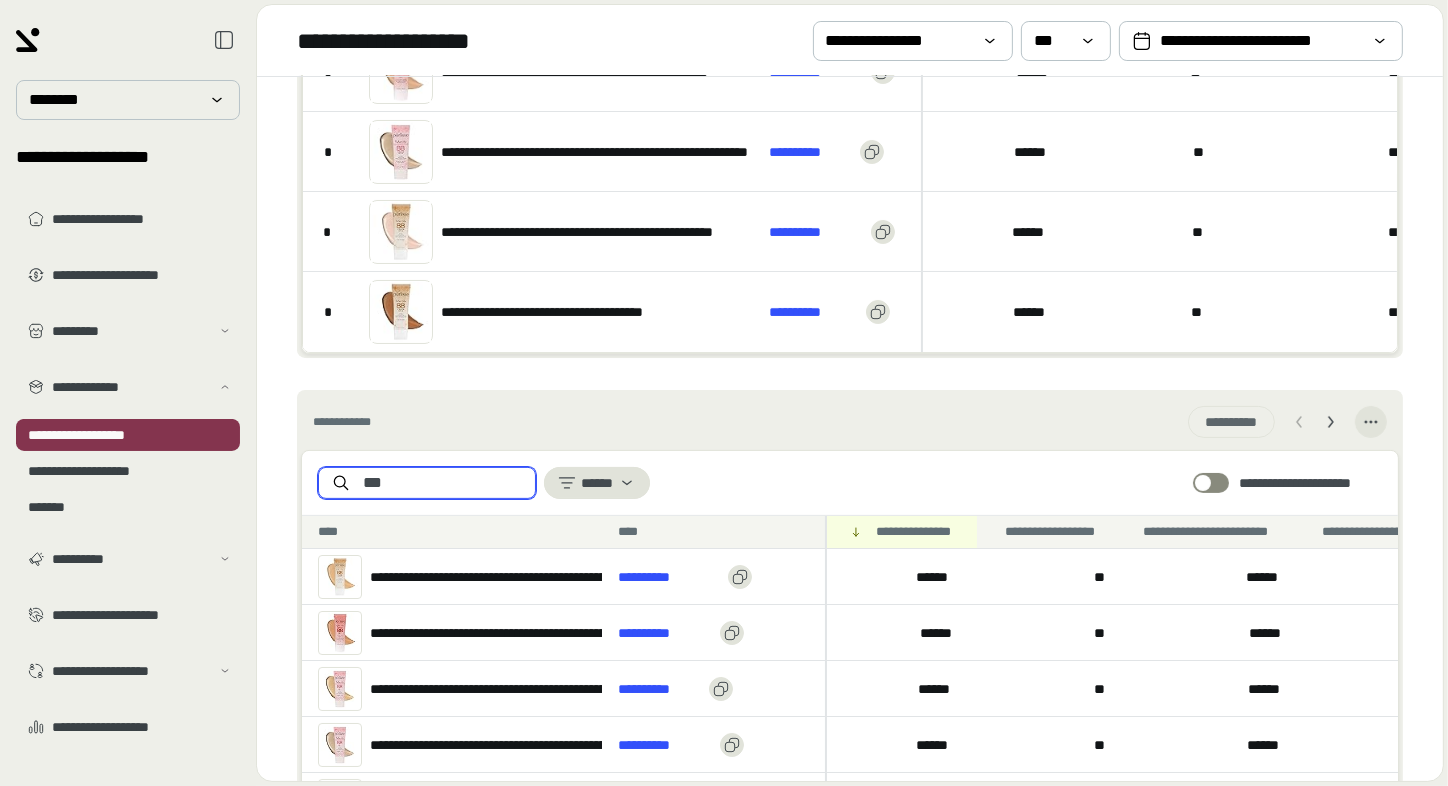 type on "****" 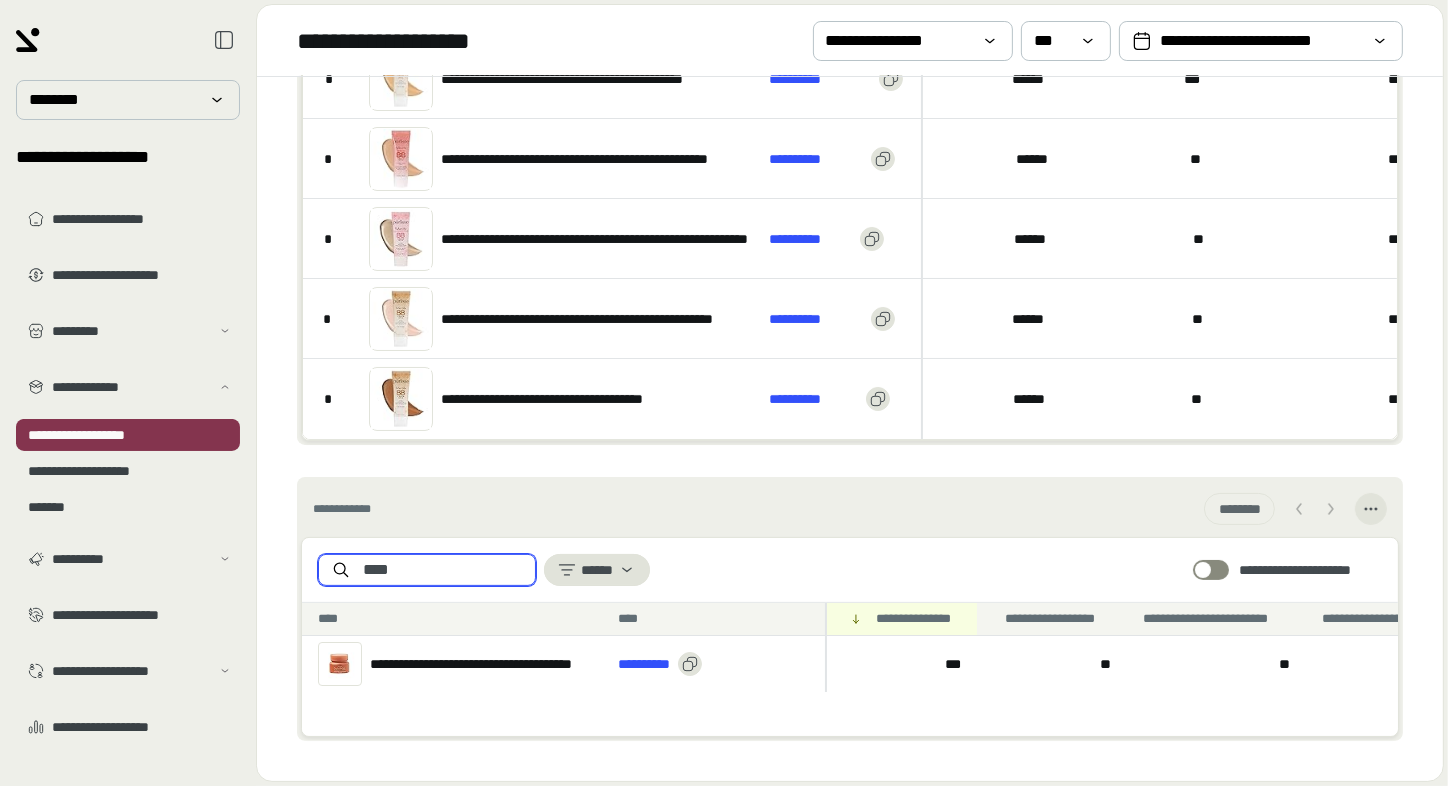 scroll, scrollTop: 391, scrollLeft: 0, axis: vertical 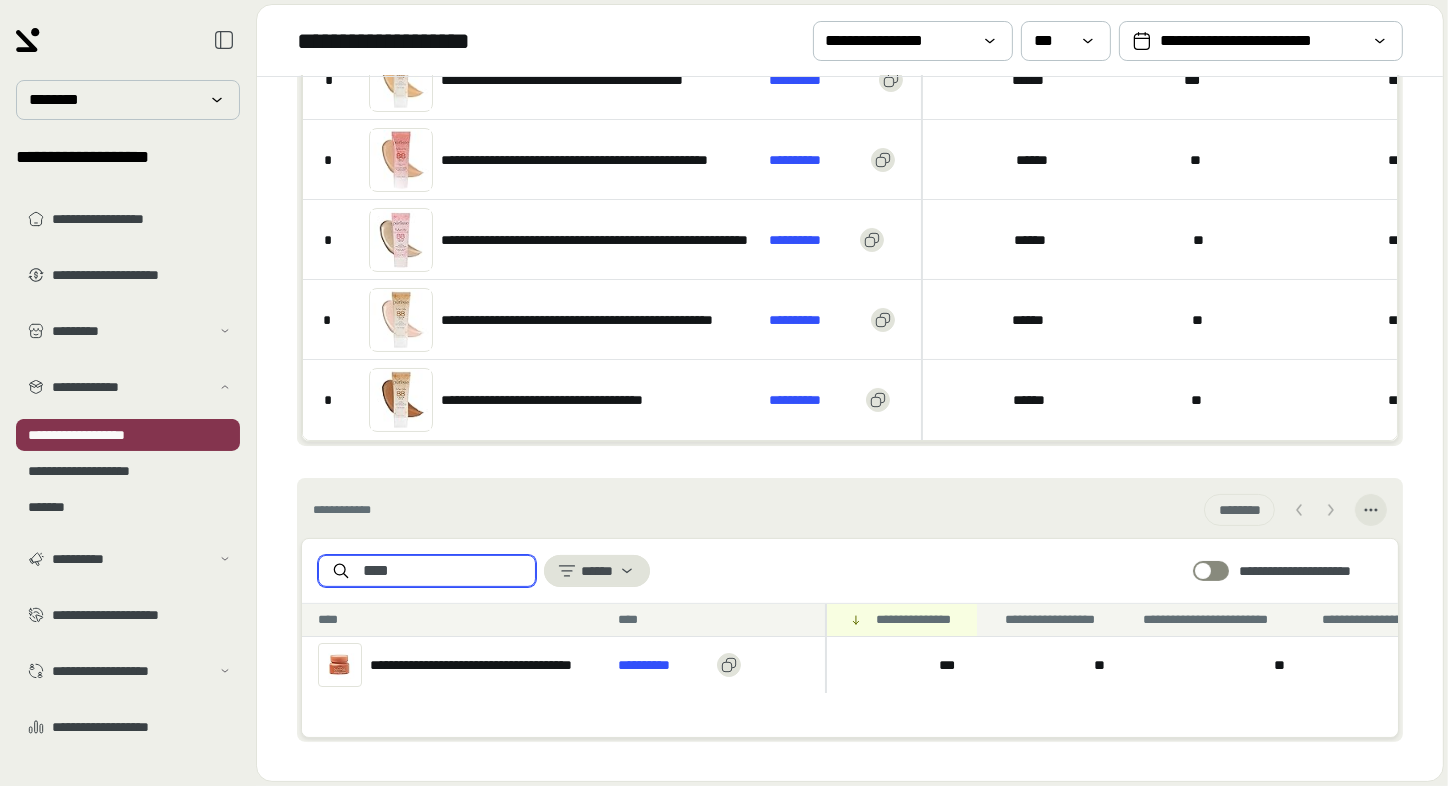 click on "****" at bounding box center [443, 571] 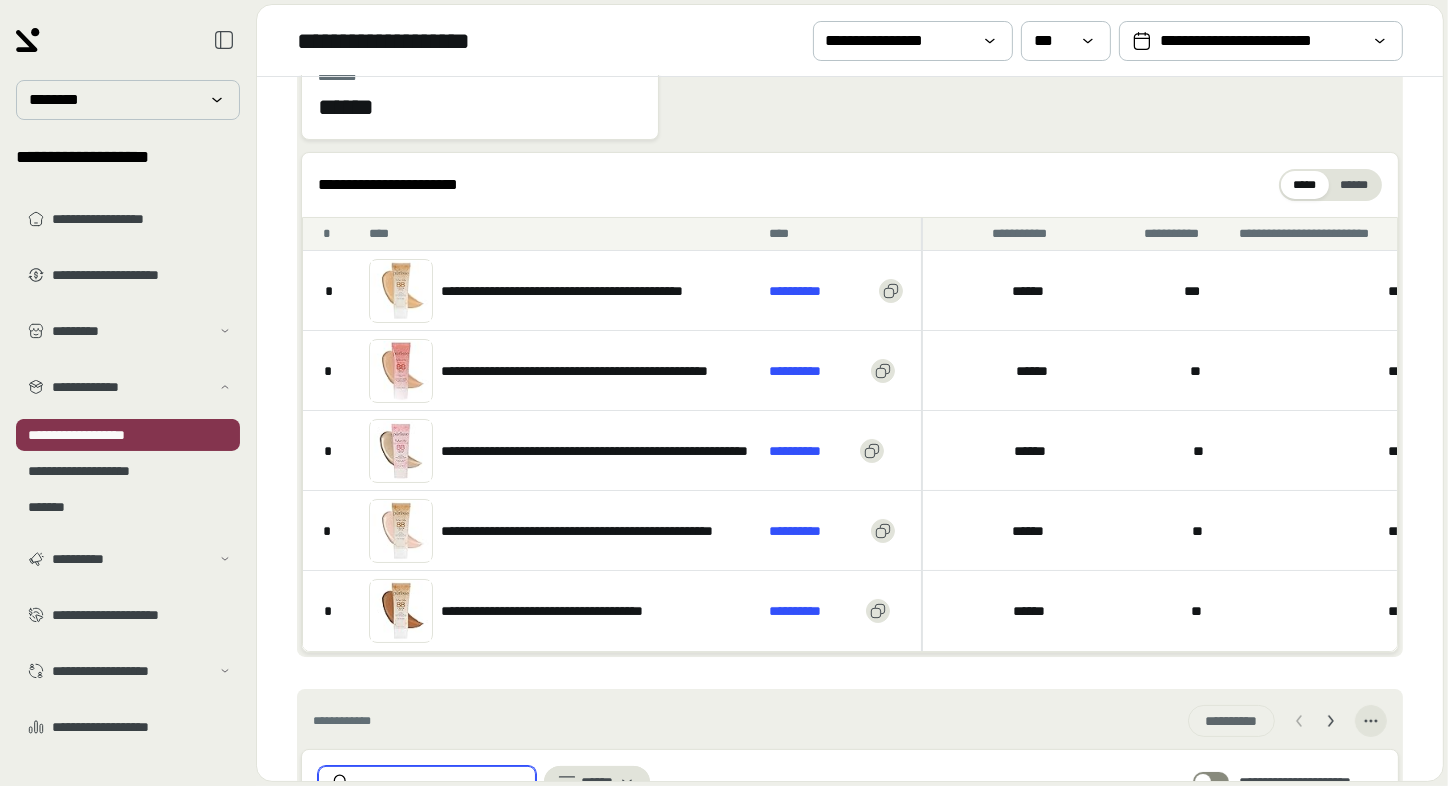 scroll, scrollTop: 0, scrollLeft: 0, axis: both 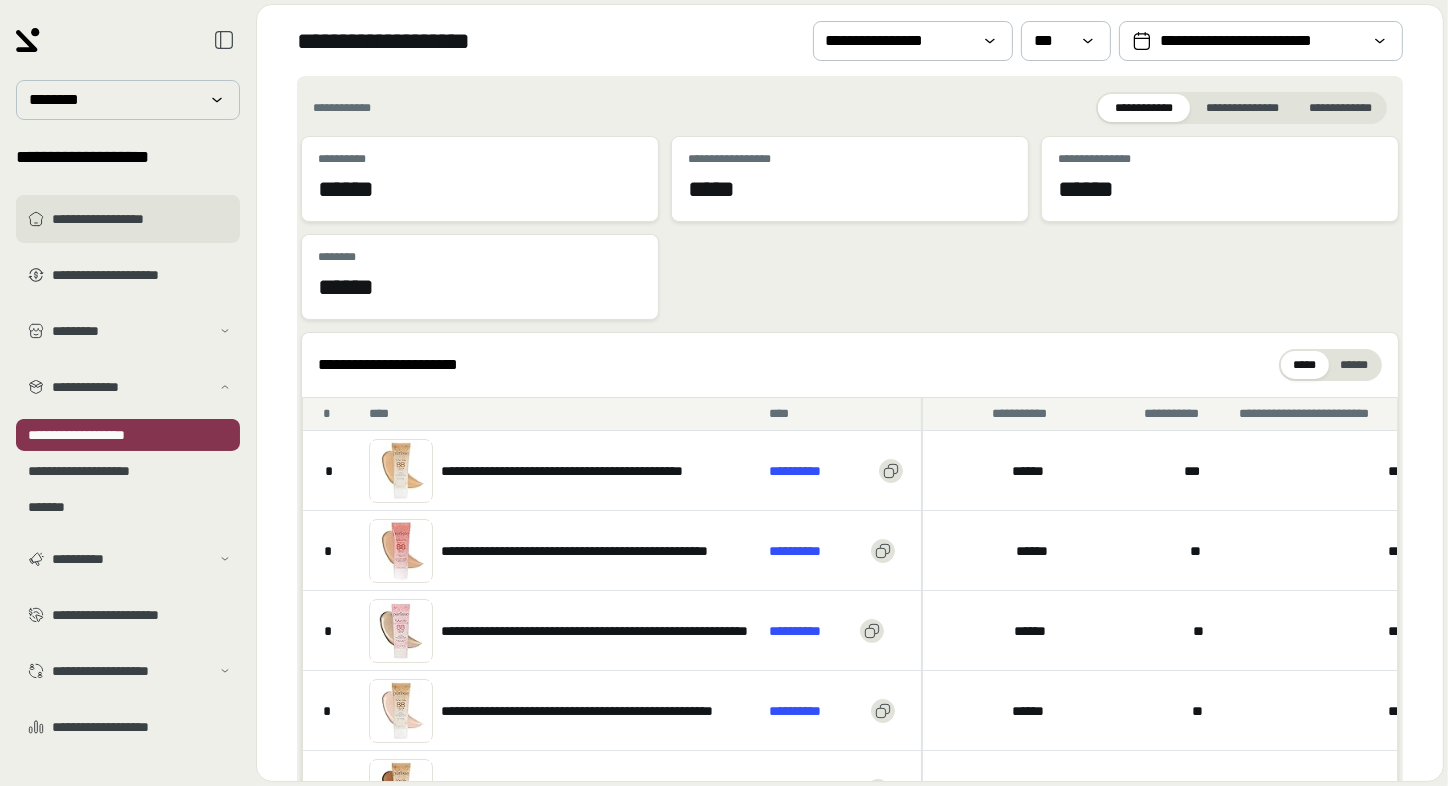 click on "**********" at bounding box center (142, 219) 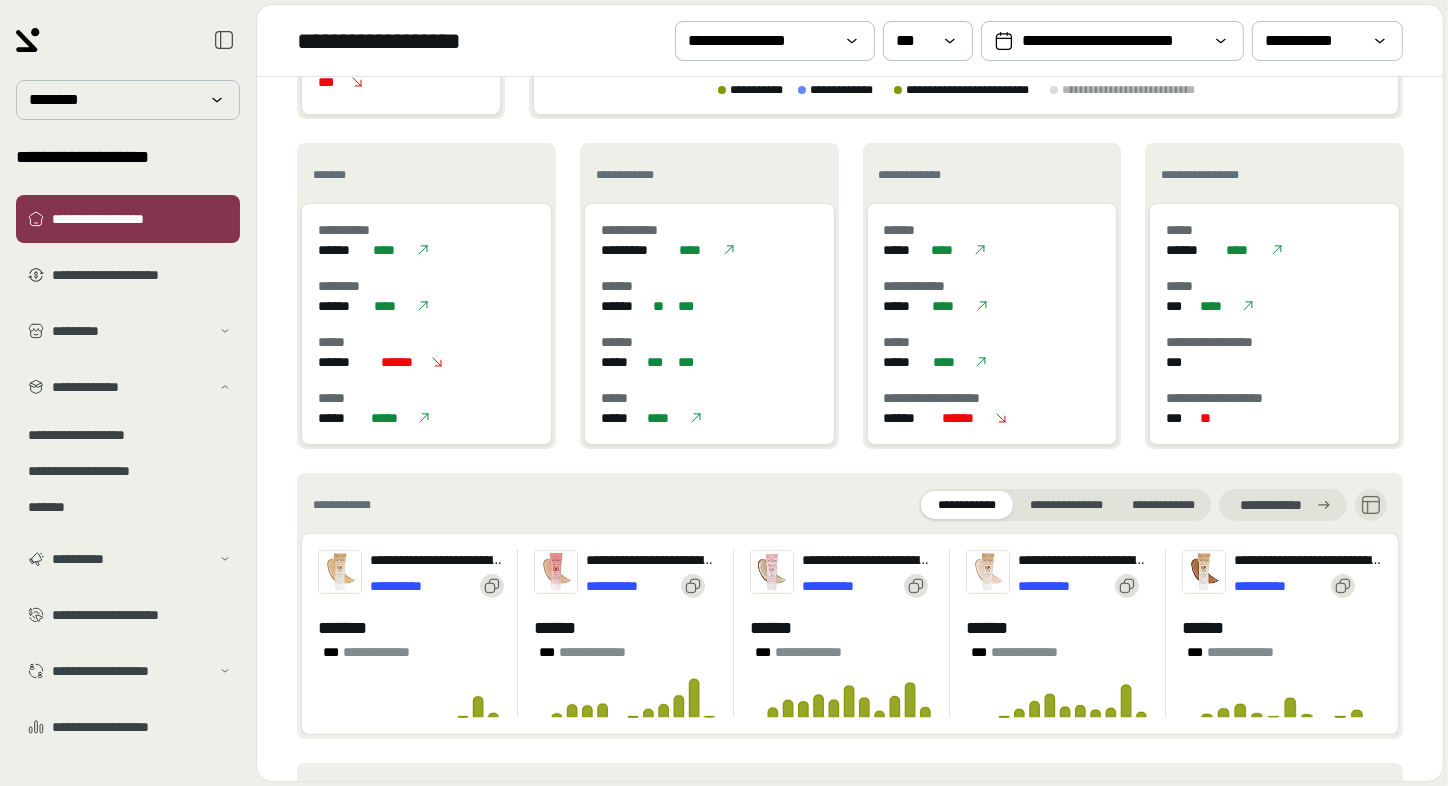 scroll, scrollTop: 560, scrollLeft: 0, axis: vertical 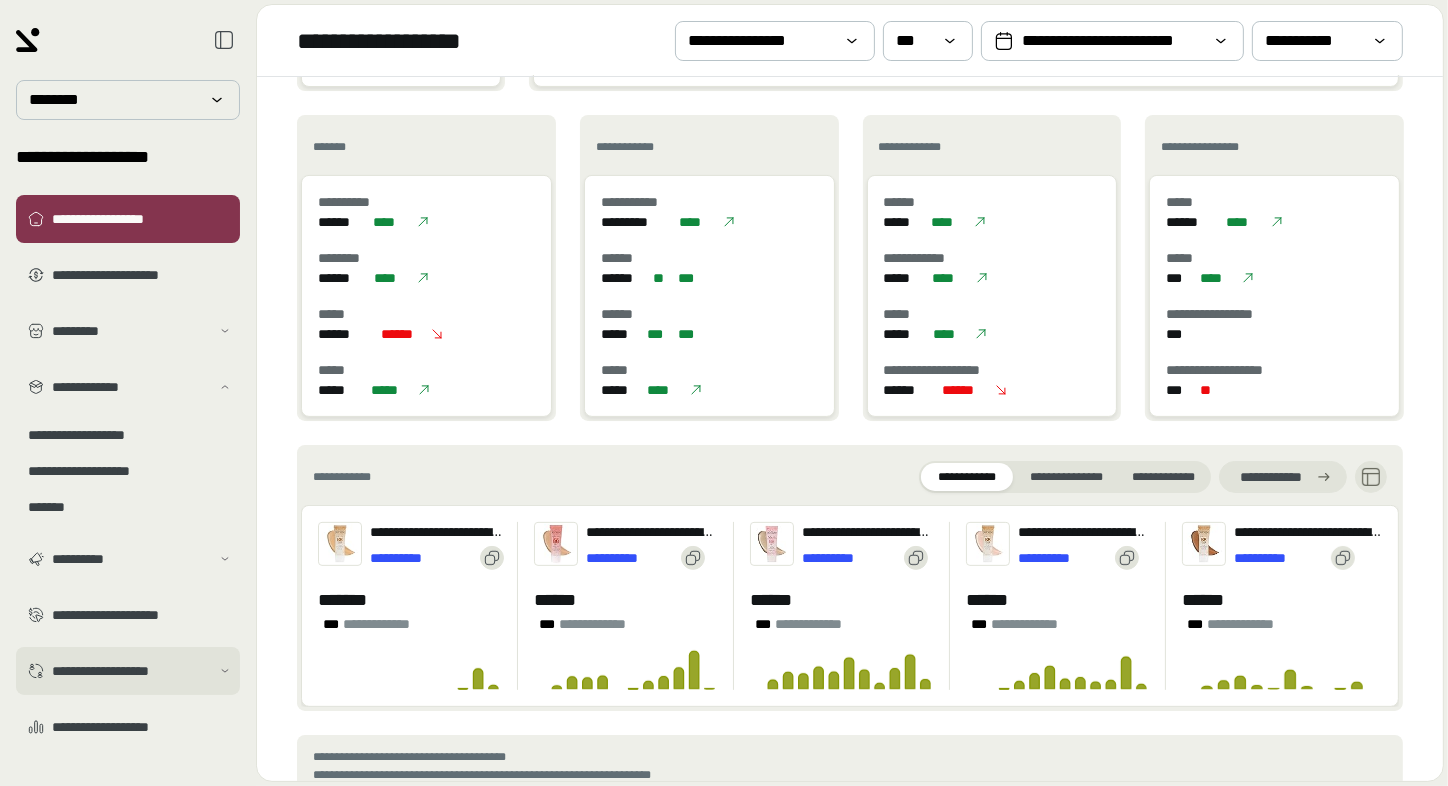 click on "**********" at bounding box center [128, 671] 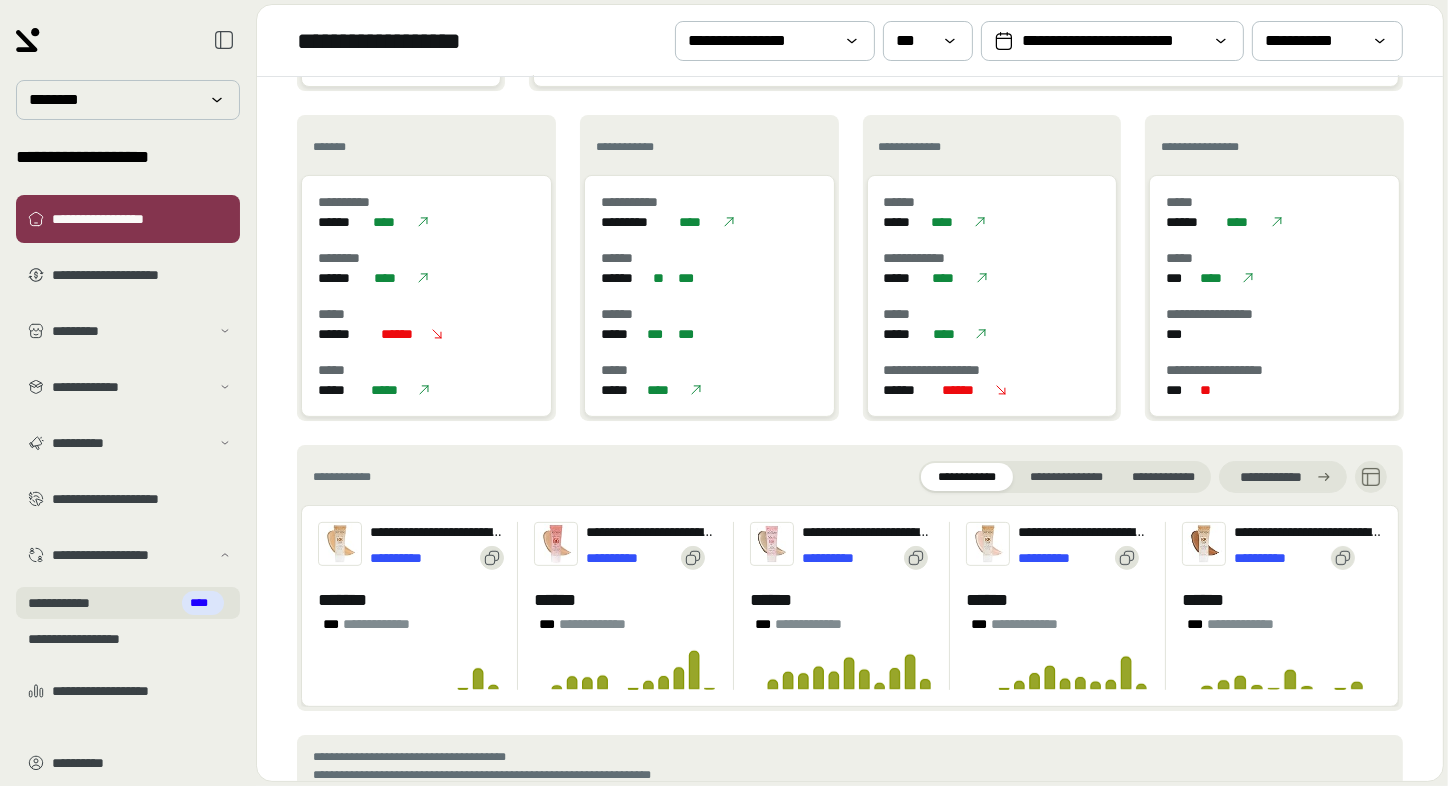 click on "**********" at bounding box center (126, 603) 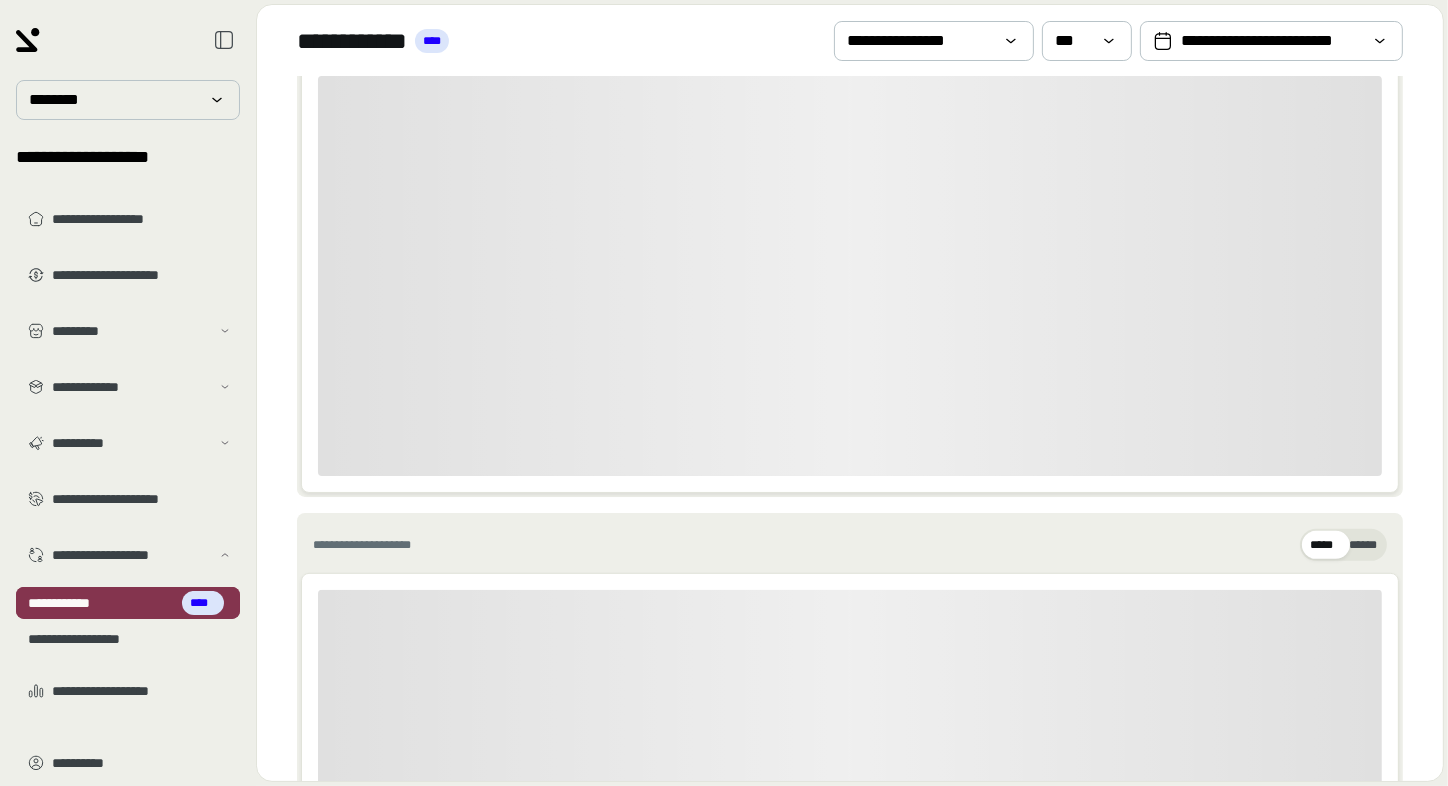 scroll, scrollTop: 0, scrollLeft: 0, axis: both 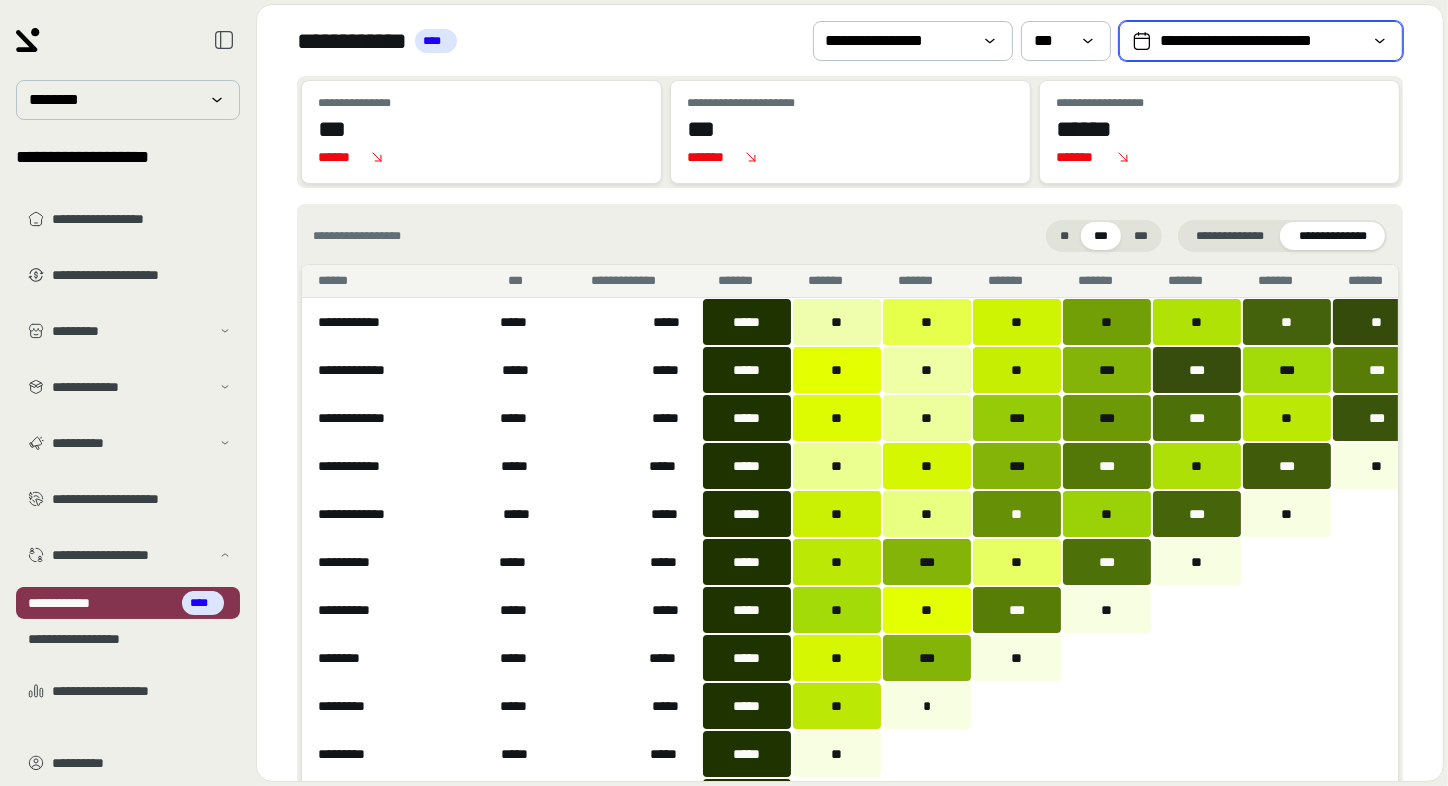 click on "**********" at bounding box center (1261, 41) 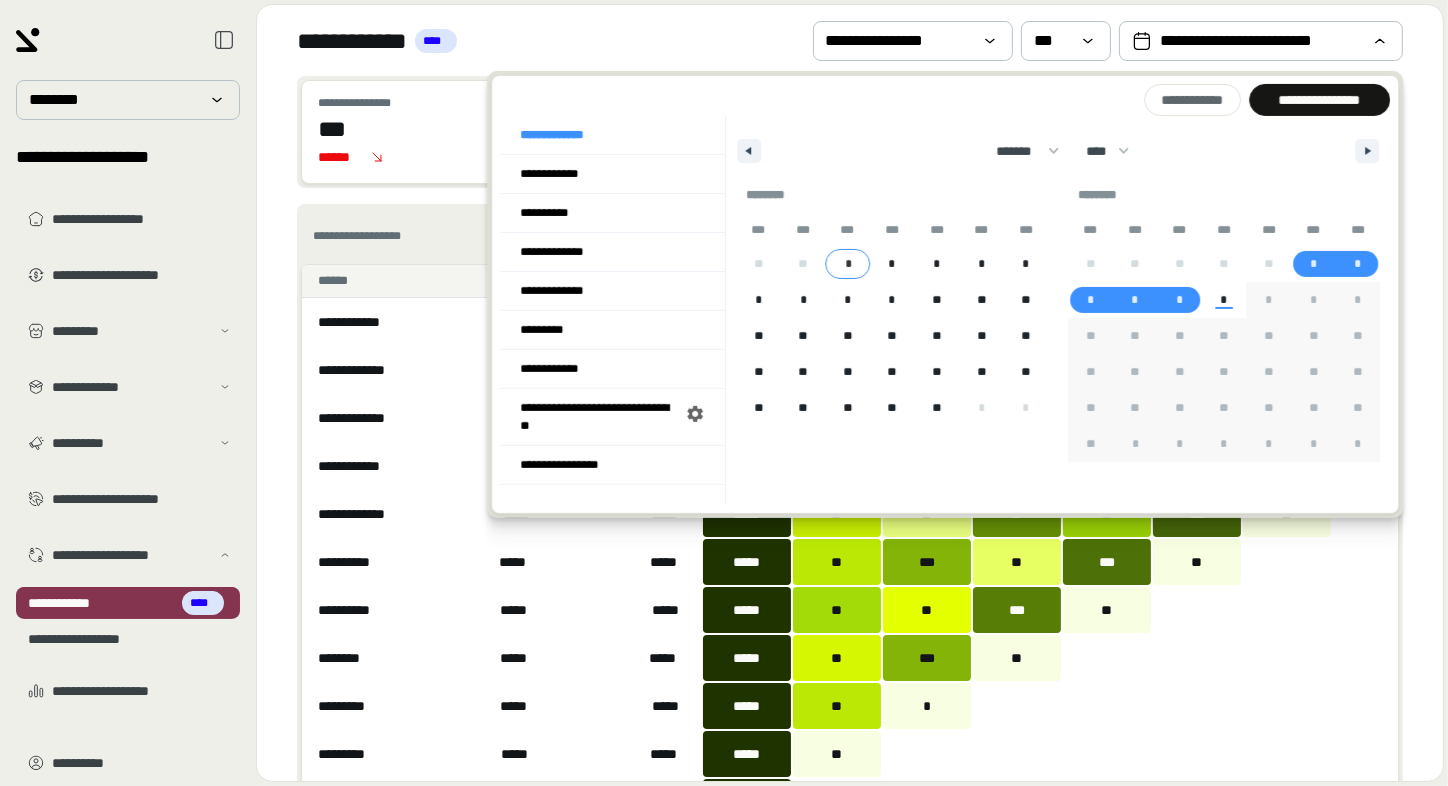 click on "*" at bounding box center [848, 264] 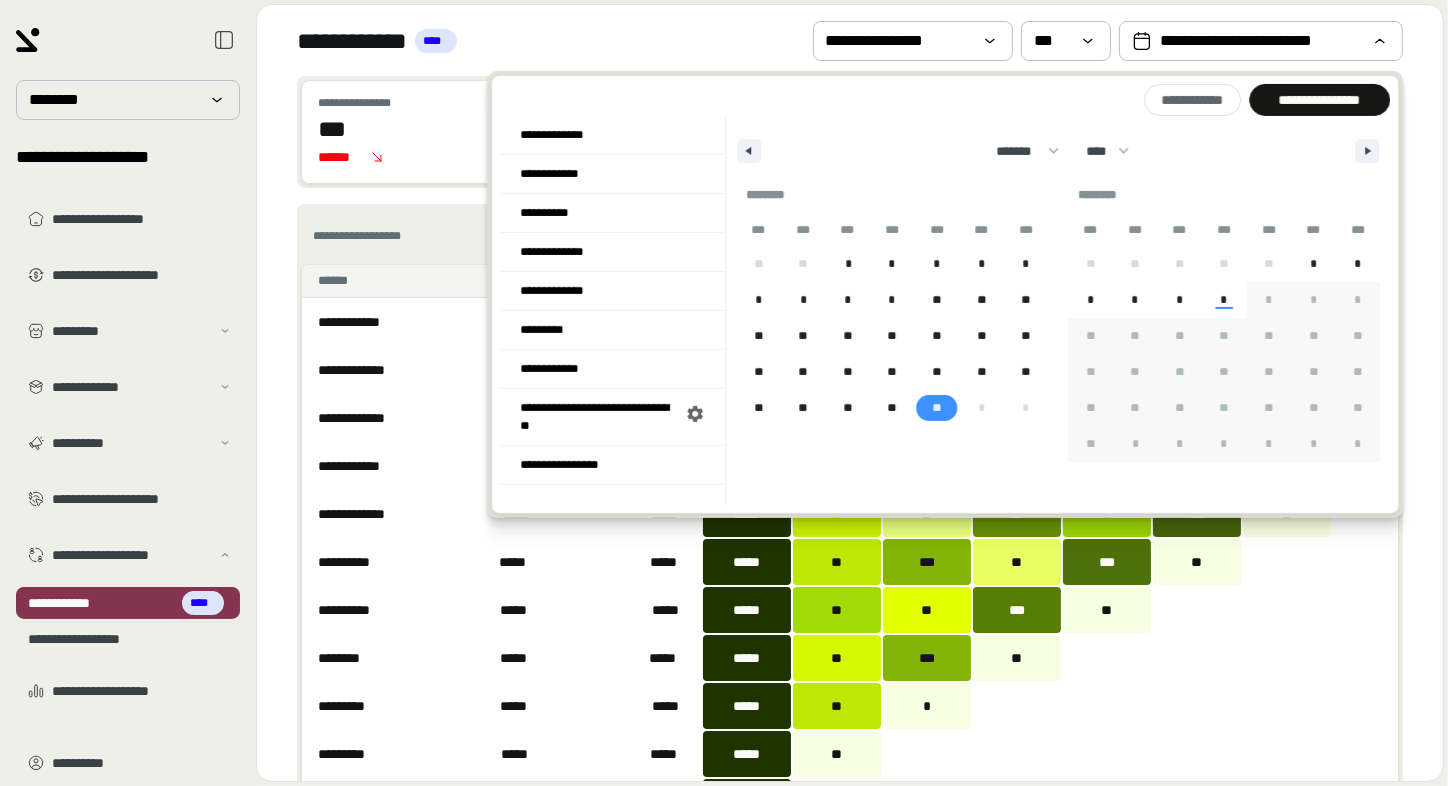 click on "**" at bounding box center [937, 408] 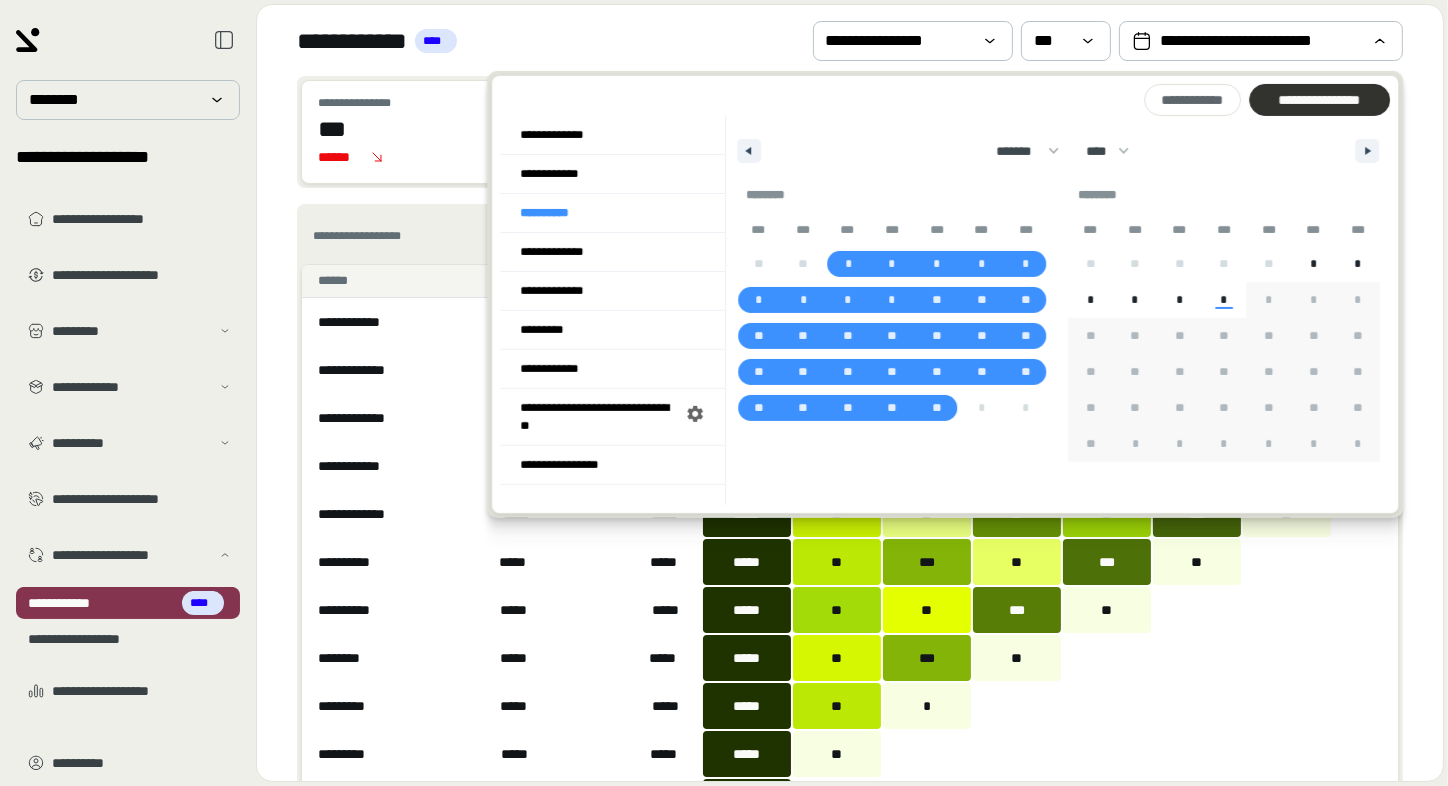 click on "**********" at bounding box center [1319, 100] 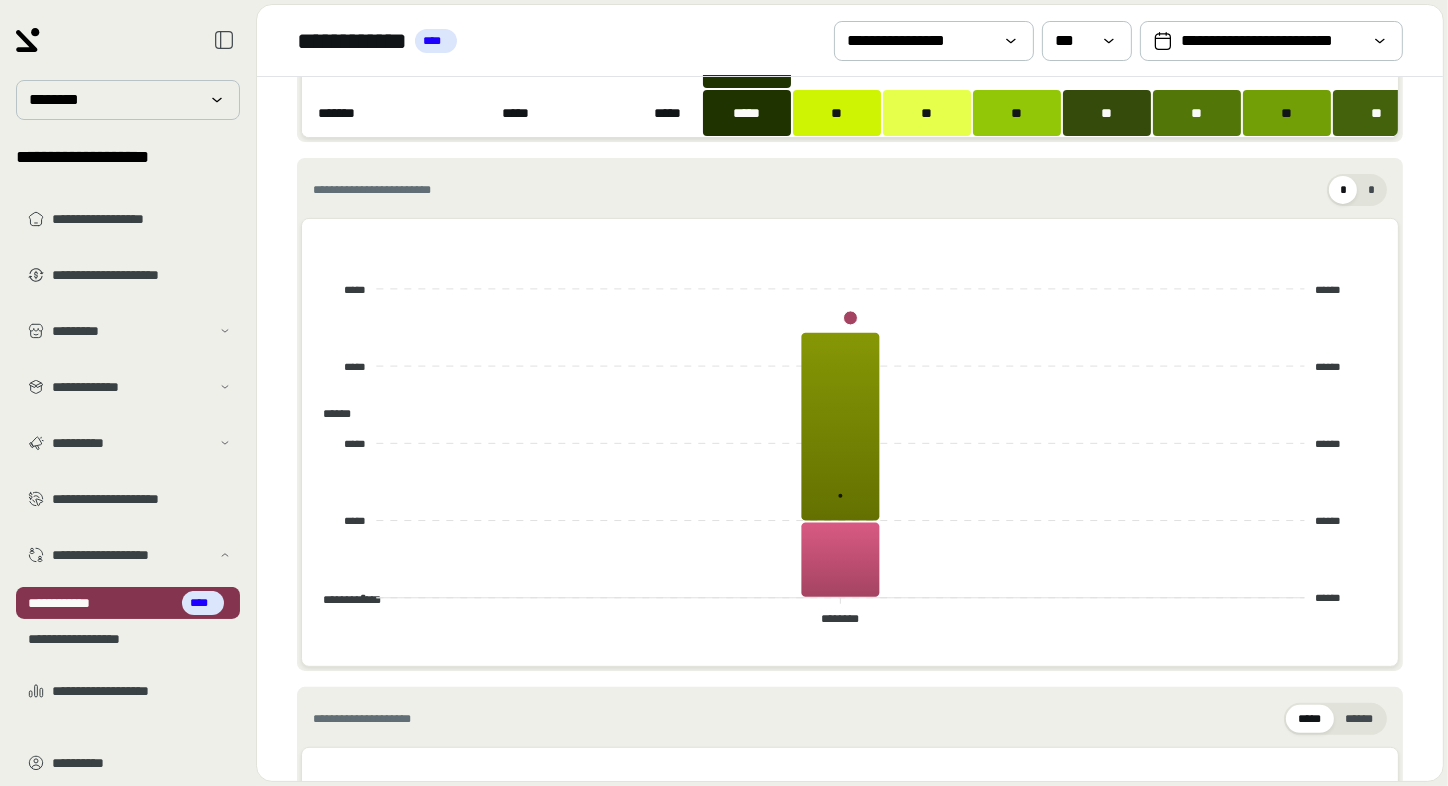 scroll, scrollTop: 735, scrollLeft: 0, axis: vertical 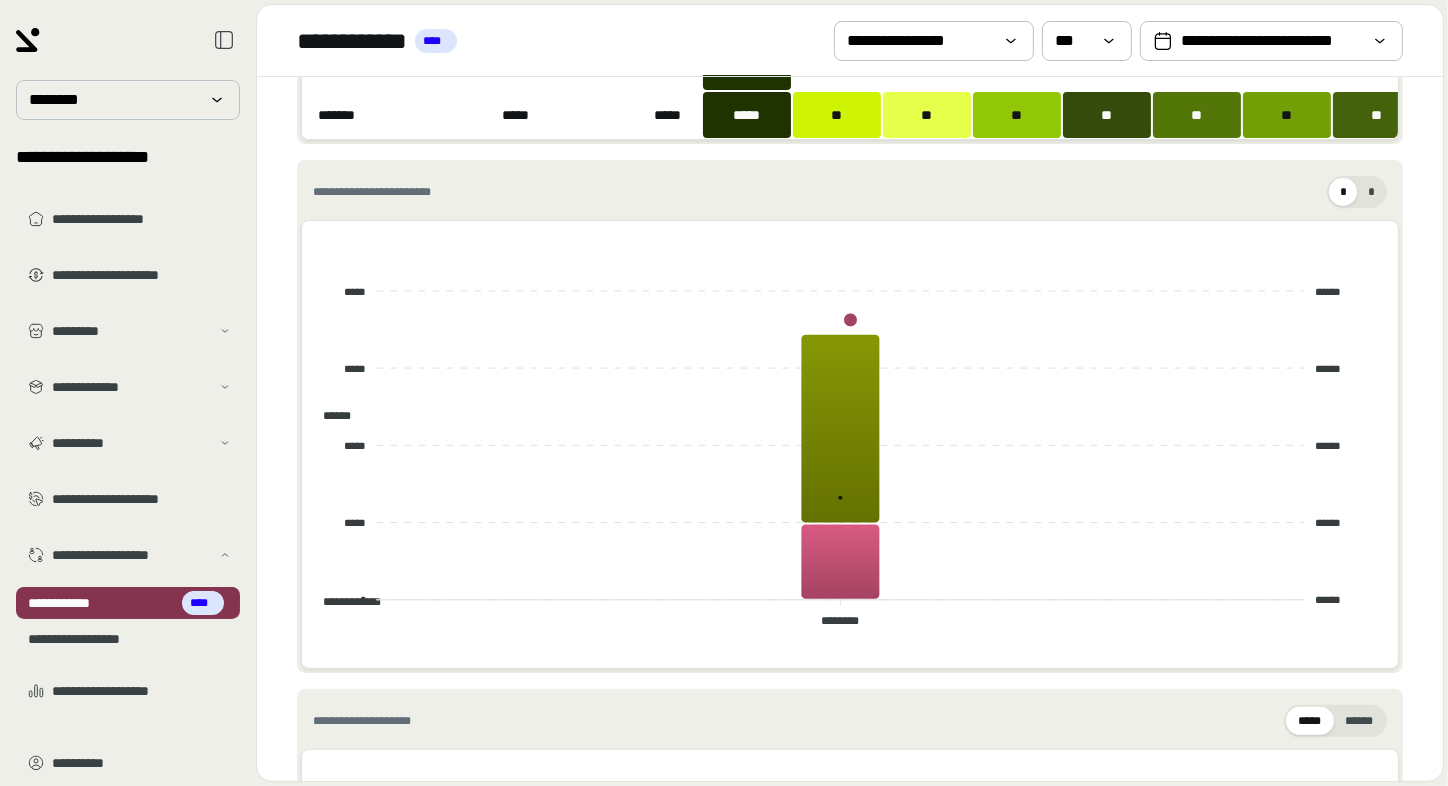 click on "*" at bounding box center [1343, 192] 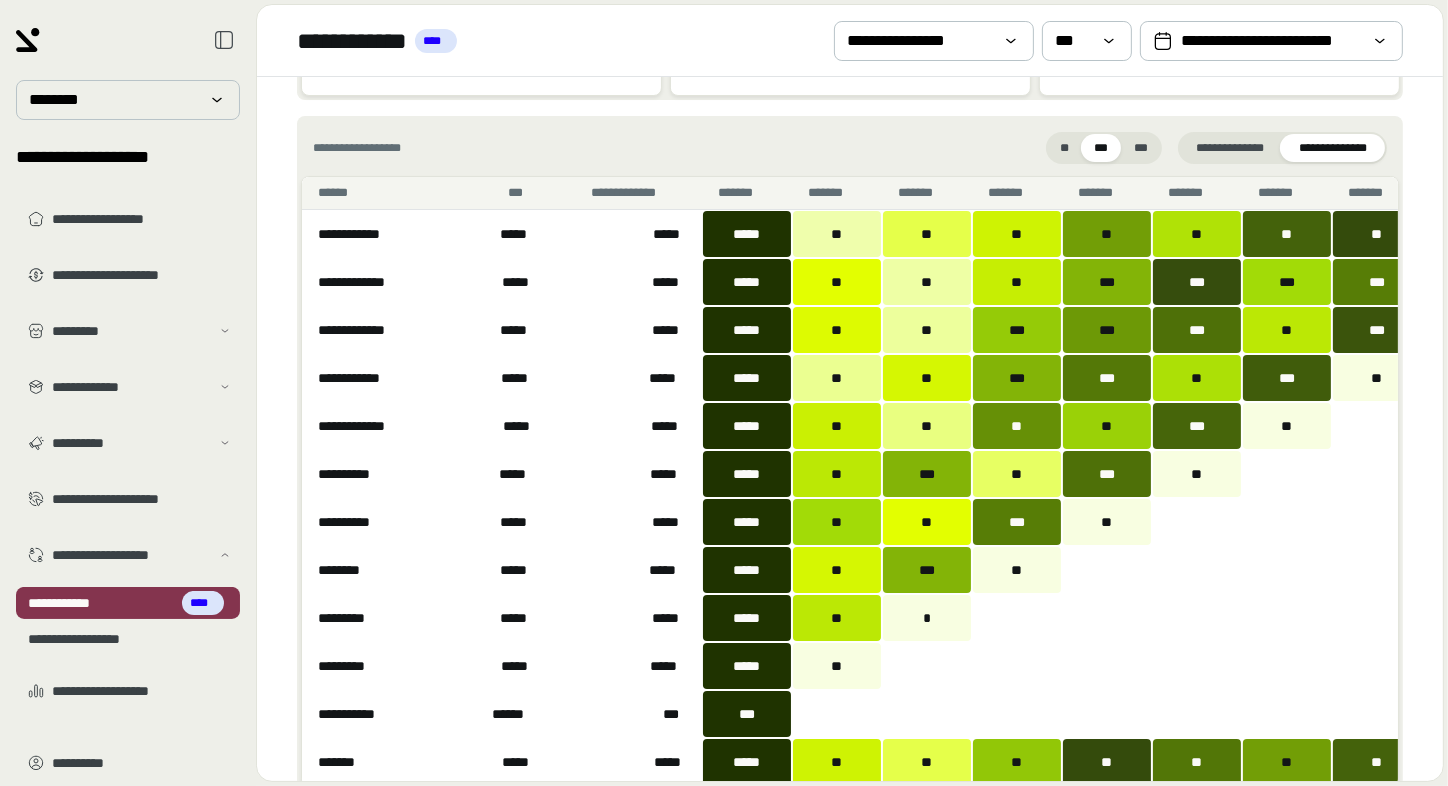 scroll, scrollTop: 0, scrollLeft: 0, axis: both 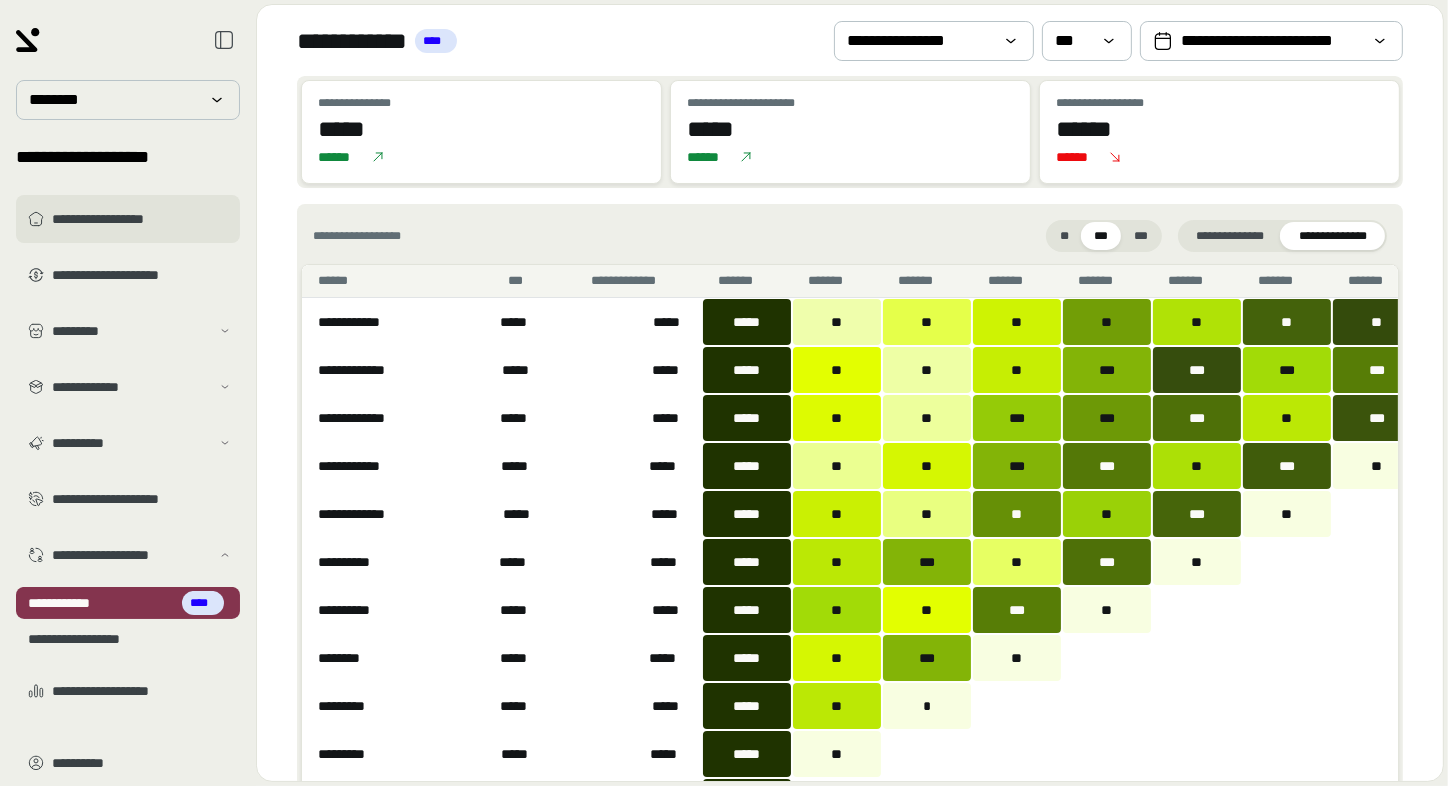 click on "**********" at bounding box center (128, 219) 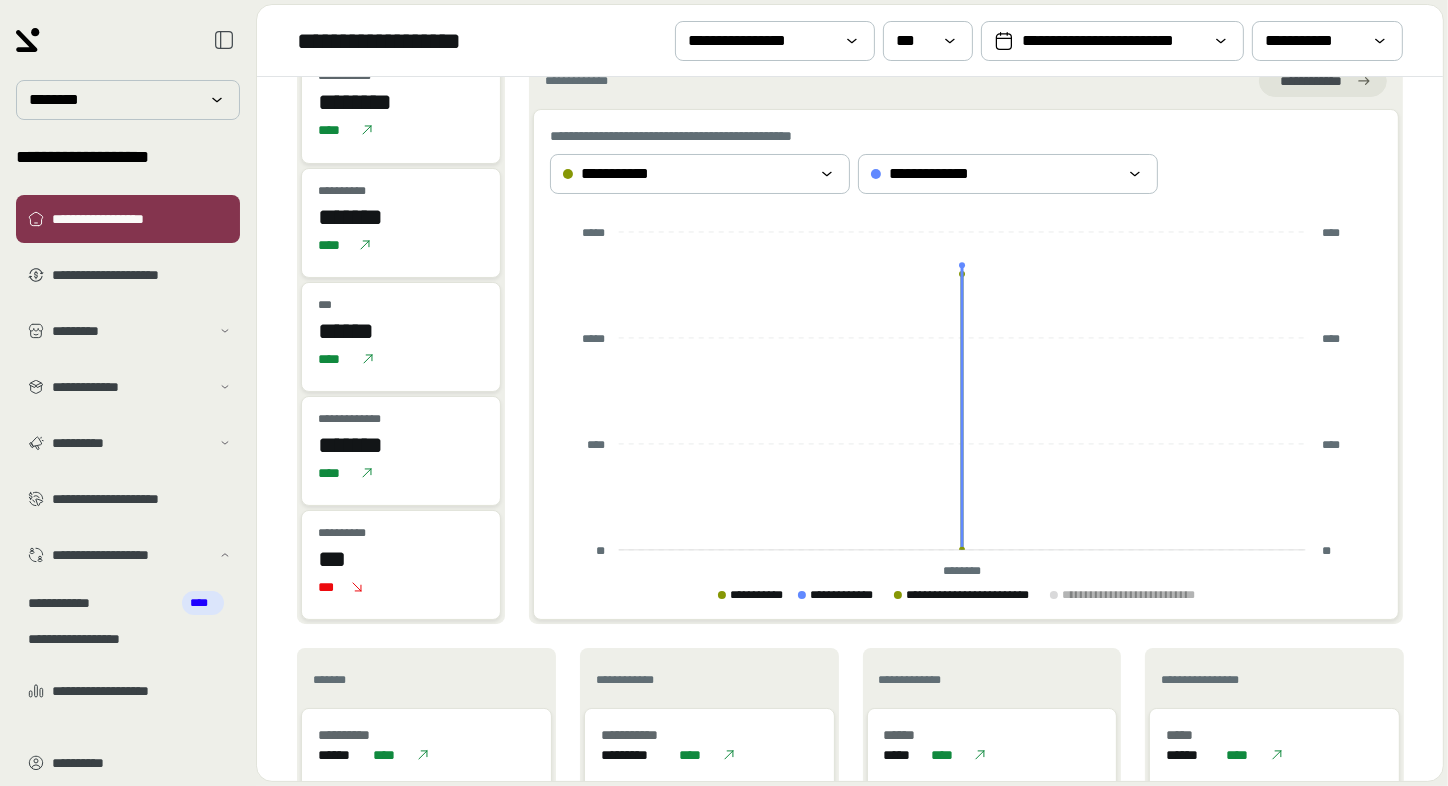 scroll, scrollTop: 0, scrollLeft: 0, axis: both 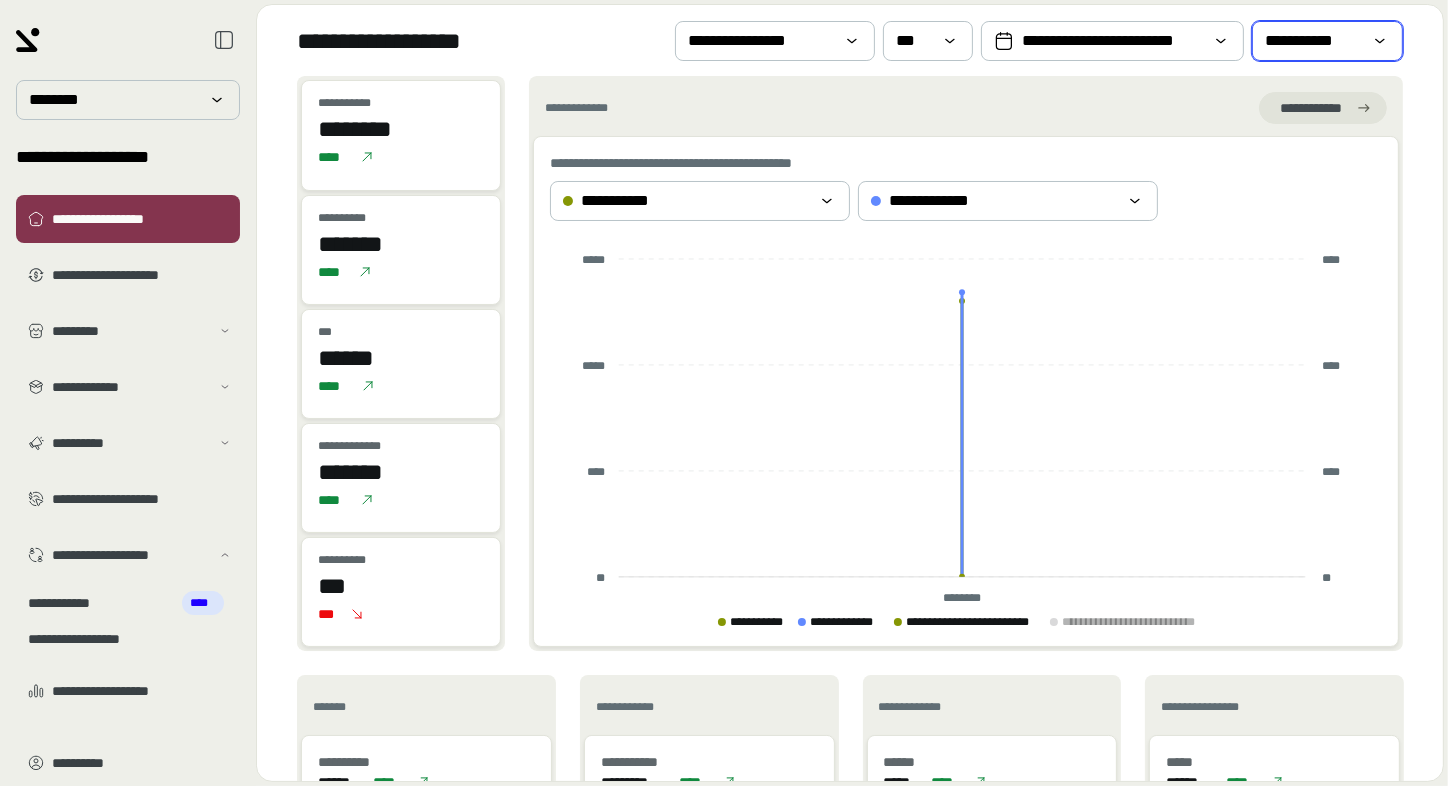 click on "**********" at bounding box center (1313, 41) 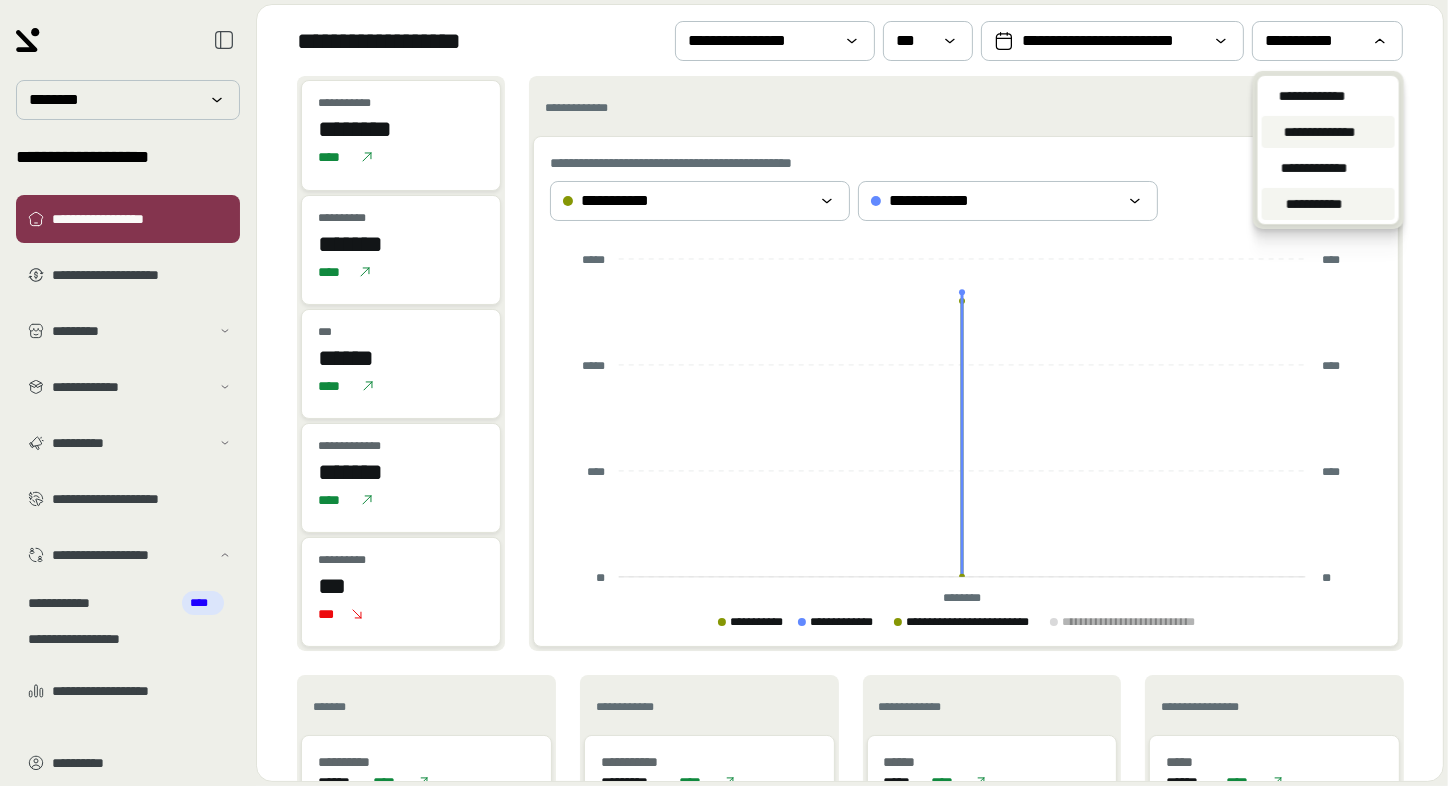 click on "**********" at bounding box center (1319, 132) 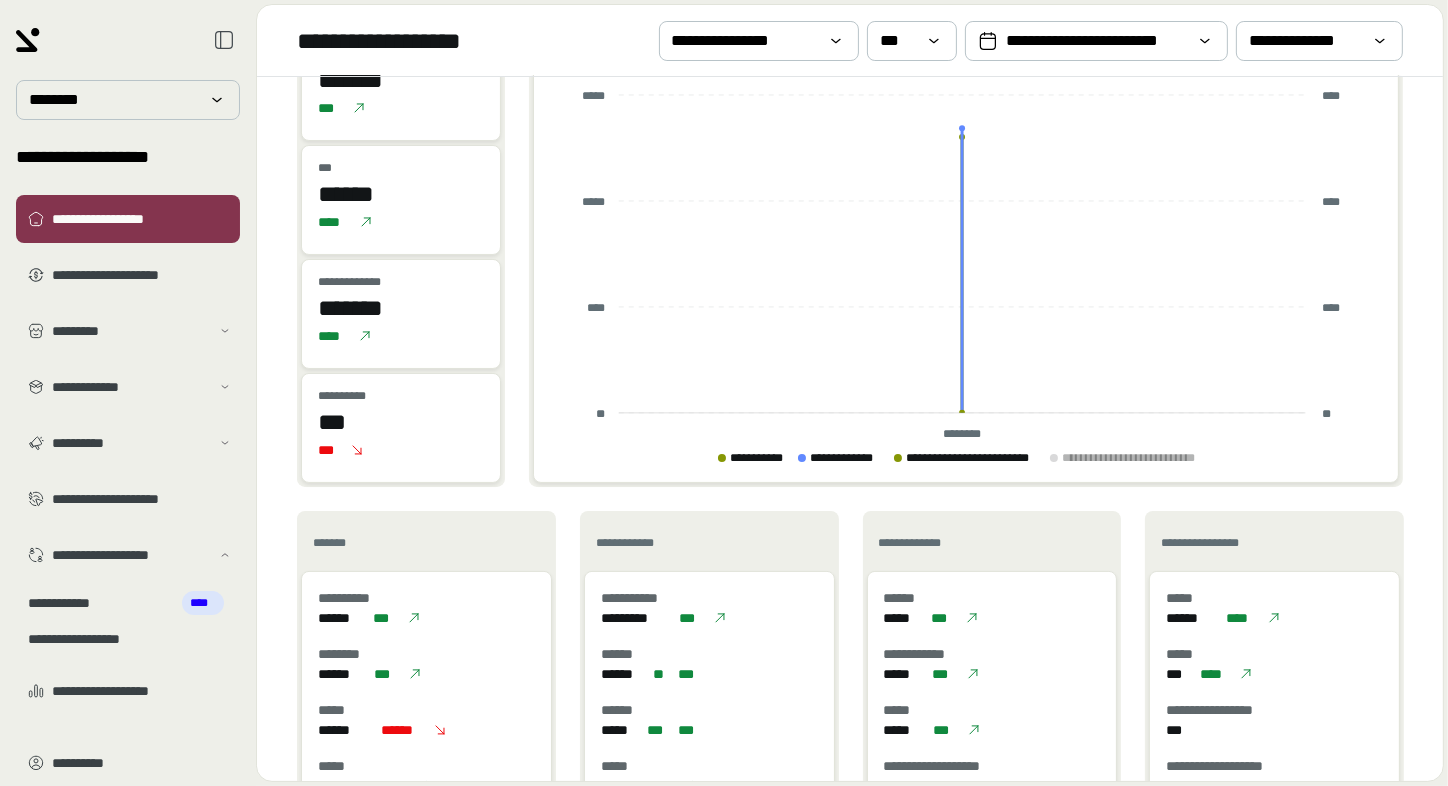 scroll, scrollTop: 0, scrollLeft: 0, axis: both 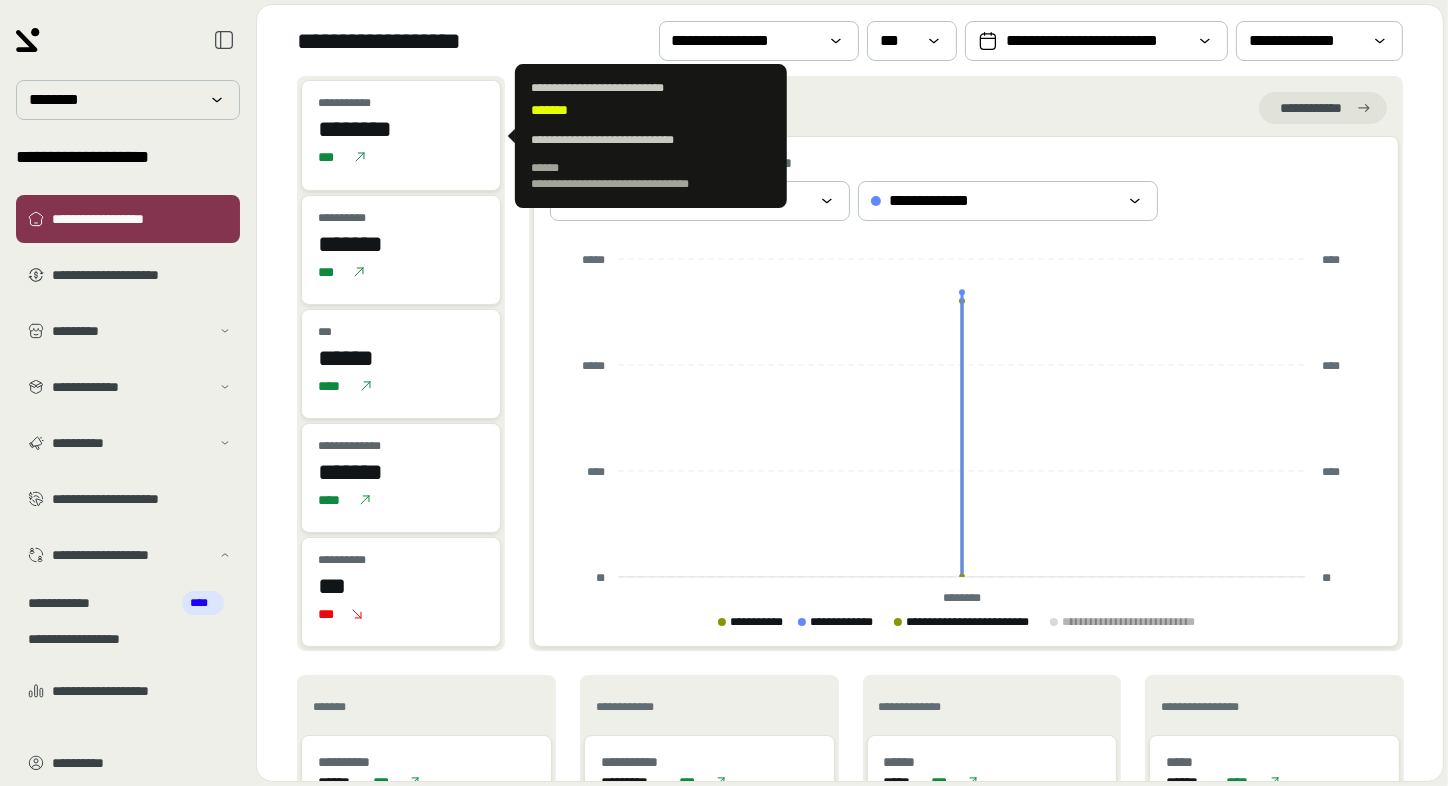 drag, startPoint x: 430, startPoint y: 132, endPoint x: 318, endPoint y: 125, distance: 112.21854 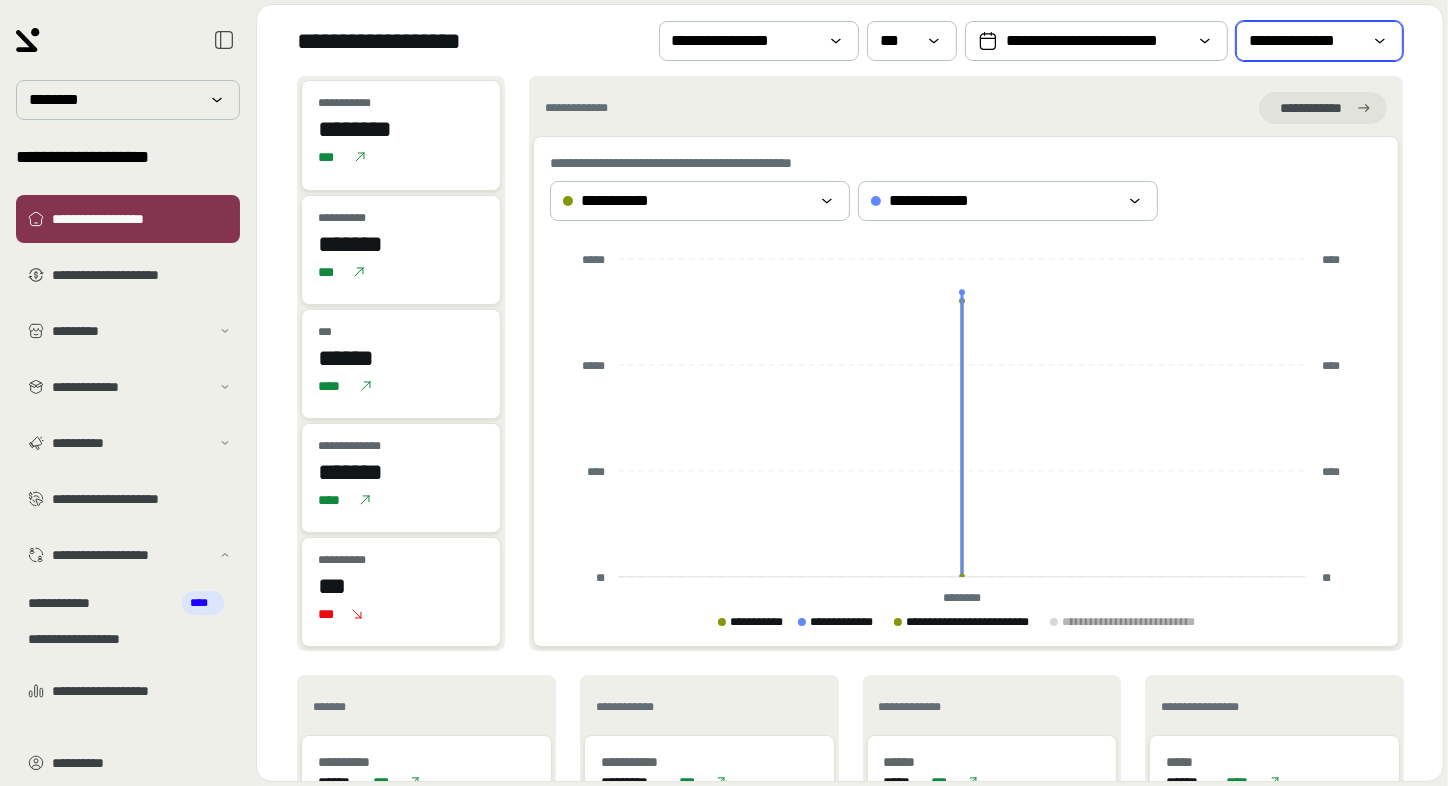 click on "**********" at bounding box center [1319, 41] 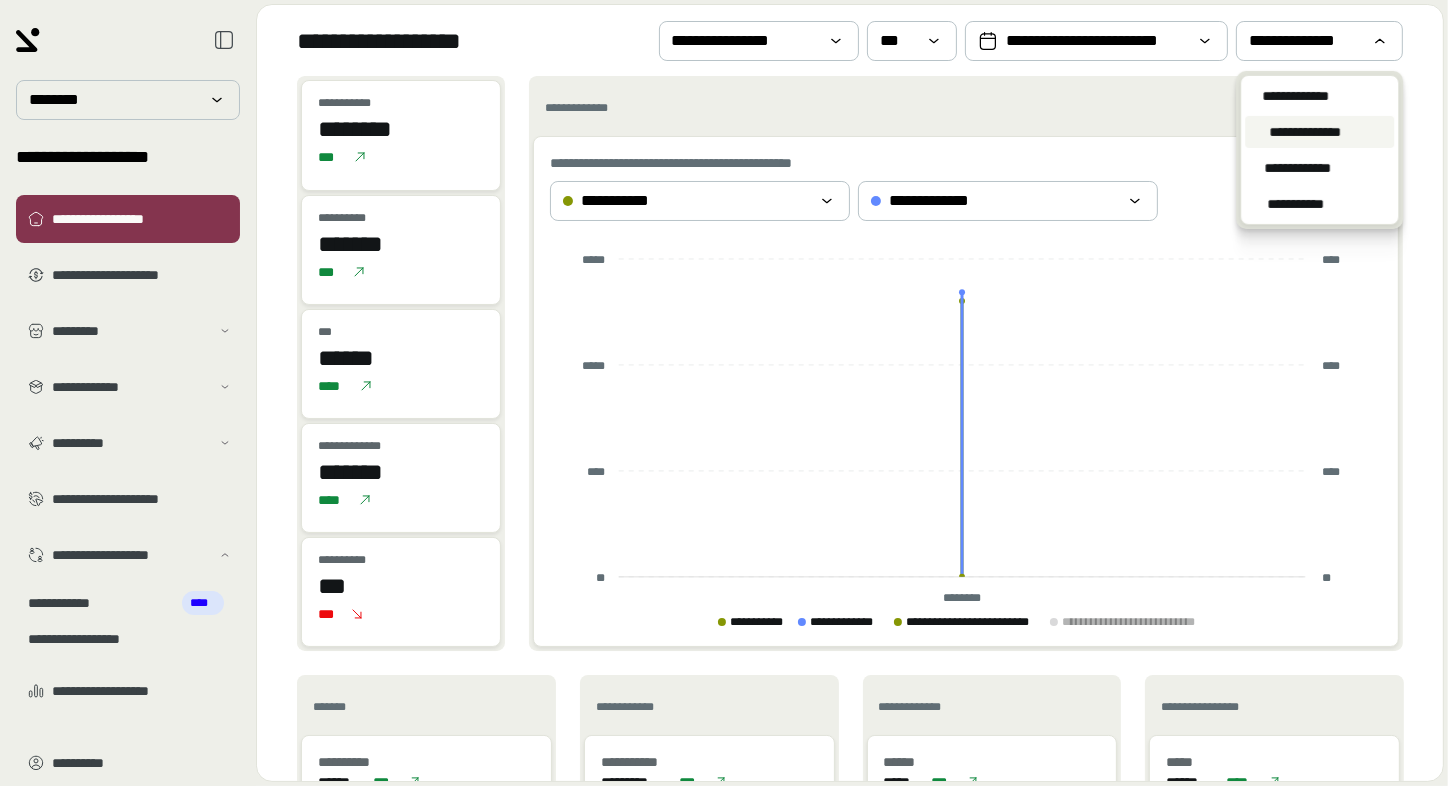 click on "[FIRST] [LAST] [ADDRESS]" at bounding box center [401, 135] 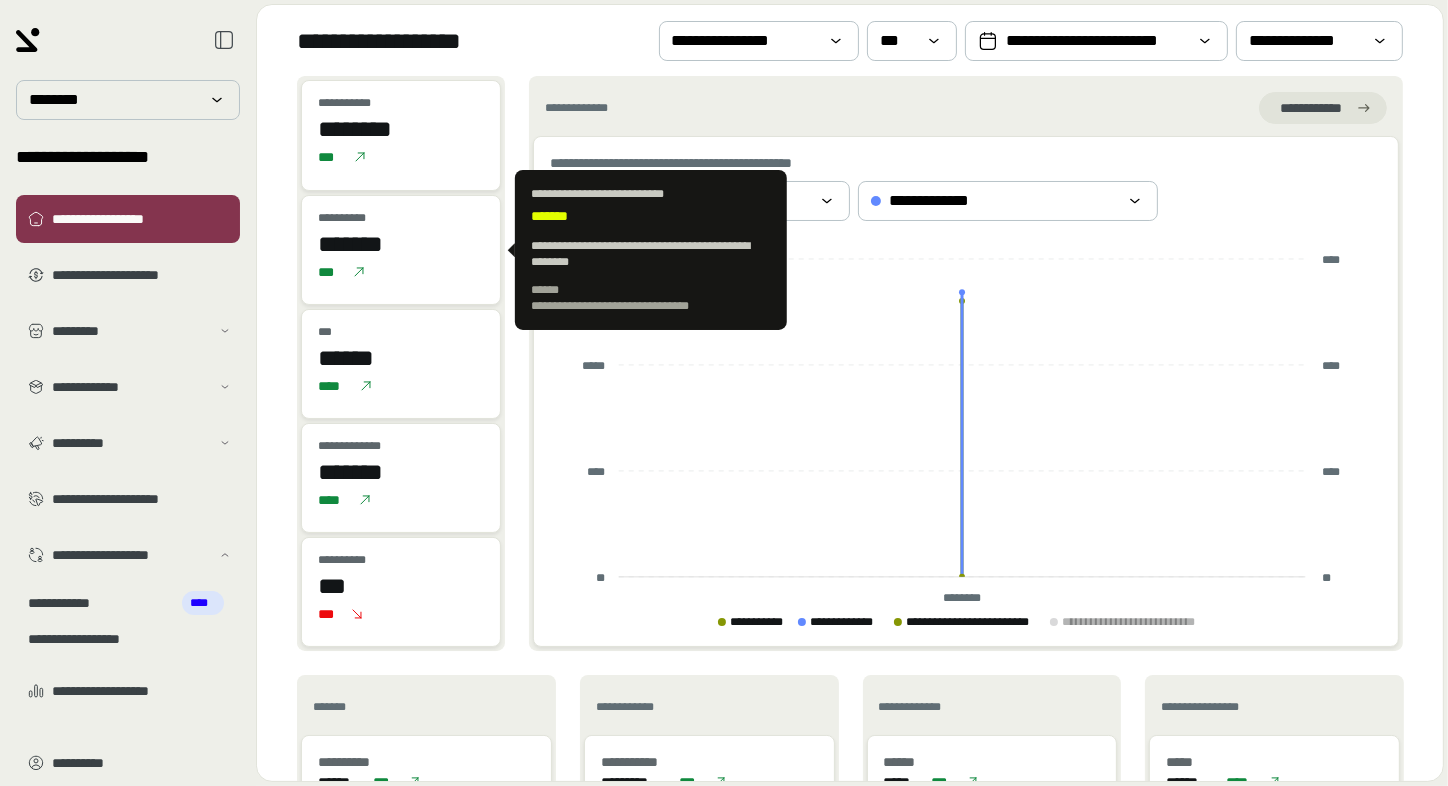 drag, startPoint x: 419, startPoint y: 236, endPoint x: 318, endPoint y: 239, distance: 101.04455 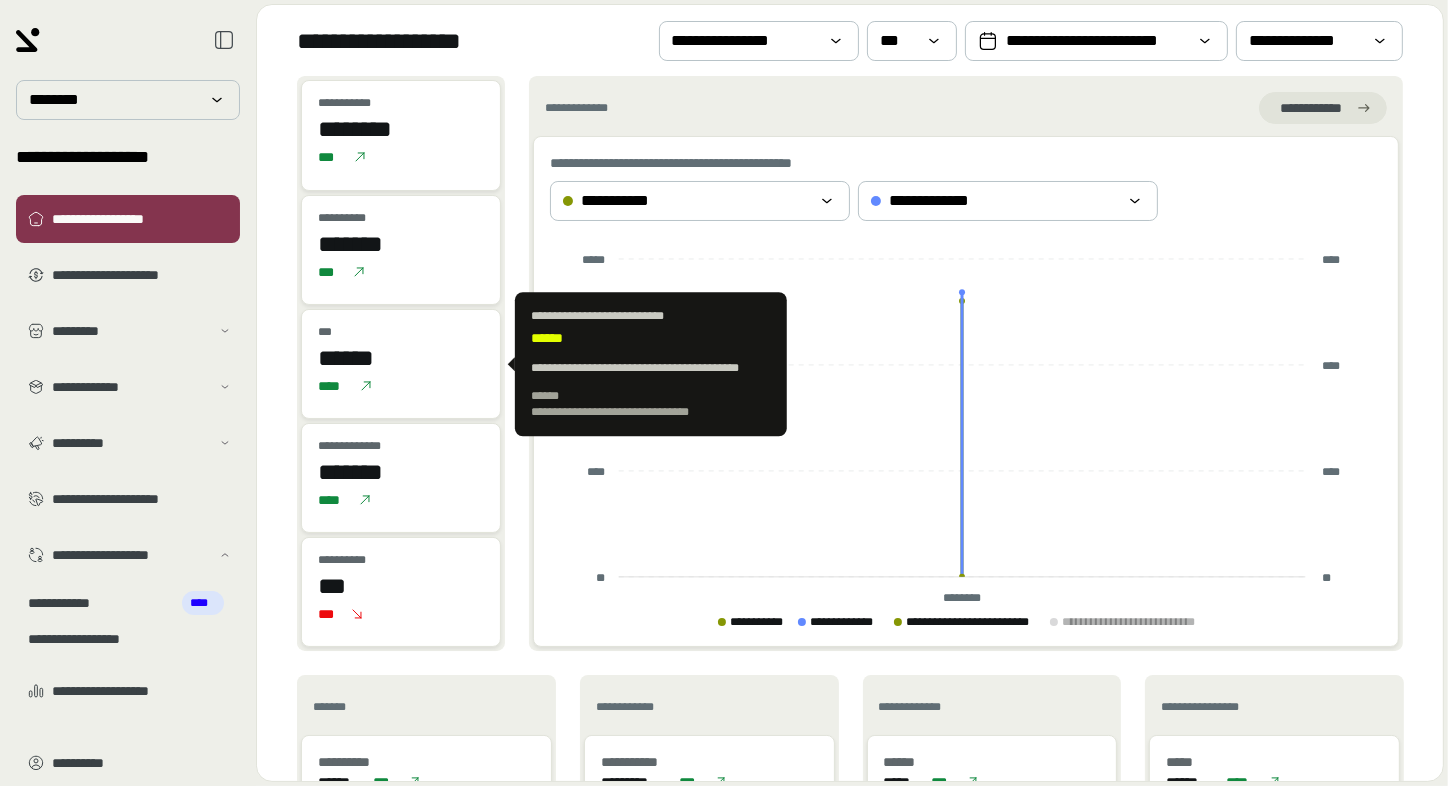 drag, startPoint x: 418, startPoint y: 354, endPoint x: 318, endPoint y: 354, distance: 100 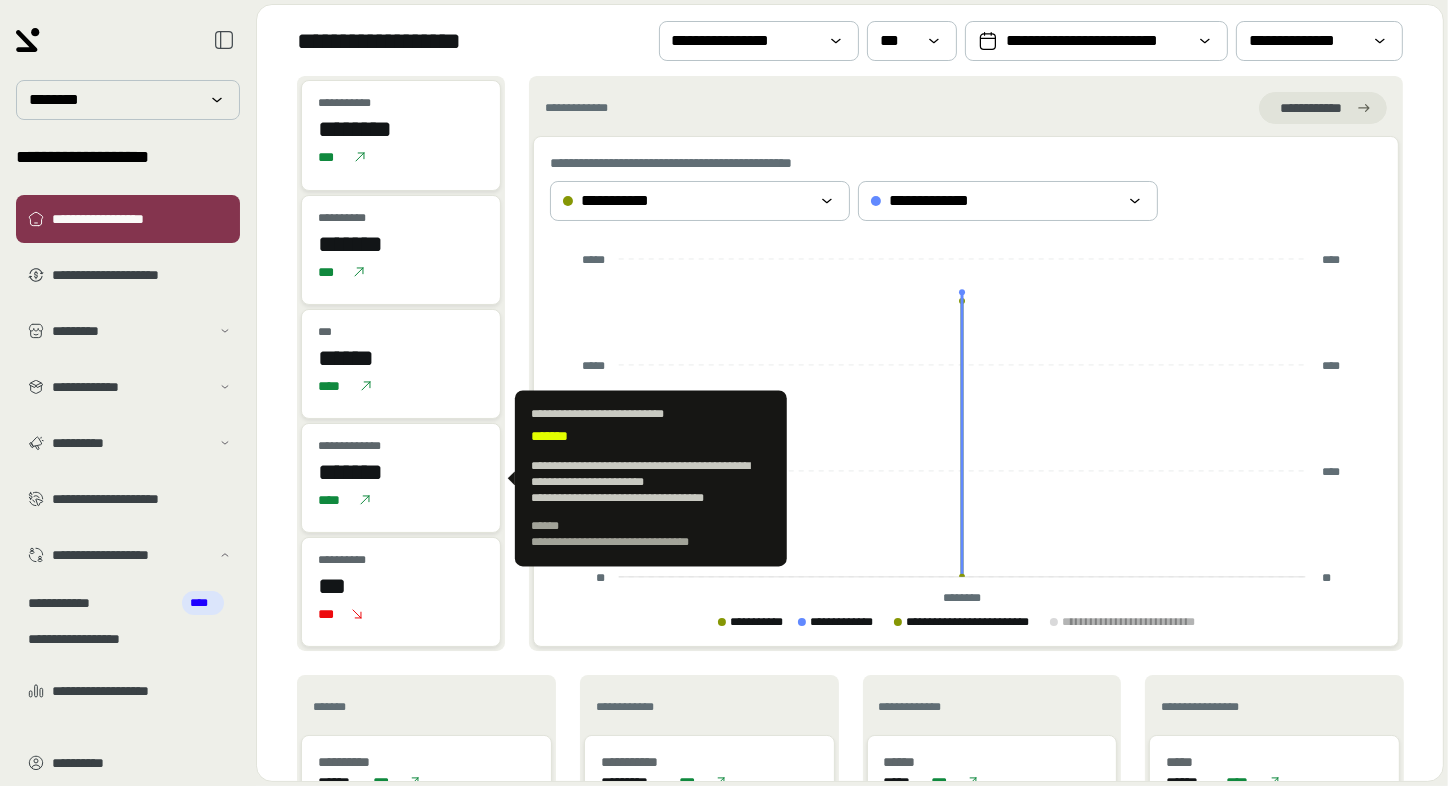 drag, startPoint x: 418, startPoint y: 467, endPoint x: 311, endPoint y: 465, distance: 107.01869 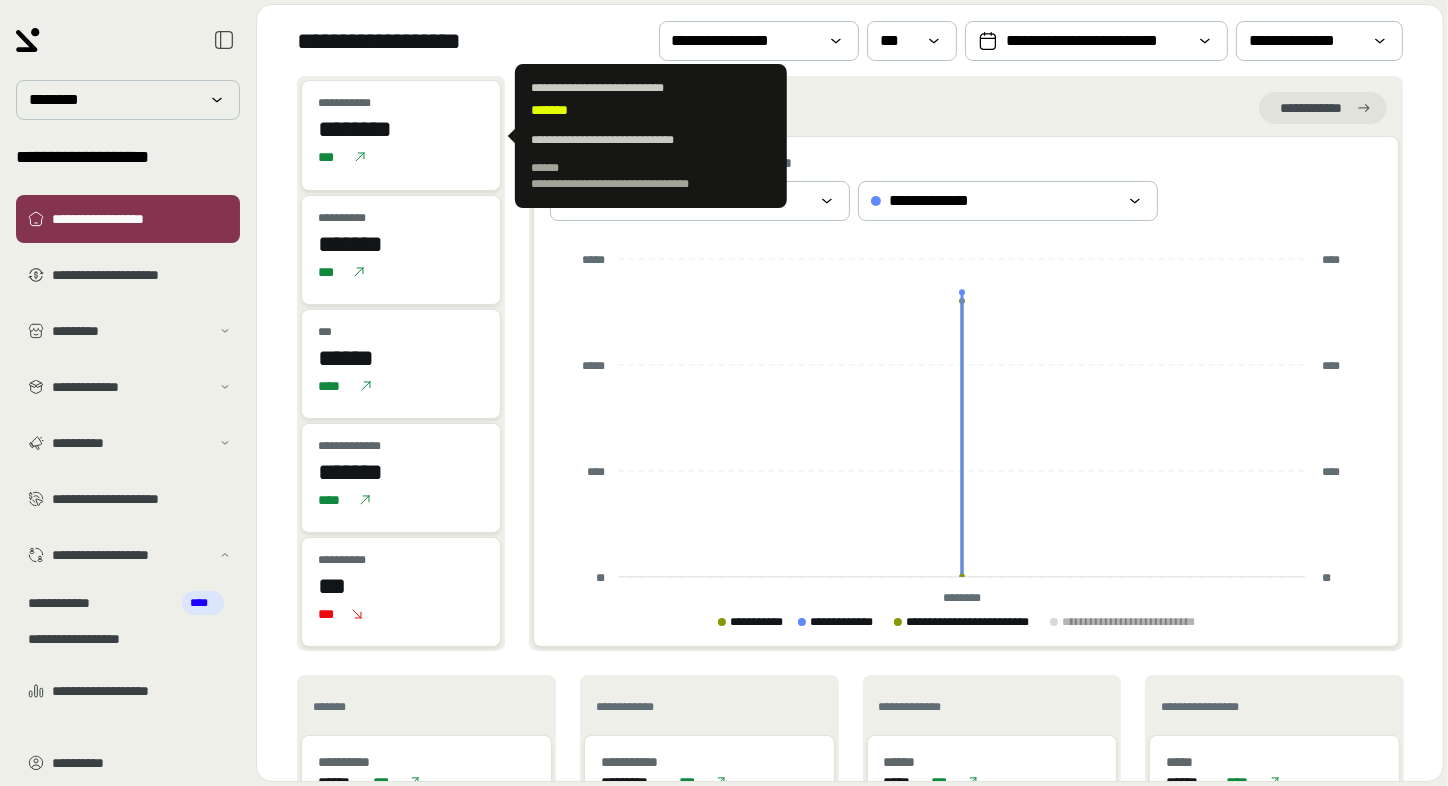 click on "***" at bounding box center [401, 157] 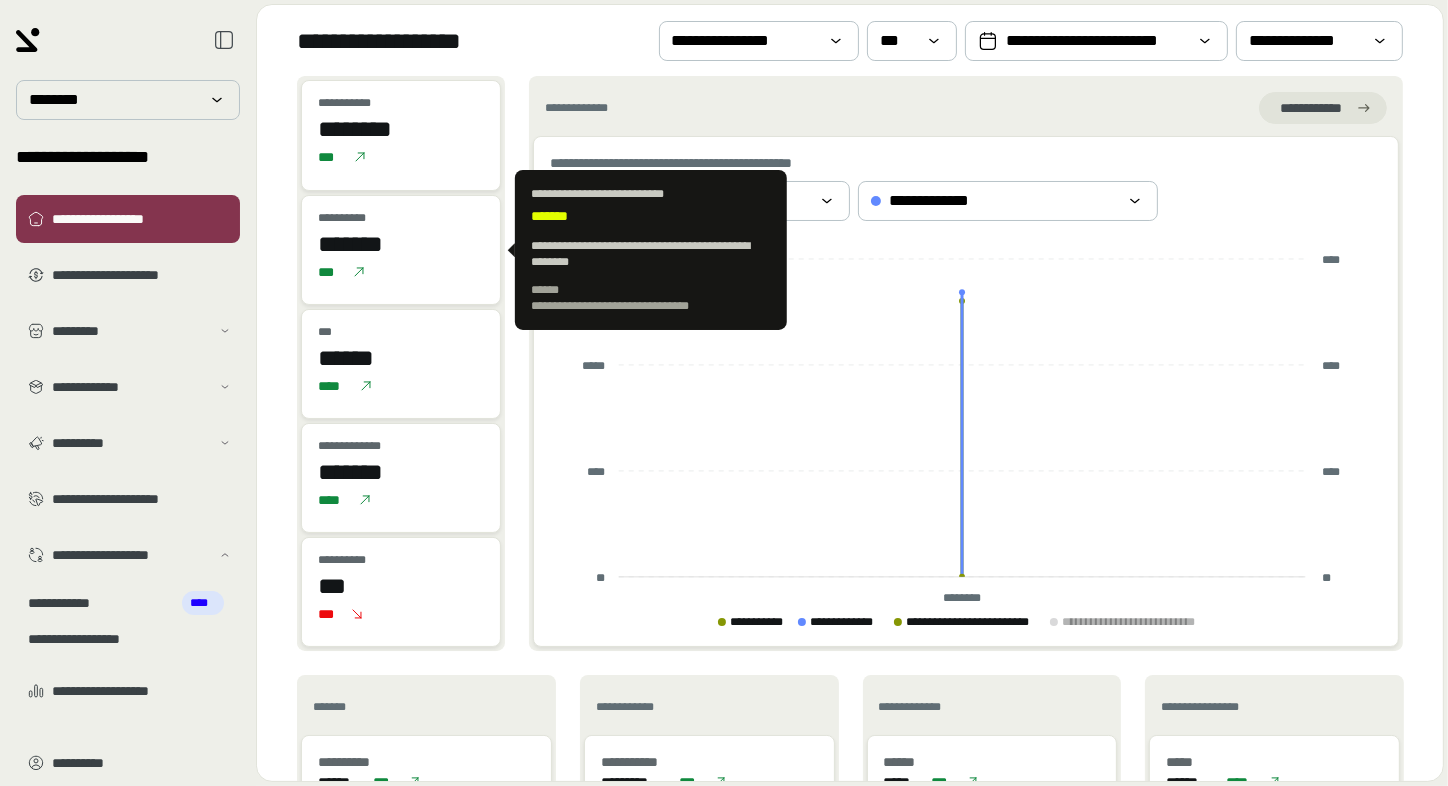 click on "**********" at bounding box center (358, 218) 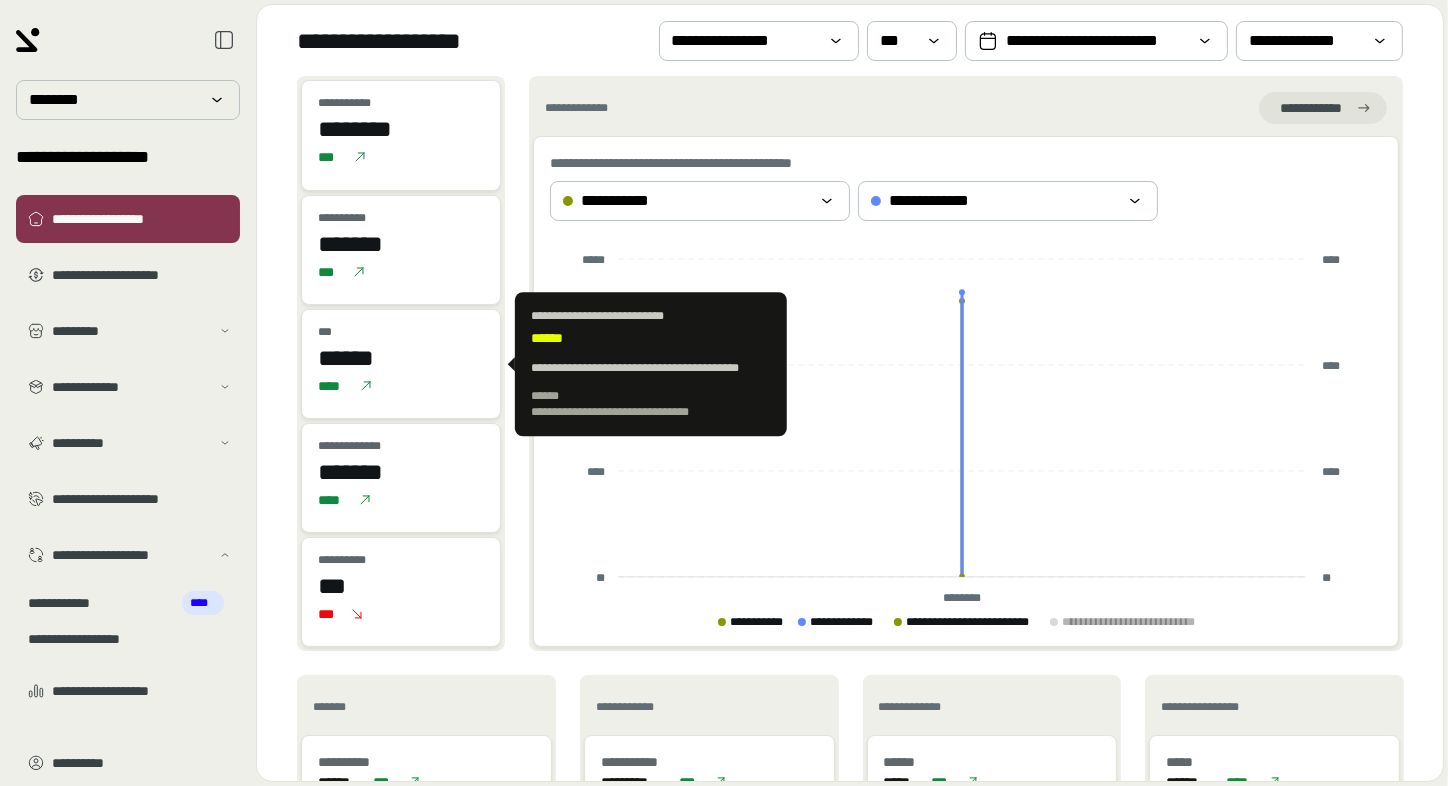 click on "******" at bounding box center (401, 358) 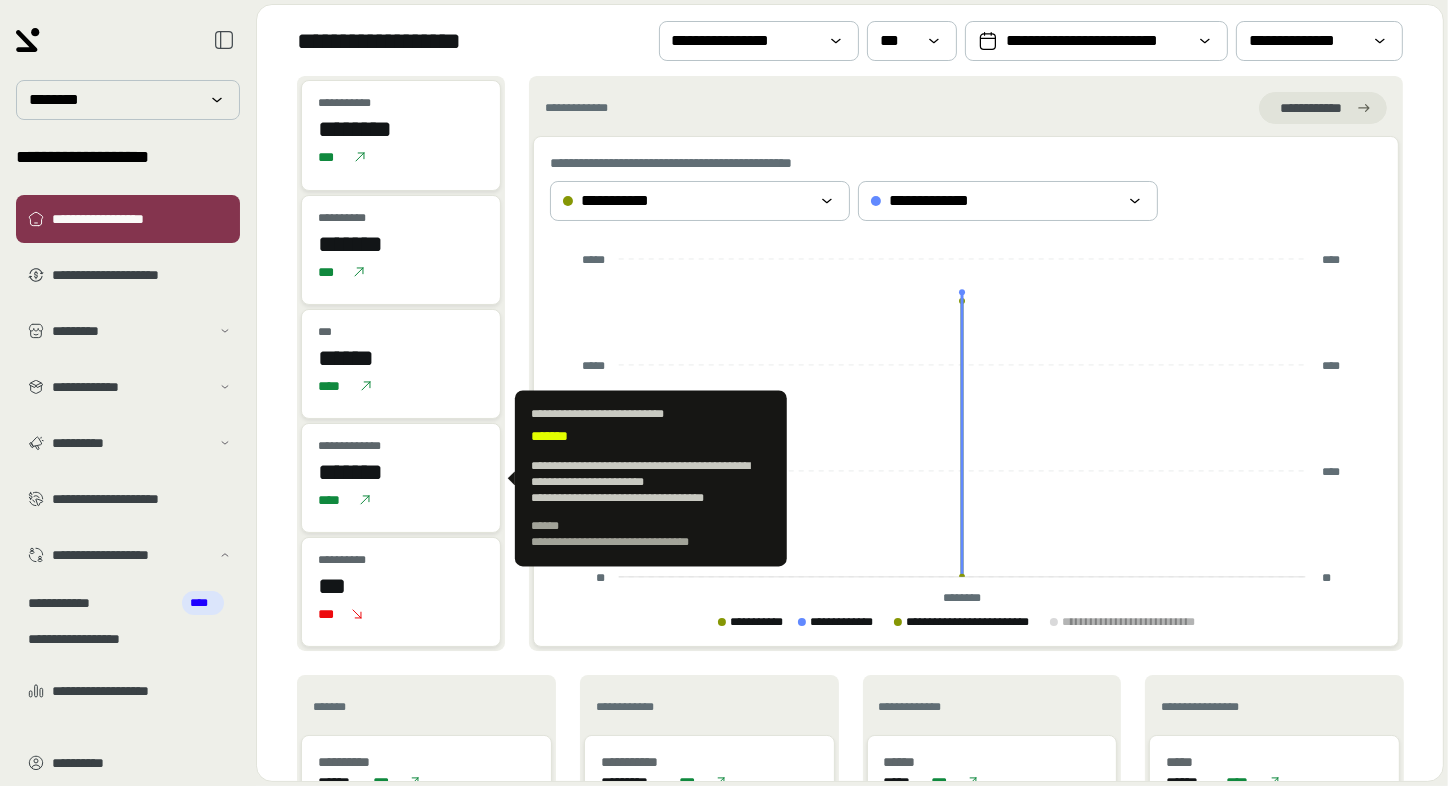 click on "*******" at bounding box center (401, 472) 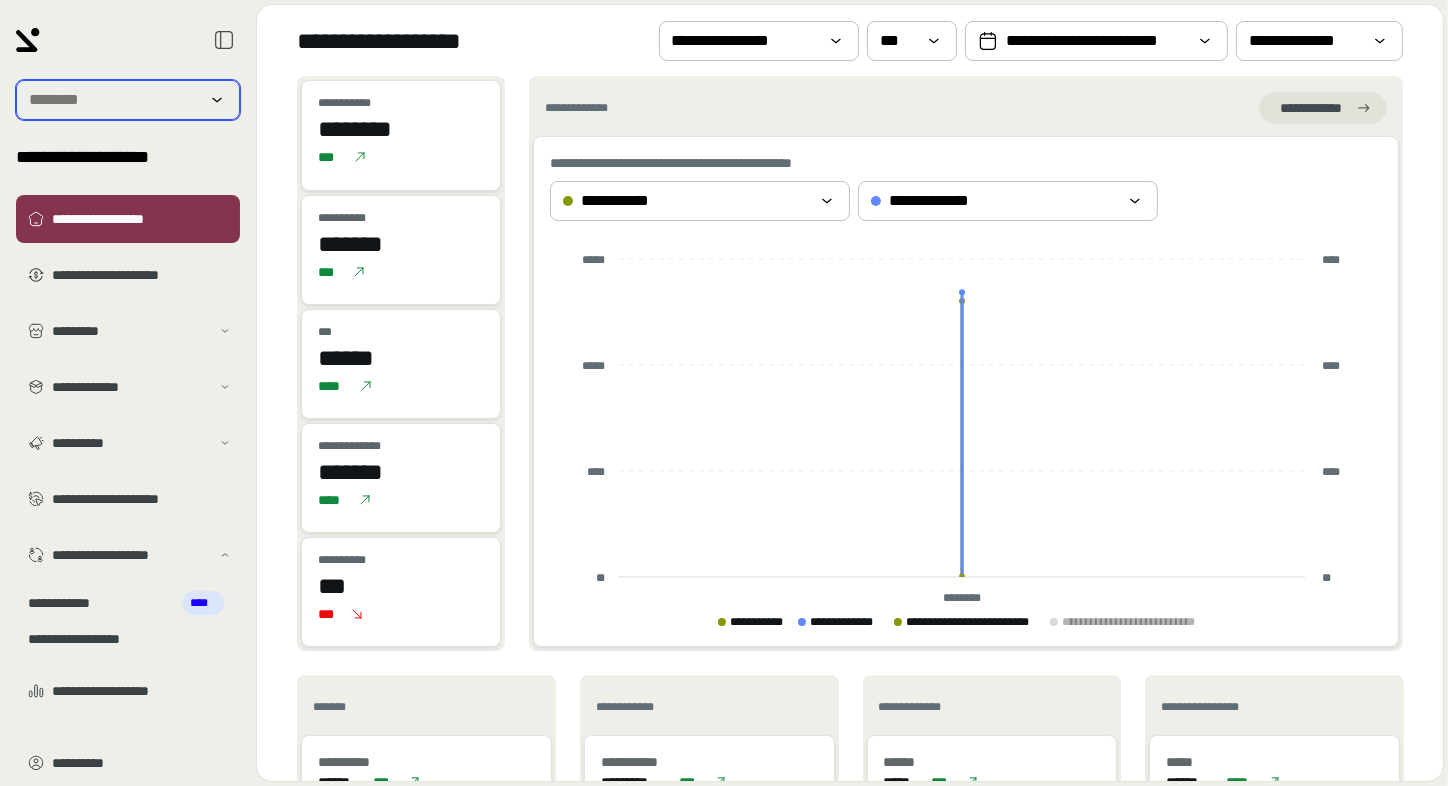 click at bounding box center (114, 100) 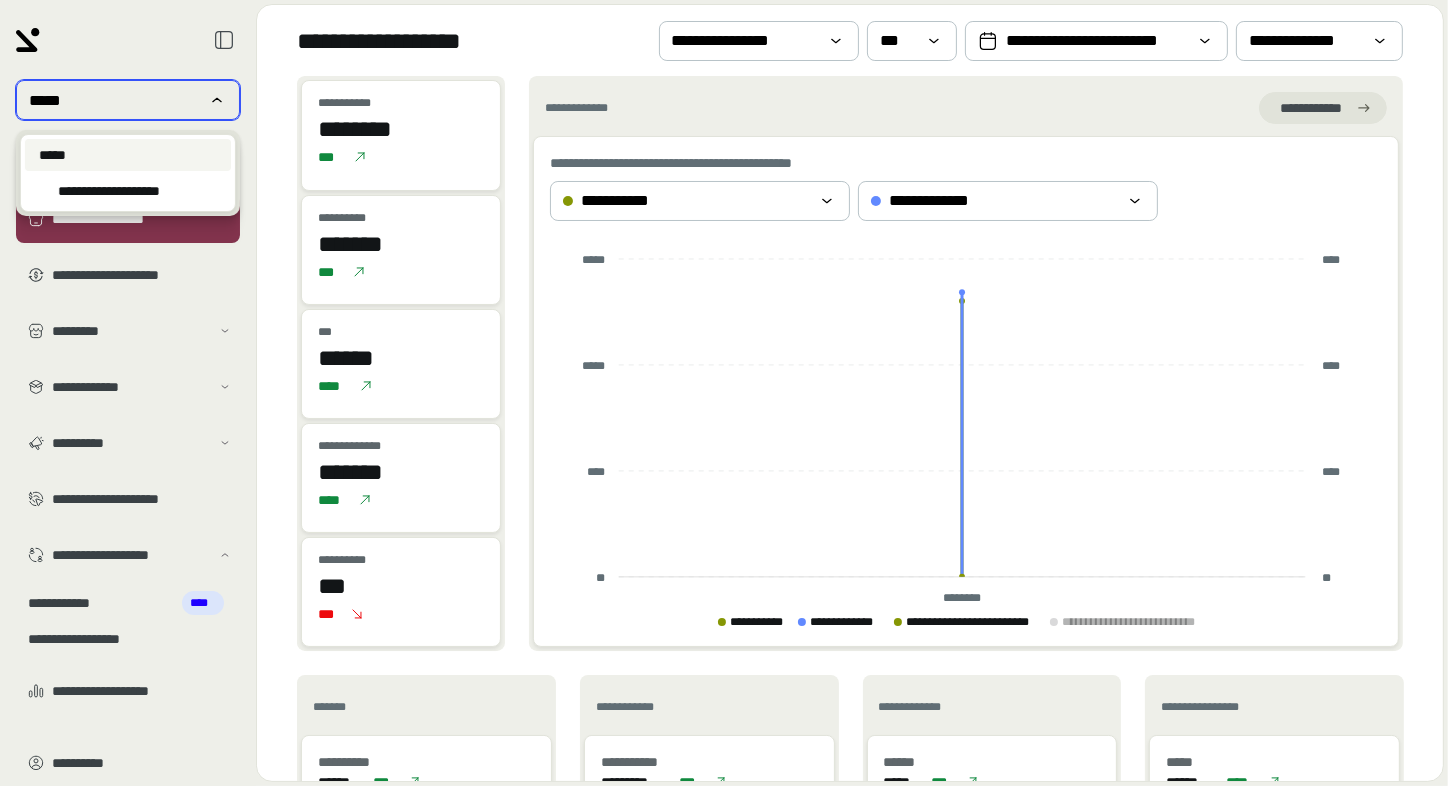 type on "*****" 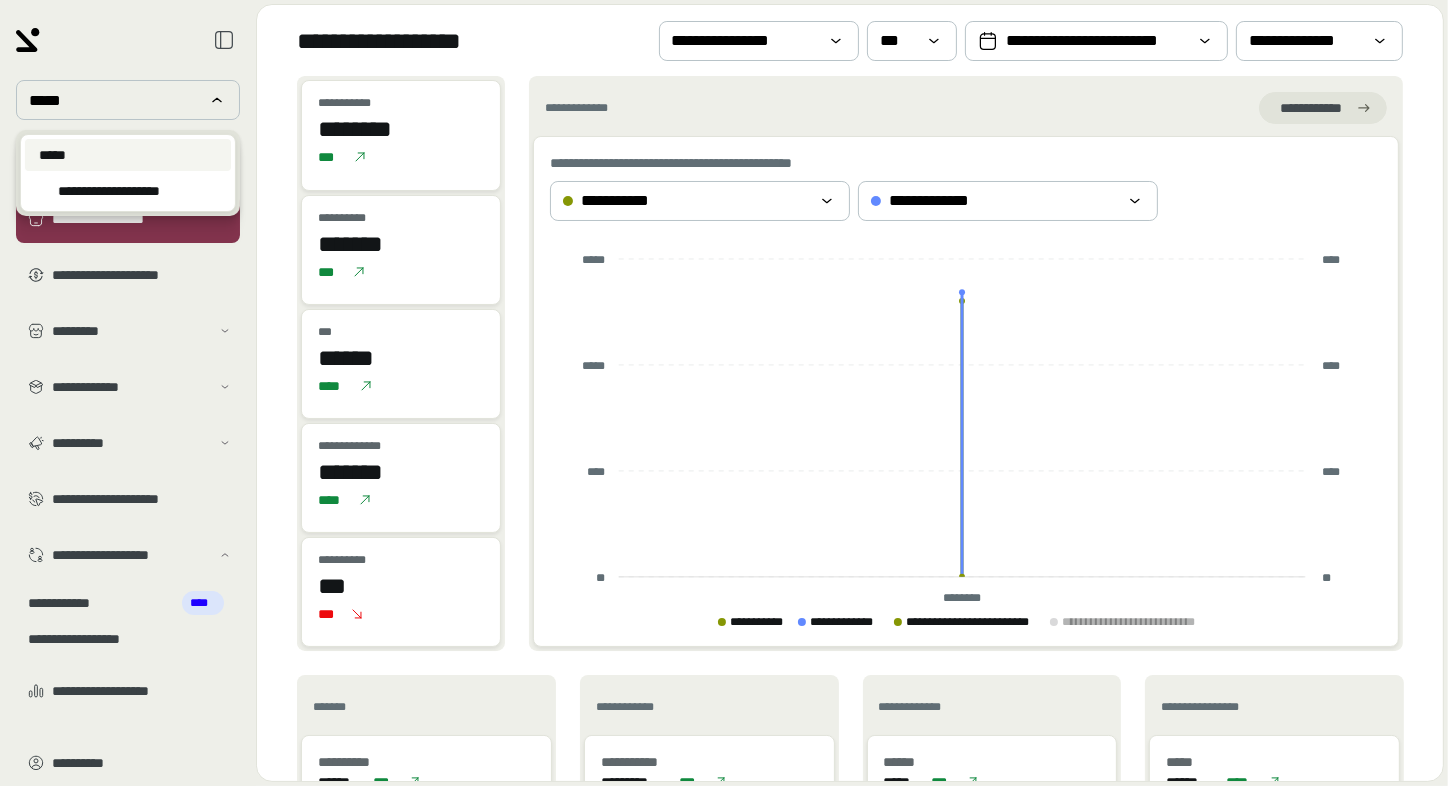click on "*****" at bounding box center (128, 155) 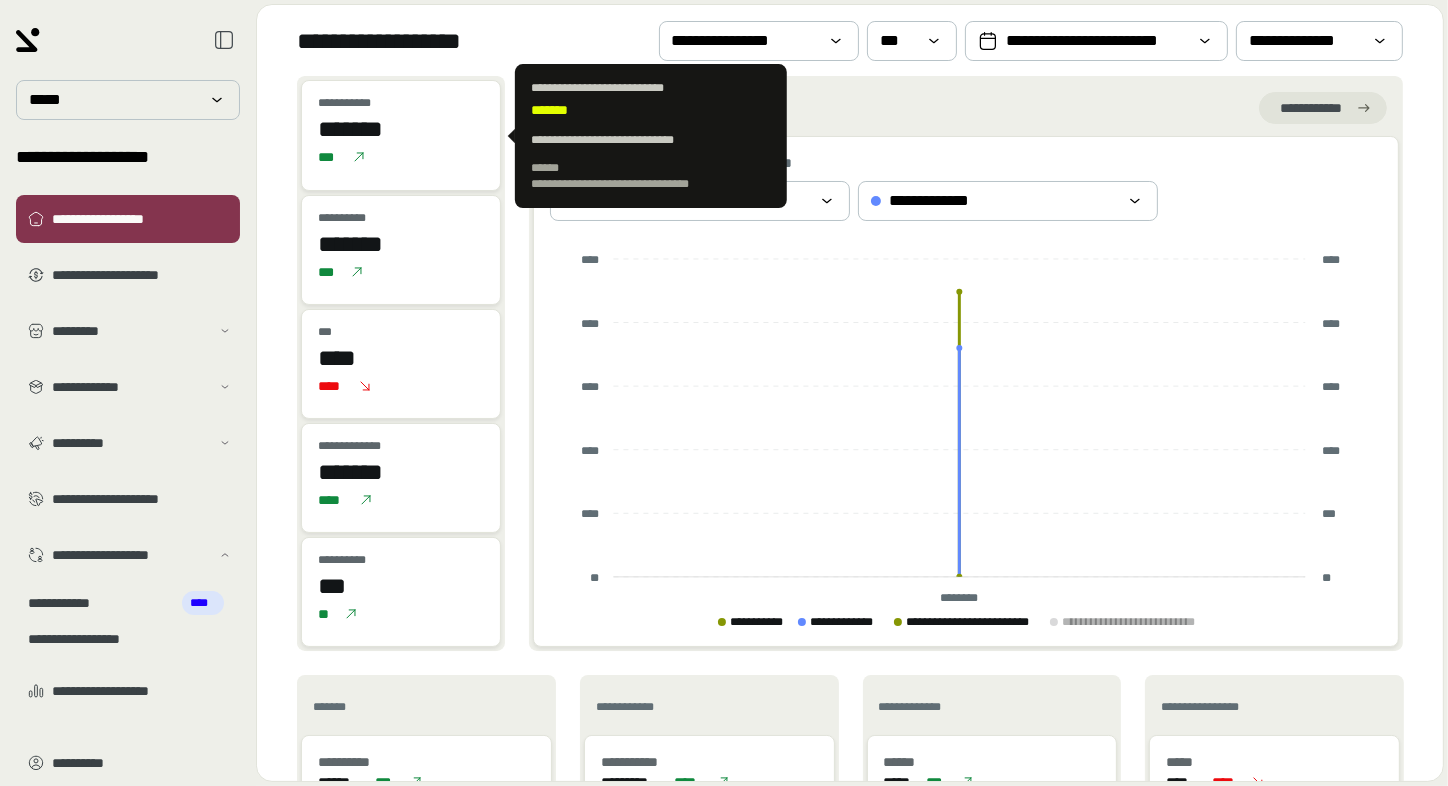 drag, startPoint x: 429, startPoint y: 129, endPoint x: 322, endPoint y: 128, distance: 107.00467 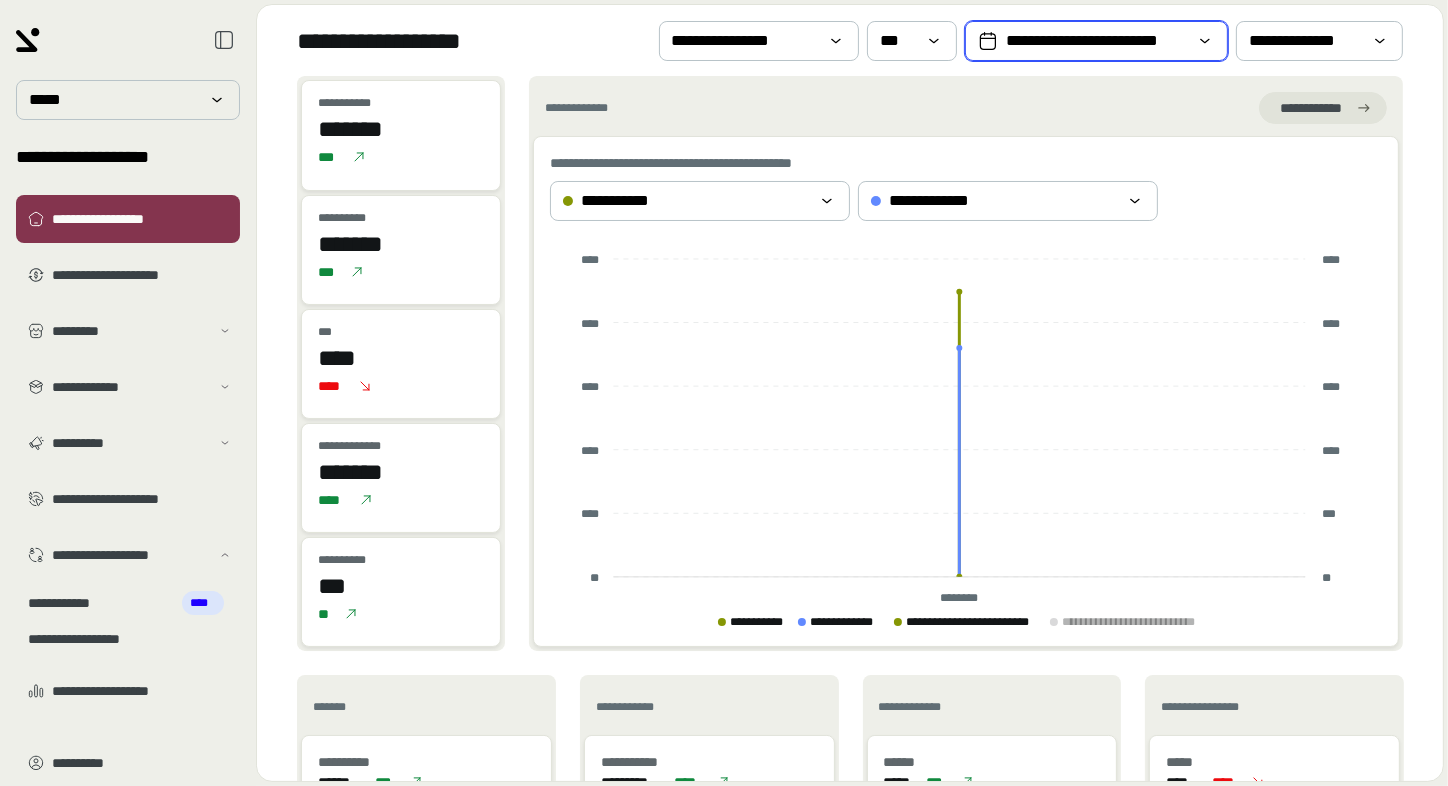 click on "**********" at bounding box center [1096, 41] 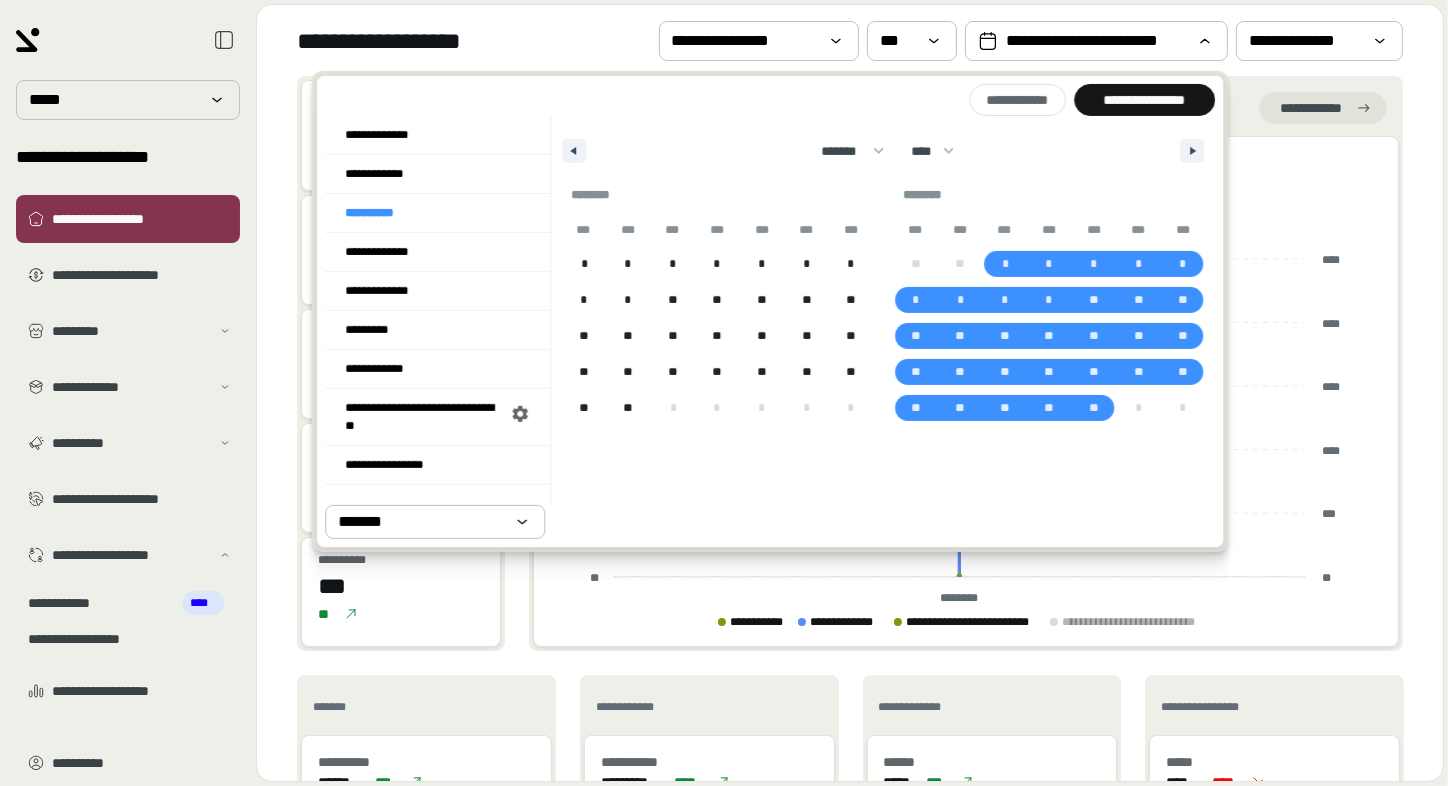 click on "[FIRST] [LAST] *** [ADDRESS] [CITY] [STATE] [POSTAL_CODE] [COUNTRY] [PHONE] [EMAIL] [DATE] [CARD_NUMBER] [EXPIRY] [CVV] [LICENSE] [PASSPORT] [SSN] [BIRTHDATE] [AGE] [TIME]" at bounding box center (850, 40) 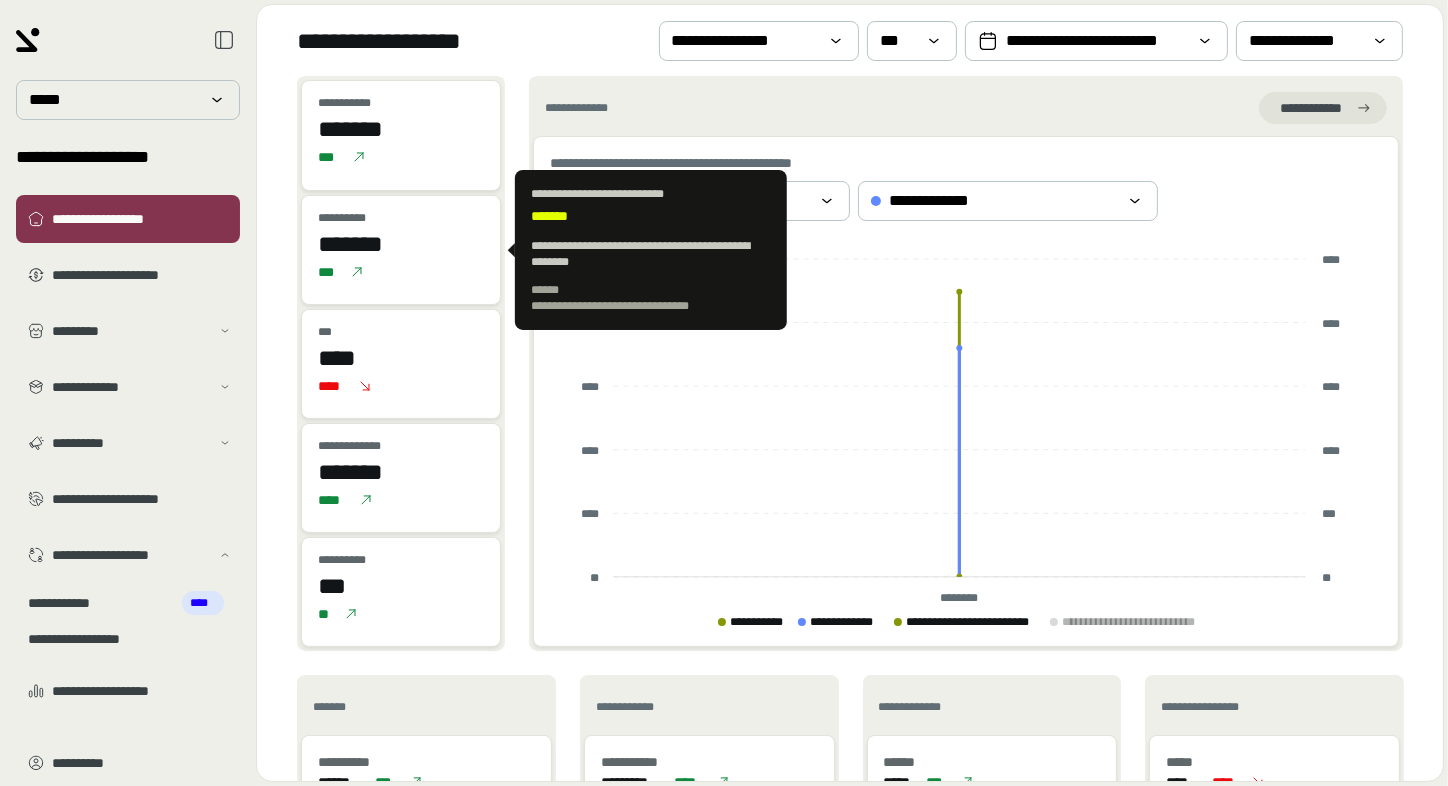 drag, startPoint x: 419, startPoint y: 248, endPoint x: 323, endPoint y: 248, distance: 96 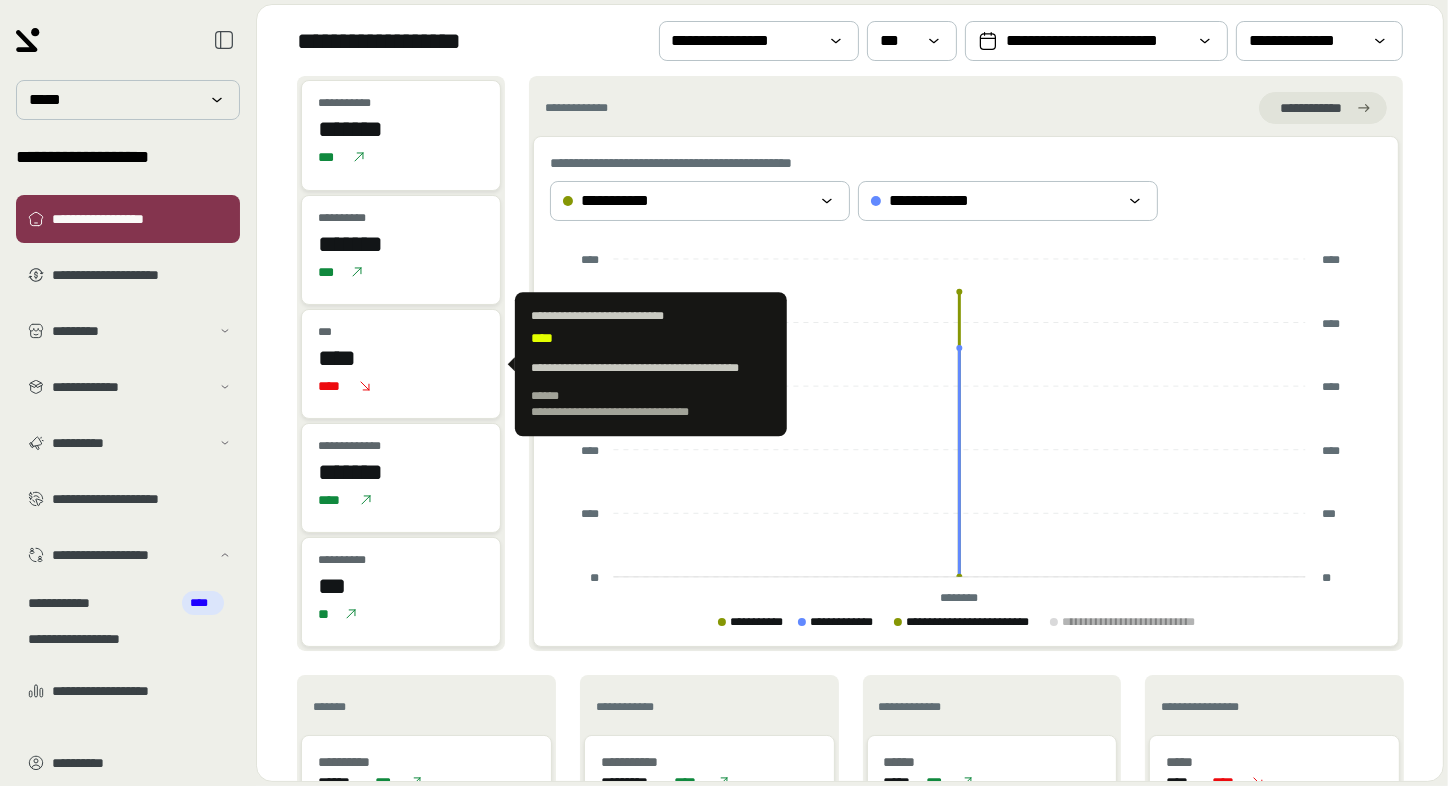 drag, startPoint x: 396, startPoint y: 353, endPoint x: 314, endPoint y: 351, distance: 82.02438 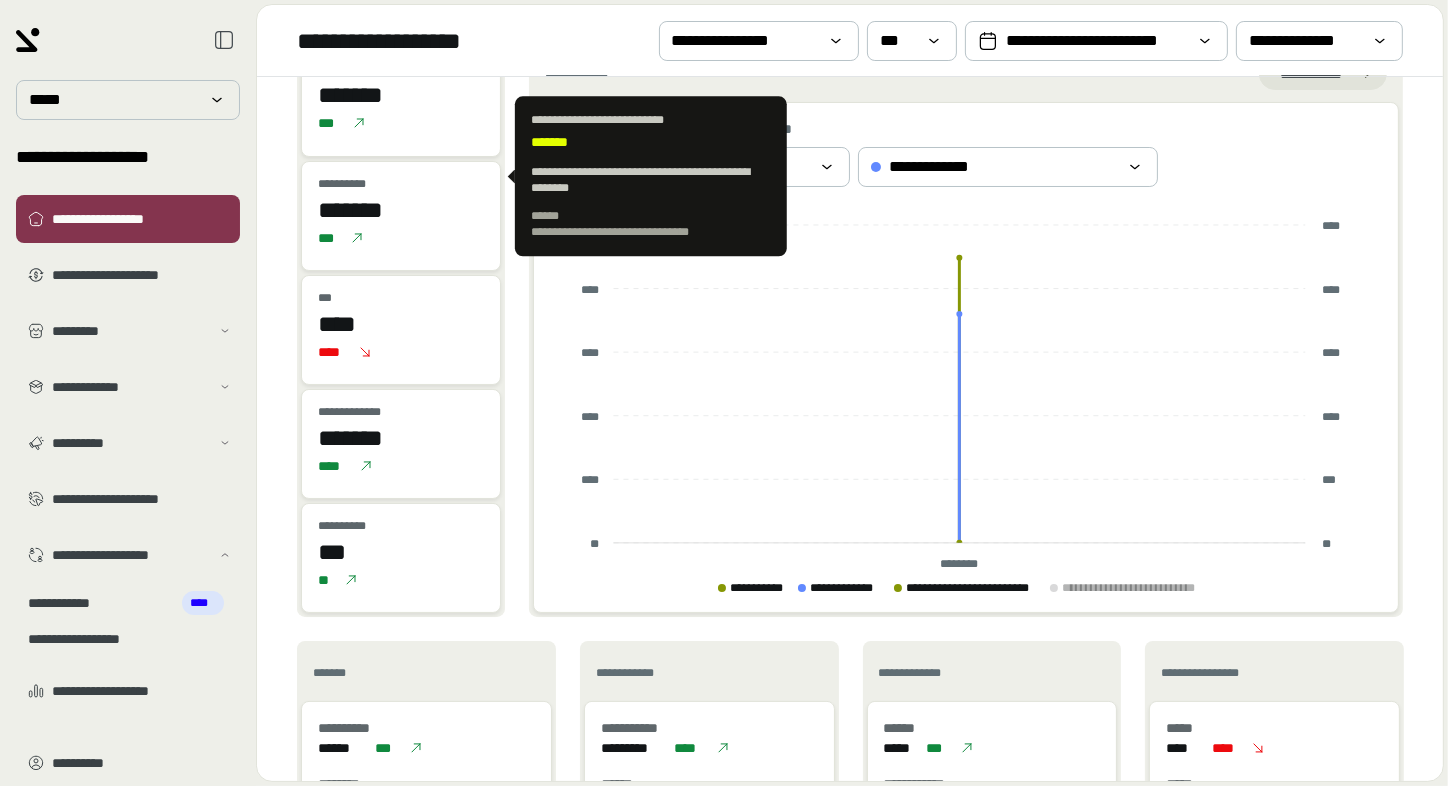 scroll, scrollTop: 81, scrollLeft: 0, axis: vertical 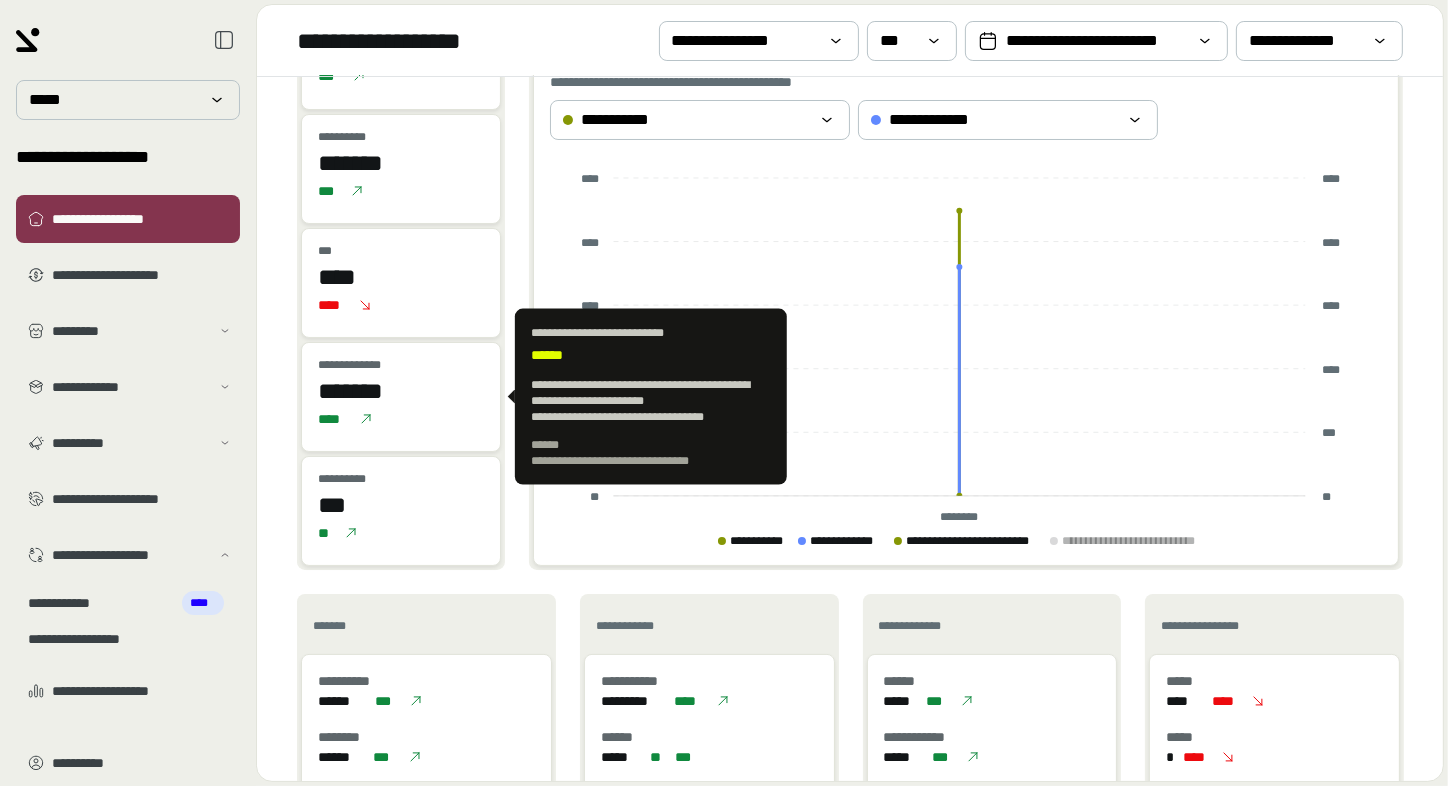 drag, startPoint x: 433, startPoint y: 393, endPoint x: 316, endPoint y: 391, distance: 117.01709 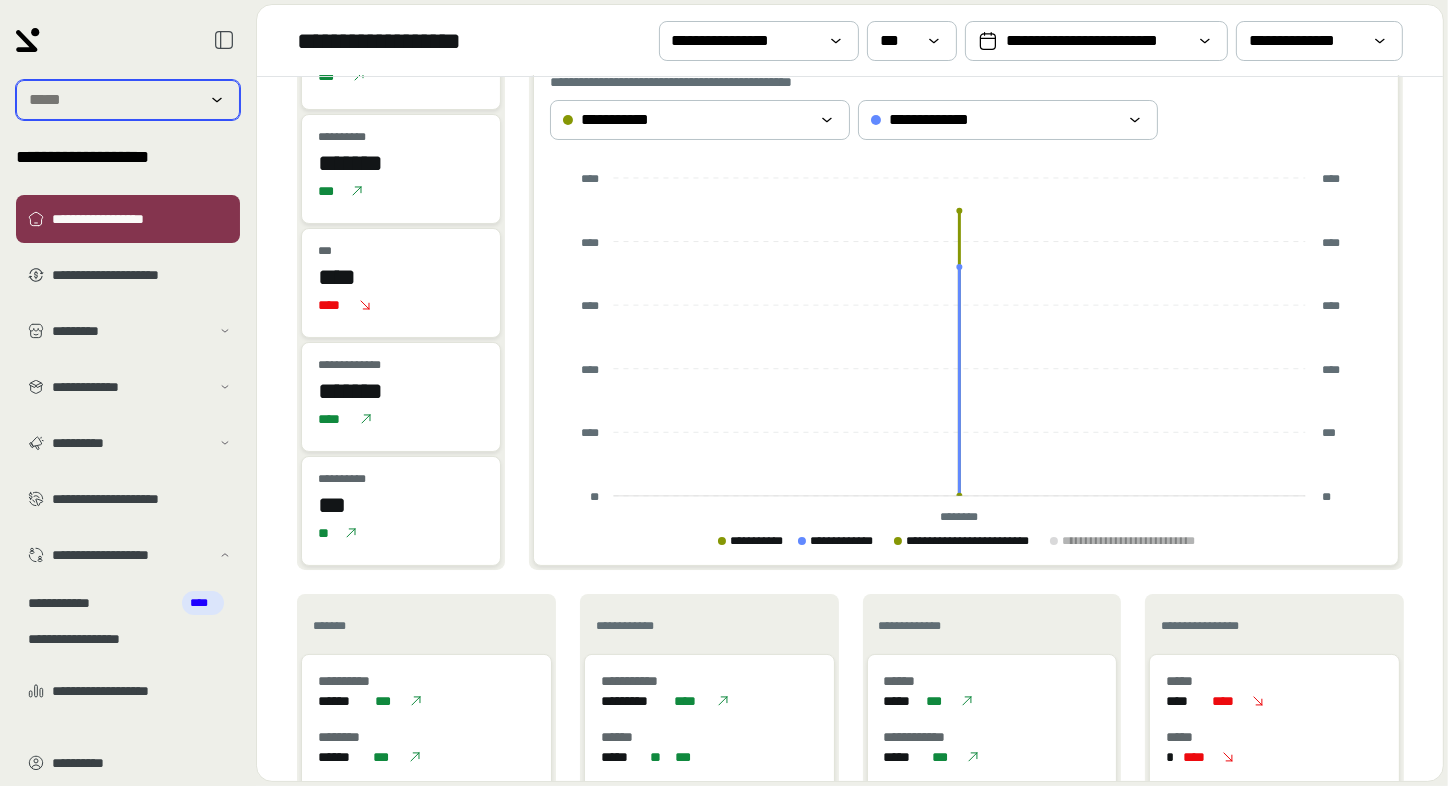 click at bounding box center (114, 100) 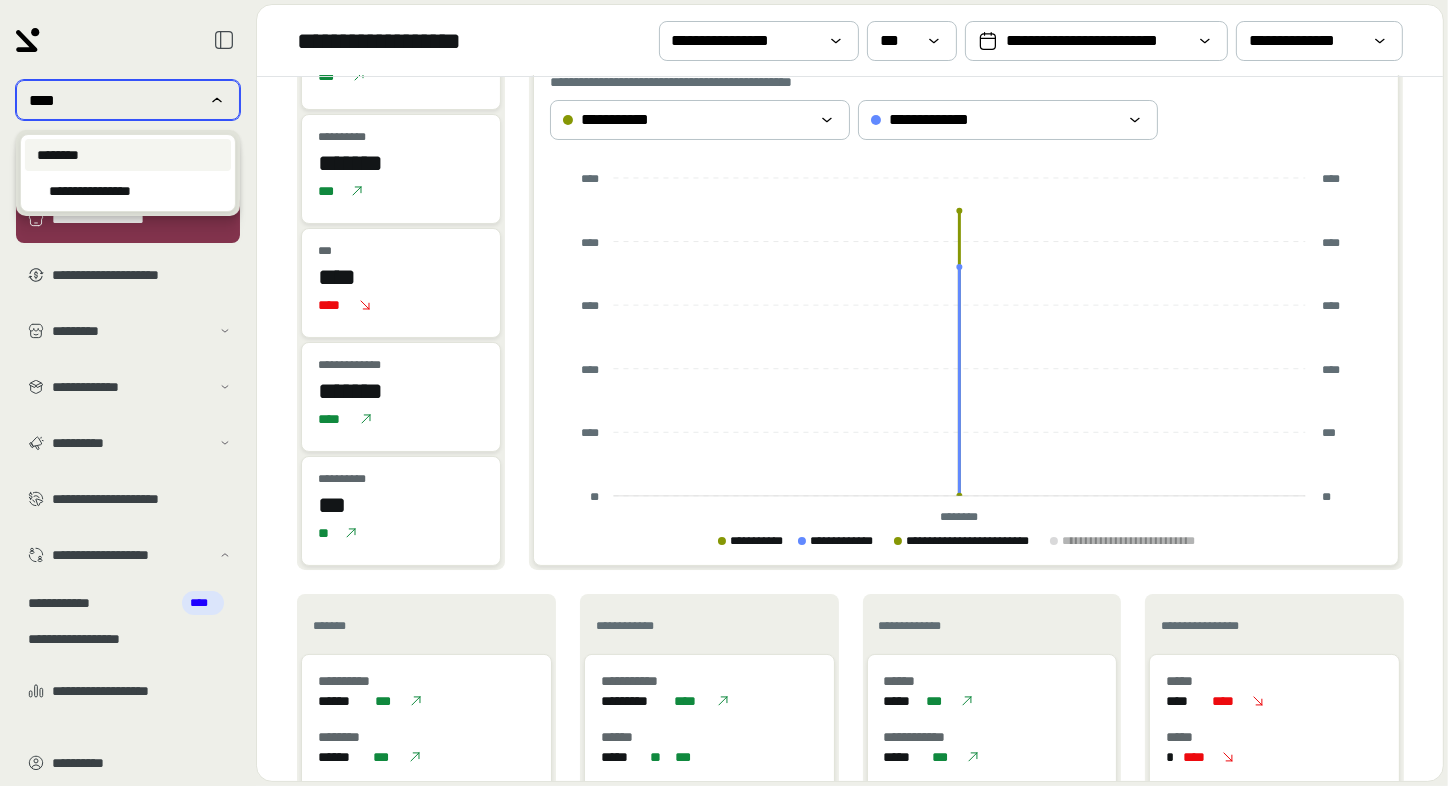 type on "****" 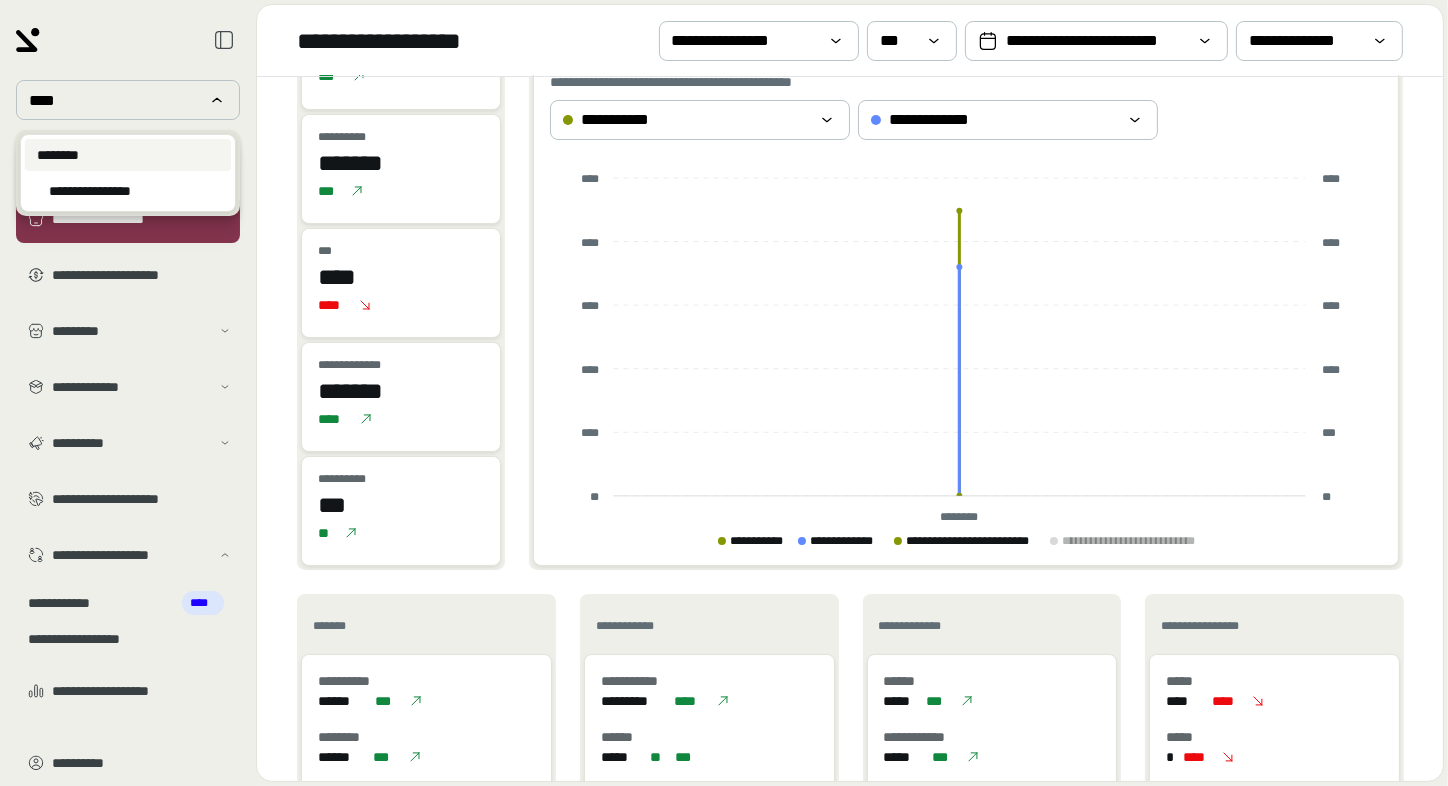 click on "********" at bounding box center [128, 155] 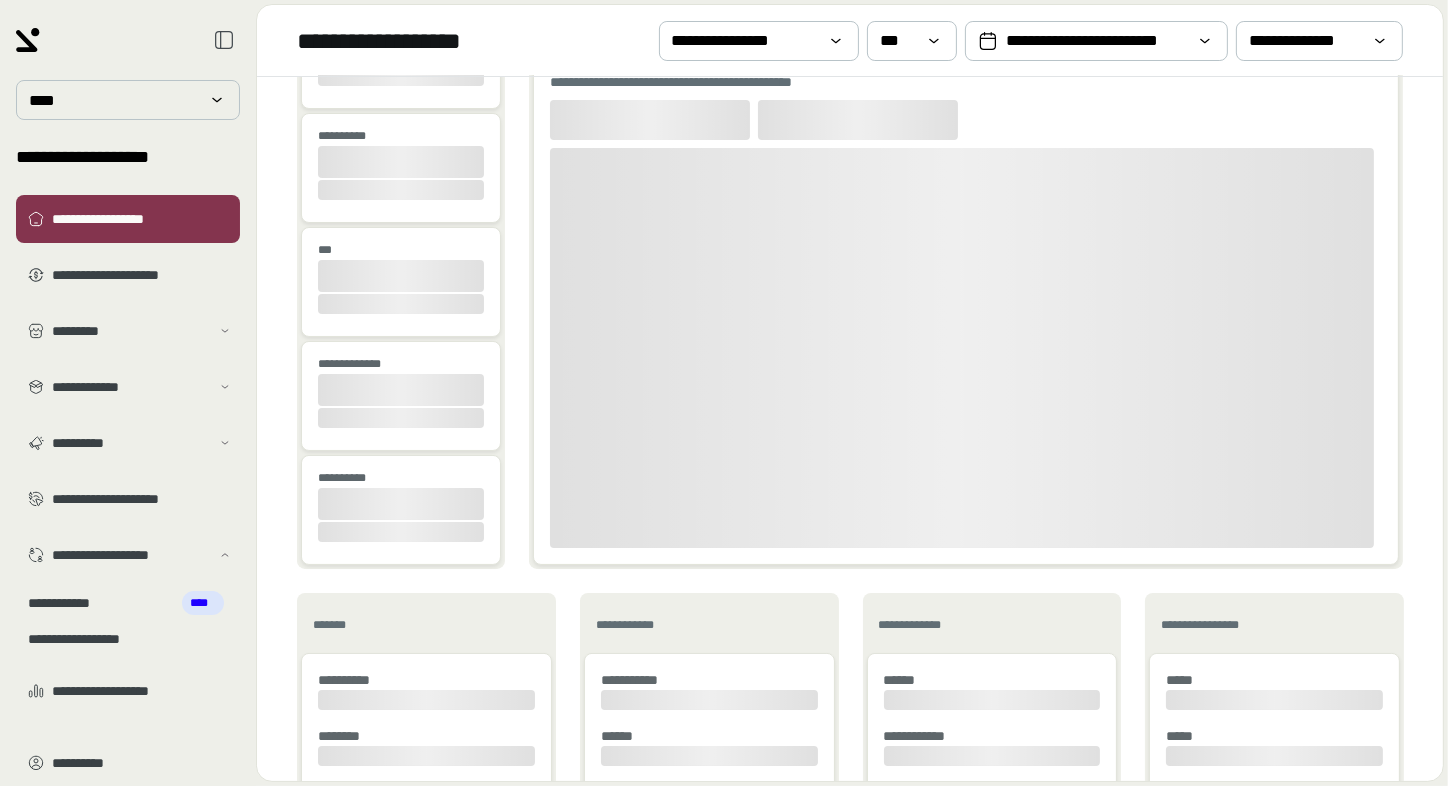 type 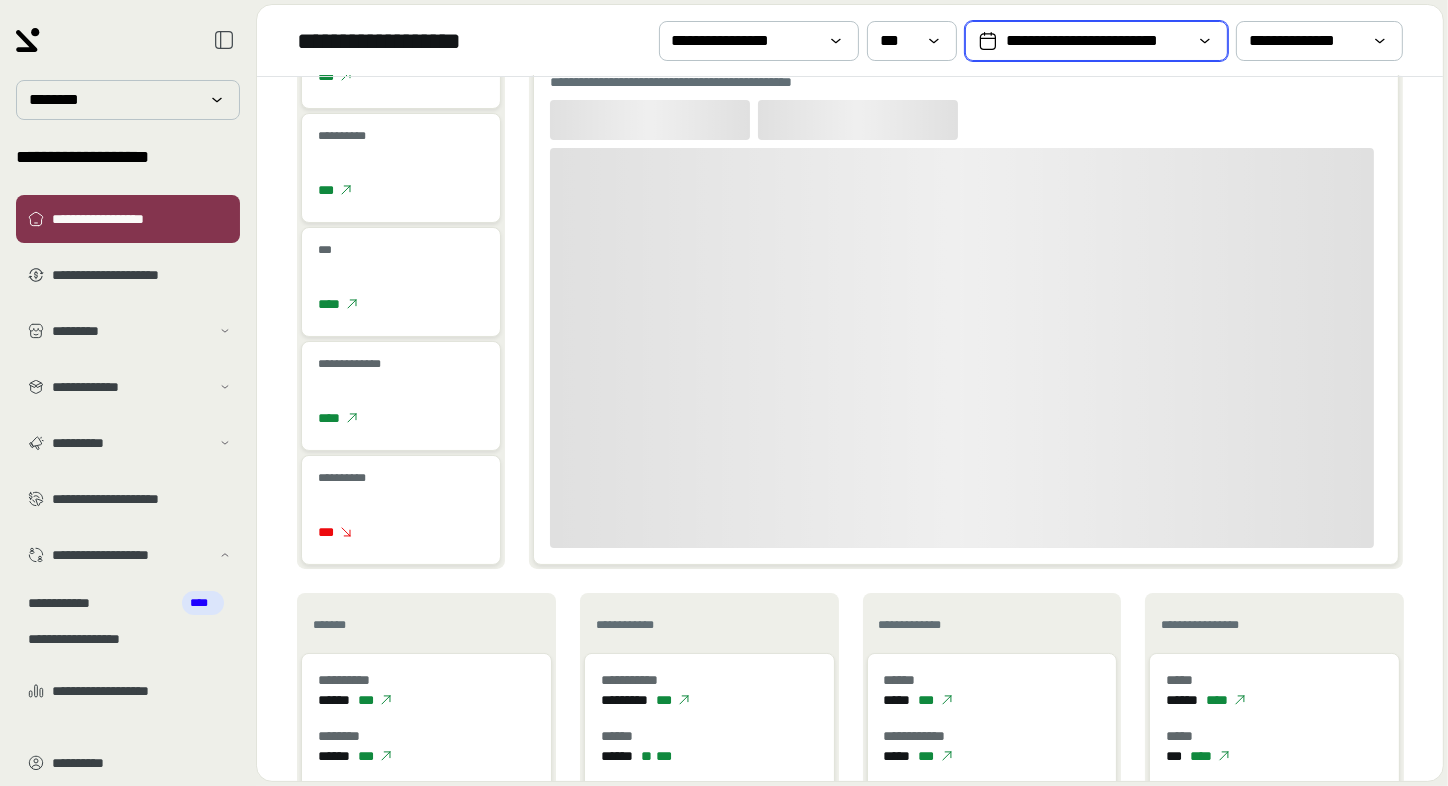 click on "**********" at bounding box center (1096, 41) 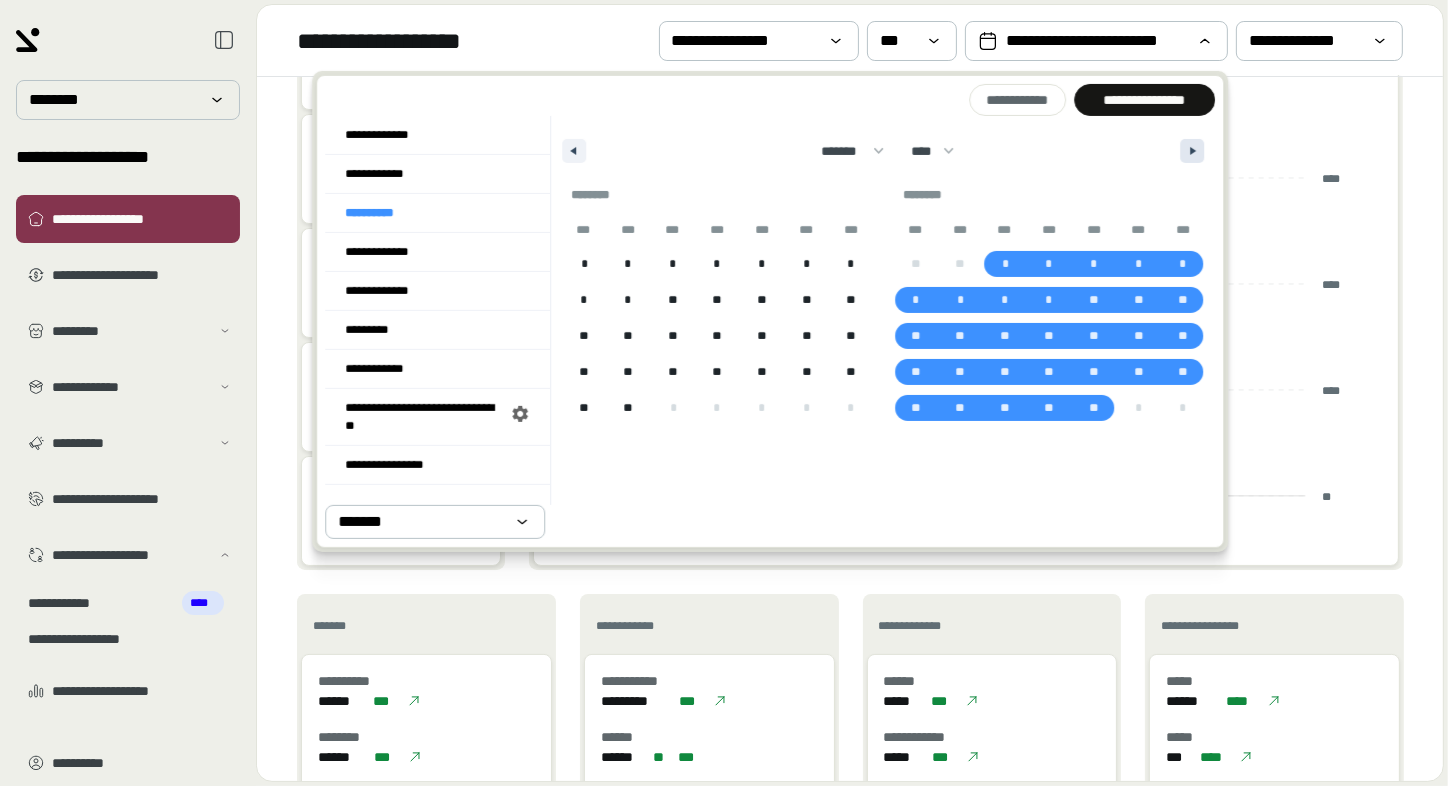 click at bounding box center (1195, 151) 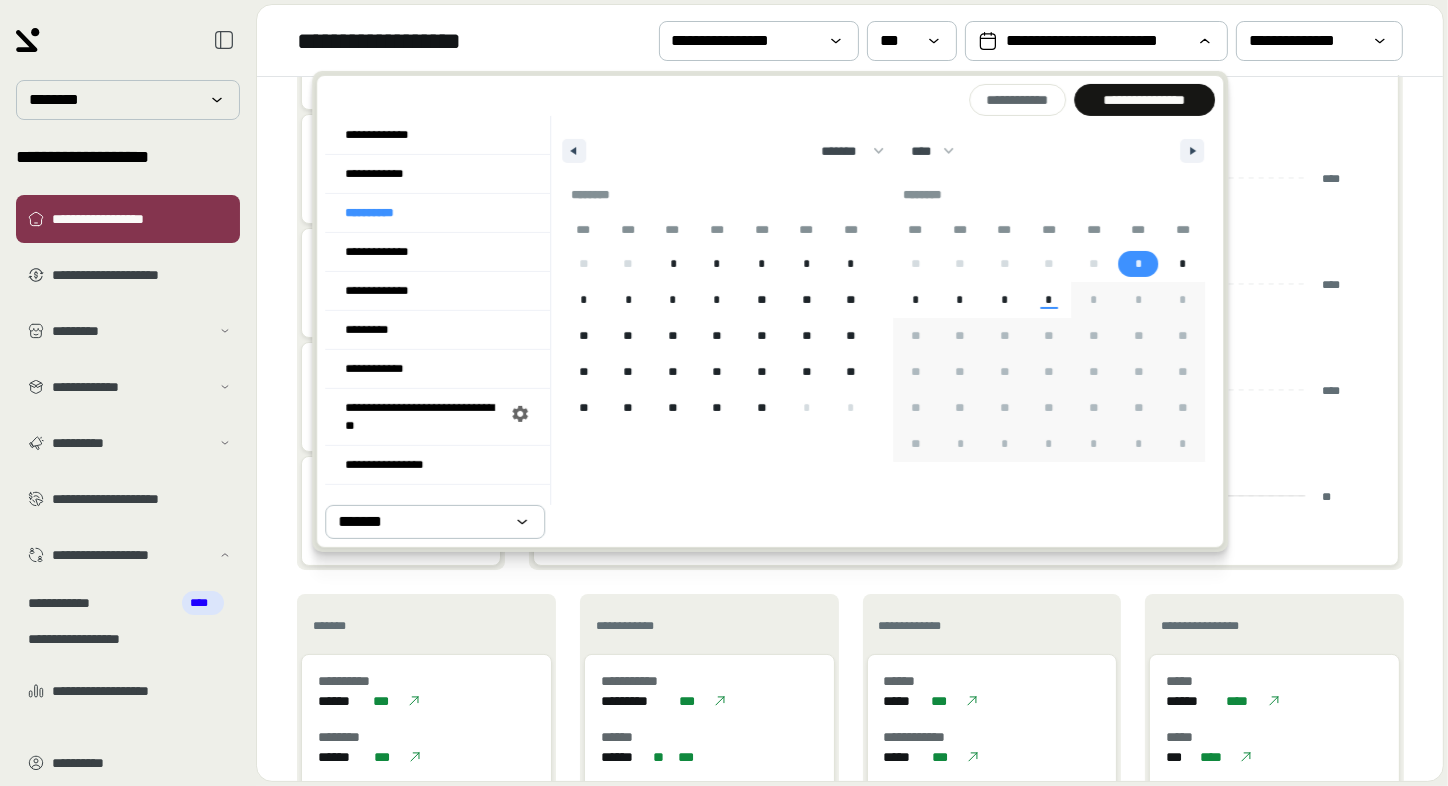 click on "*" at bounding box center (1139, 264) 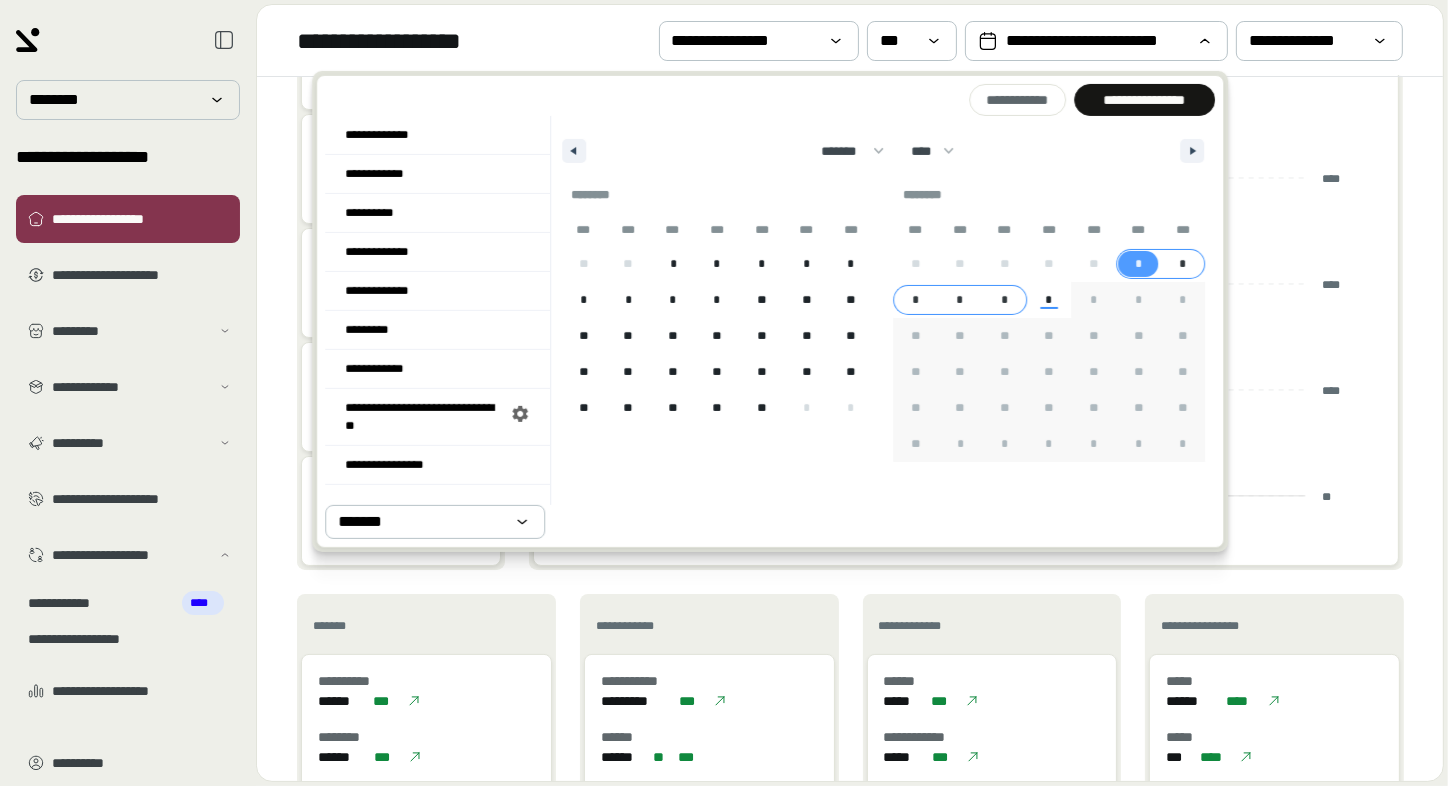 click on "*" at bounding box center (1004, 300) 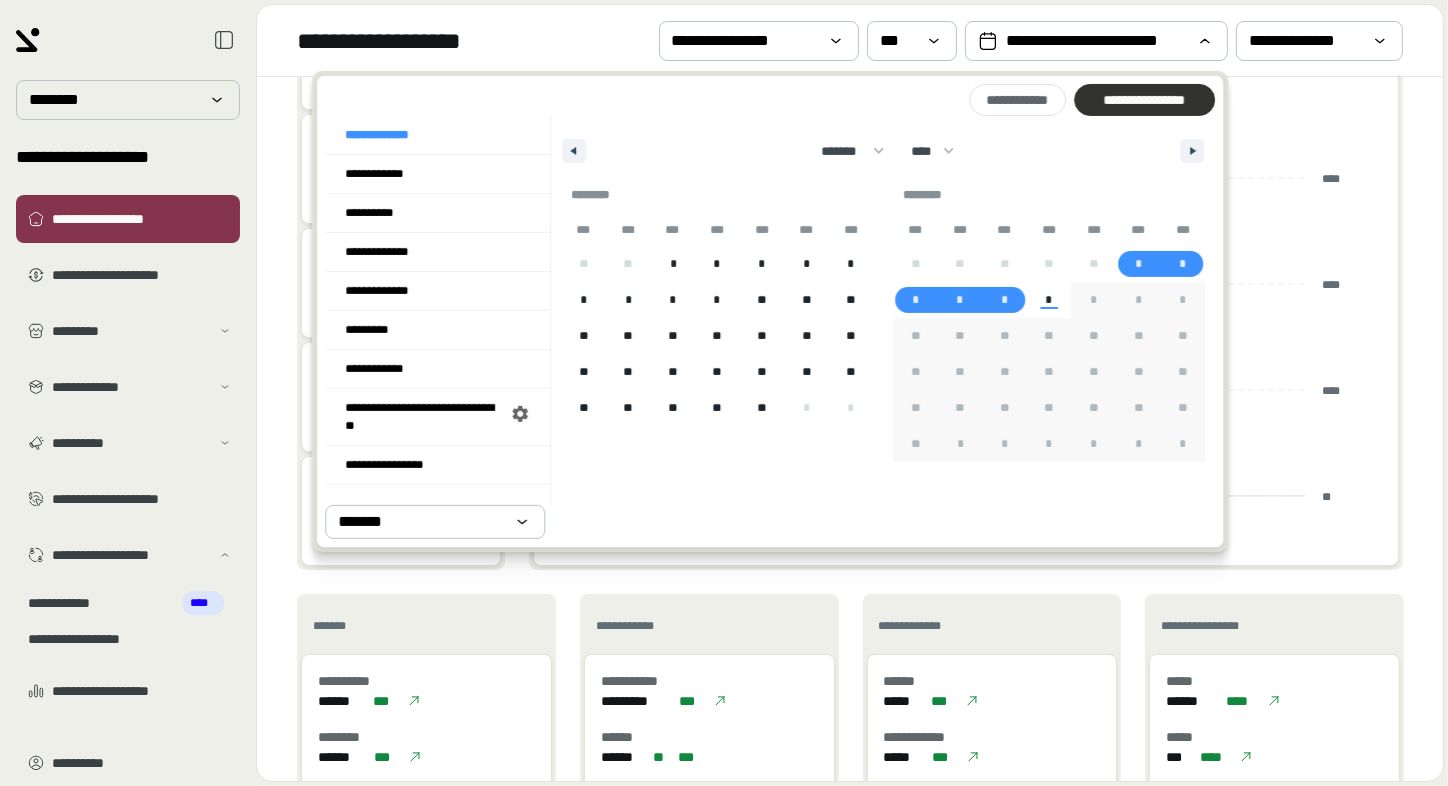 click on "**********" at bounding box center [1144, 100] 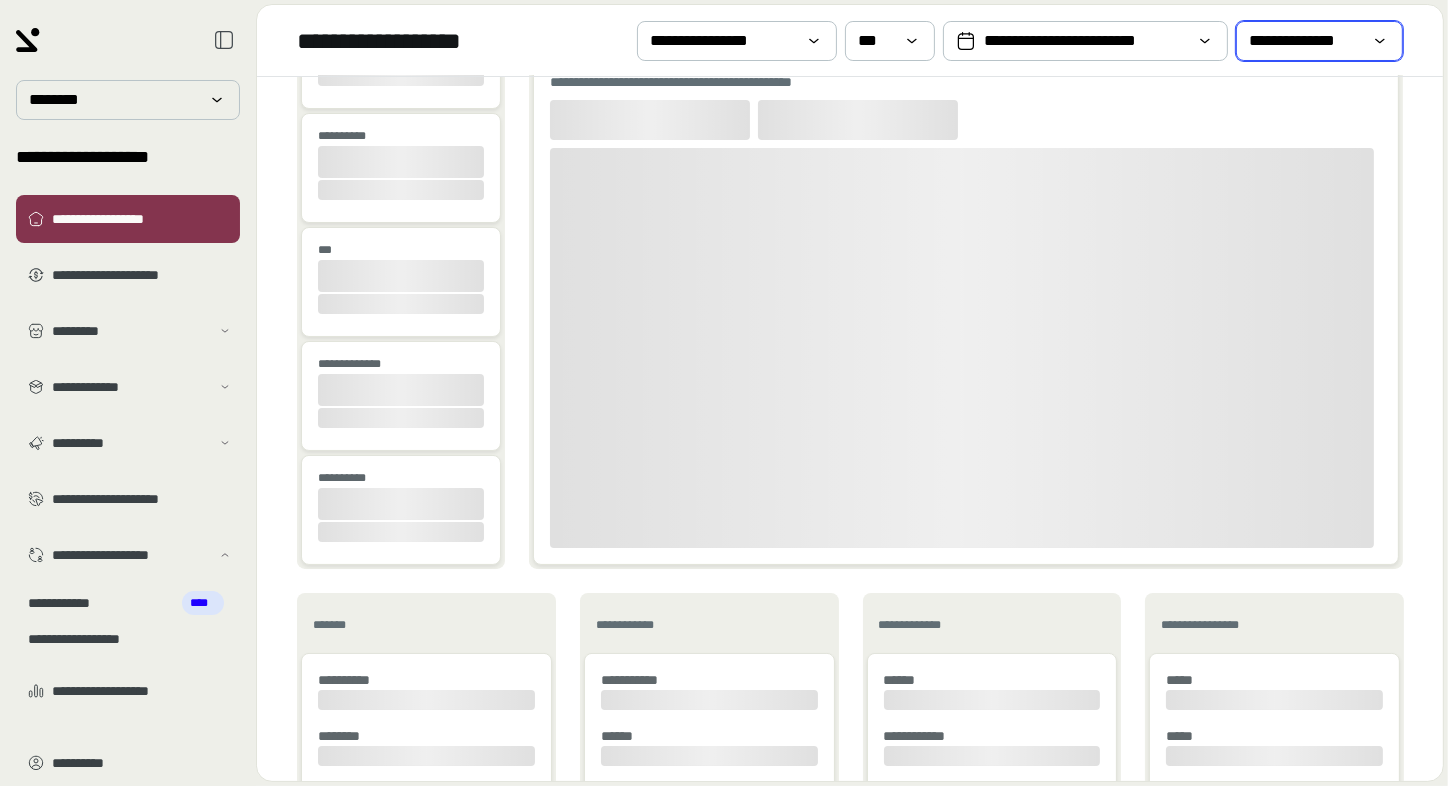 click on "**********" at bounding box center [1305, 41] 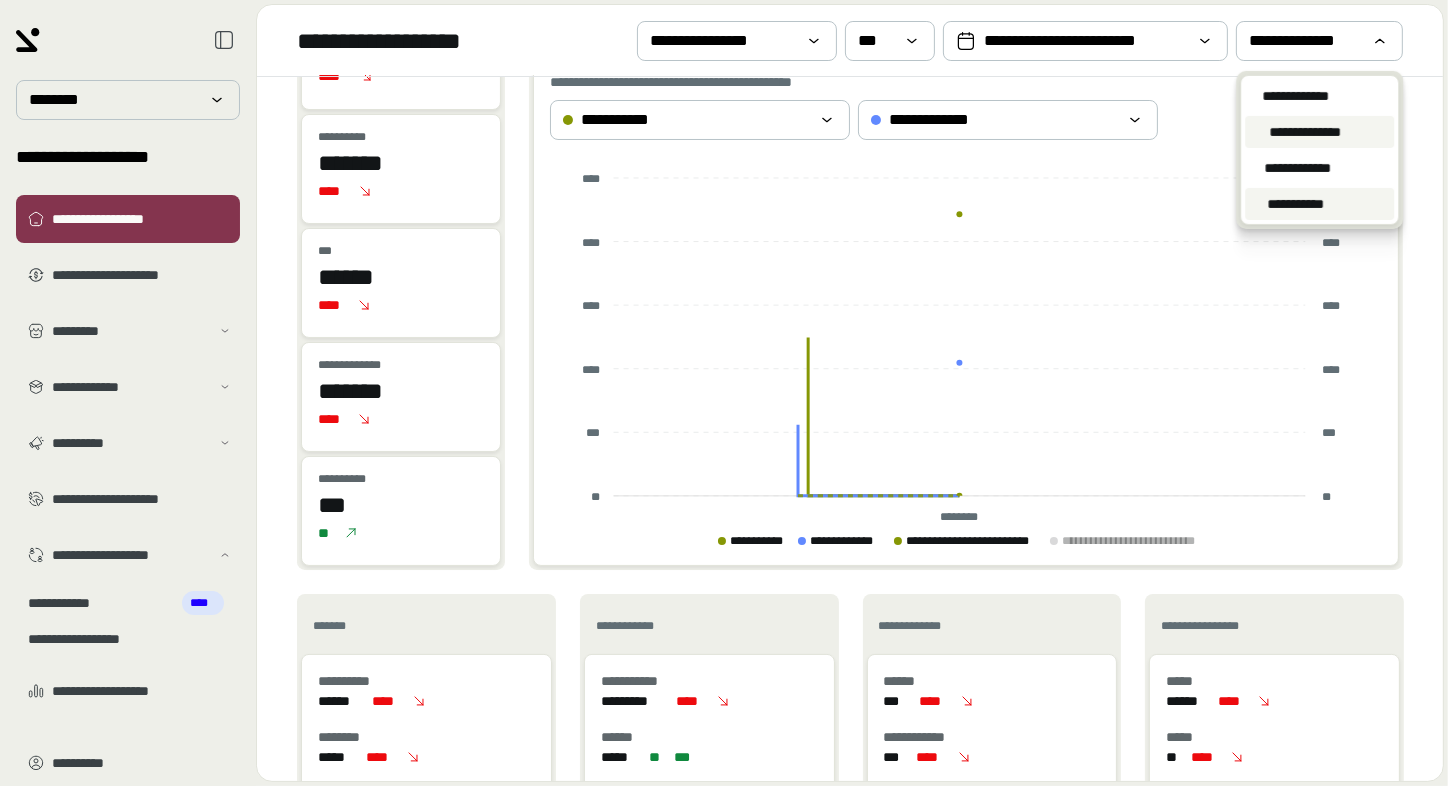 click on "**********" at bounding box center [1295, 204] 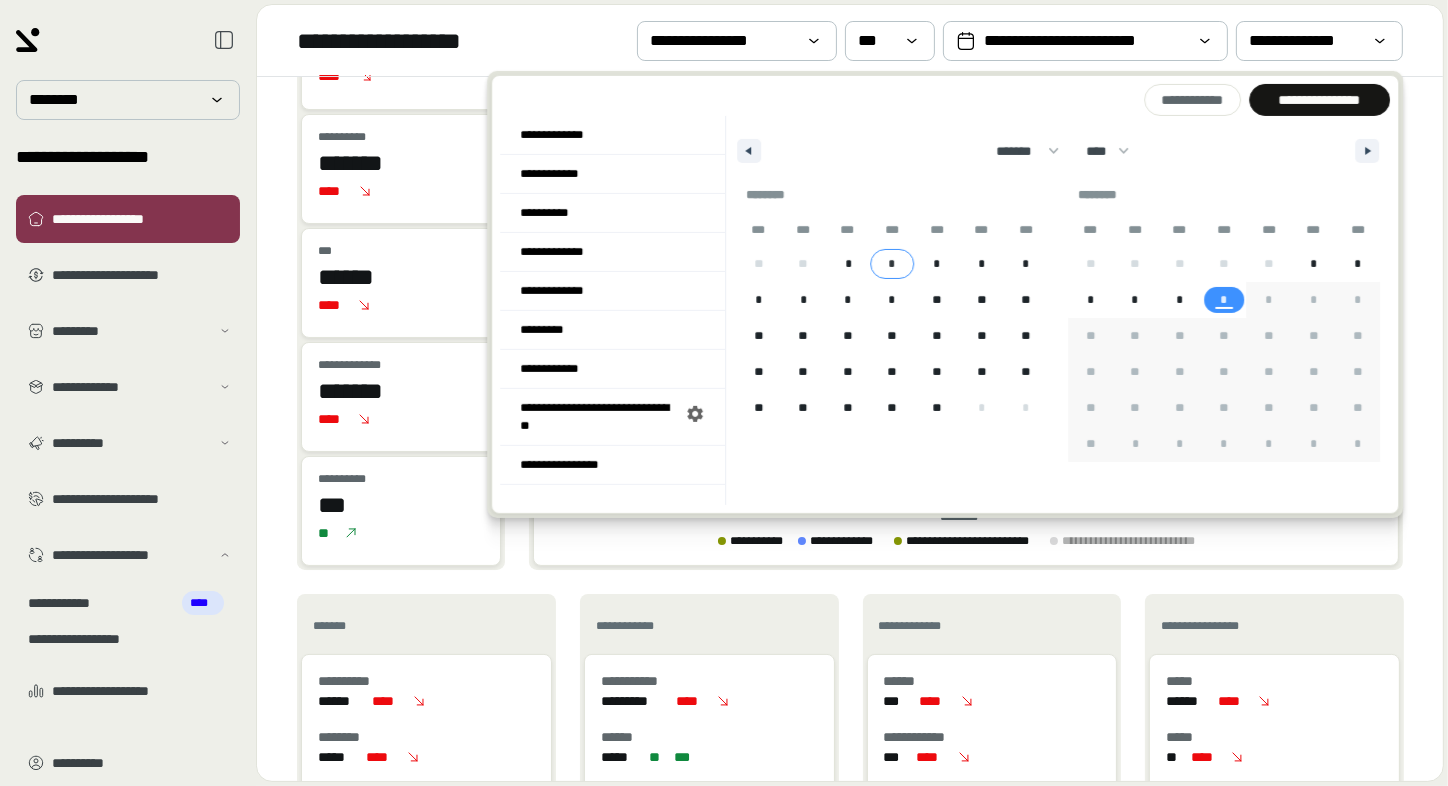 click on "*" at bounding box center (892, 264) 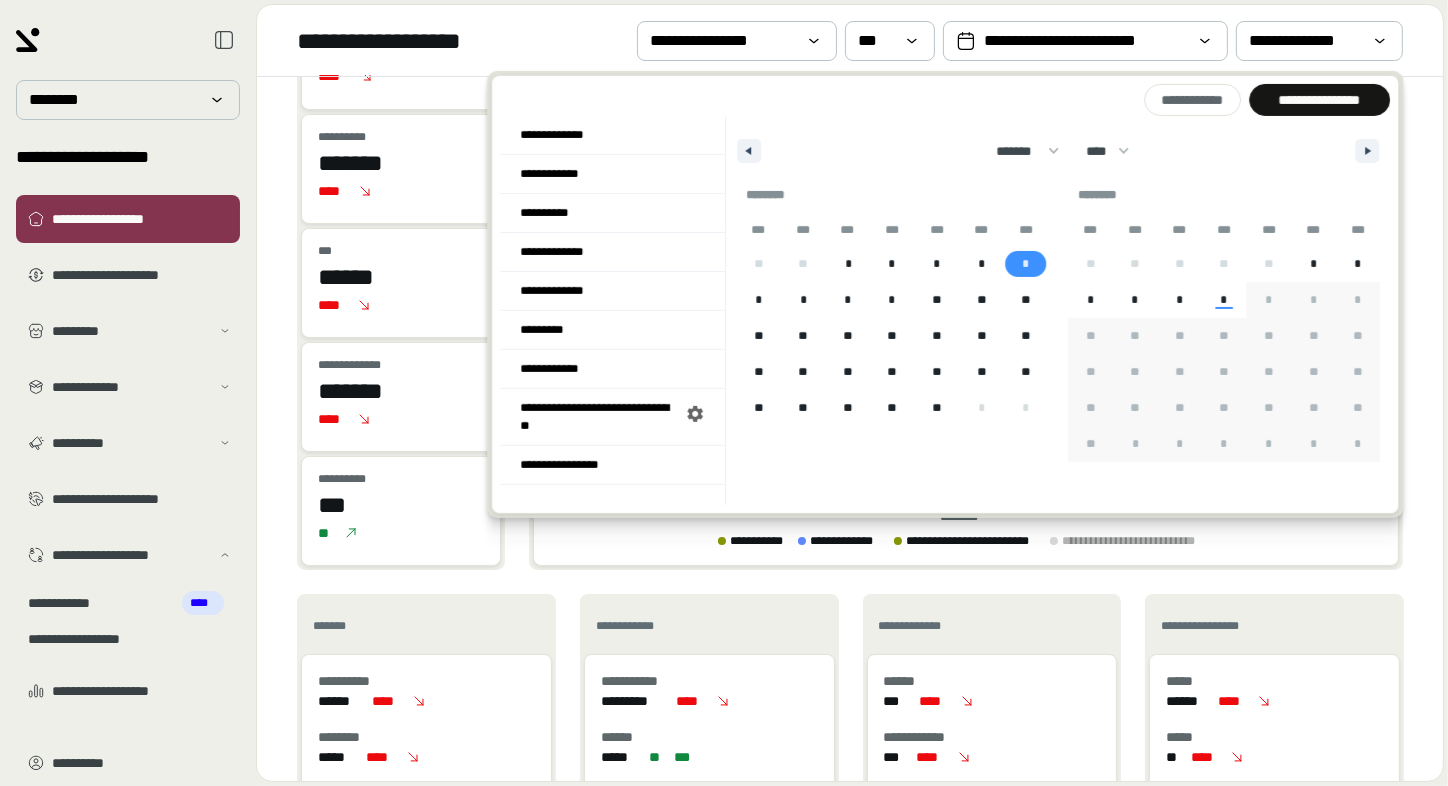 click on "*" at bounding box center [1026, 264] 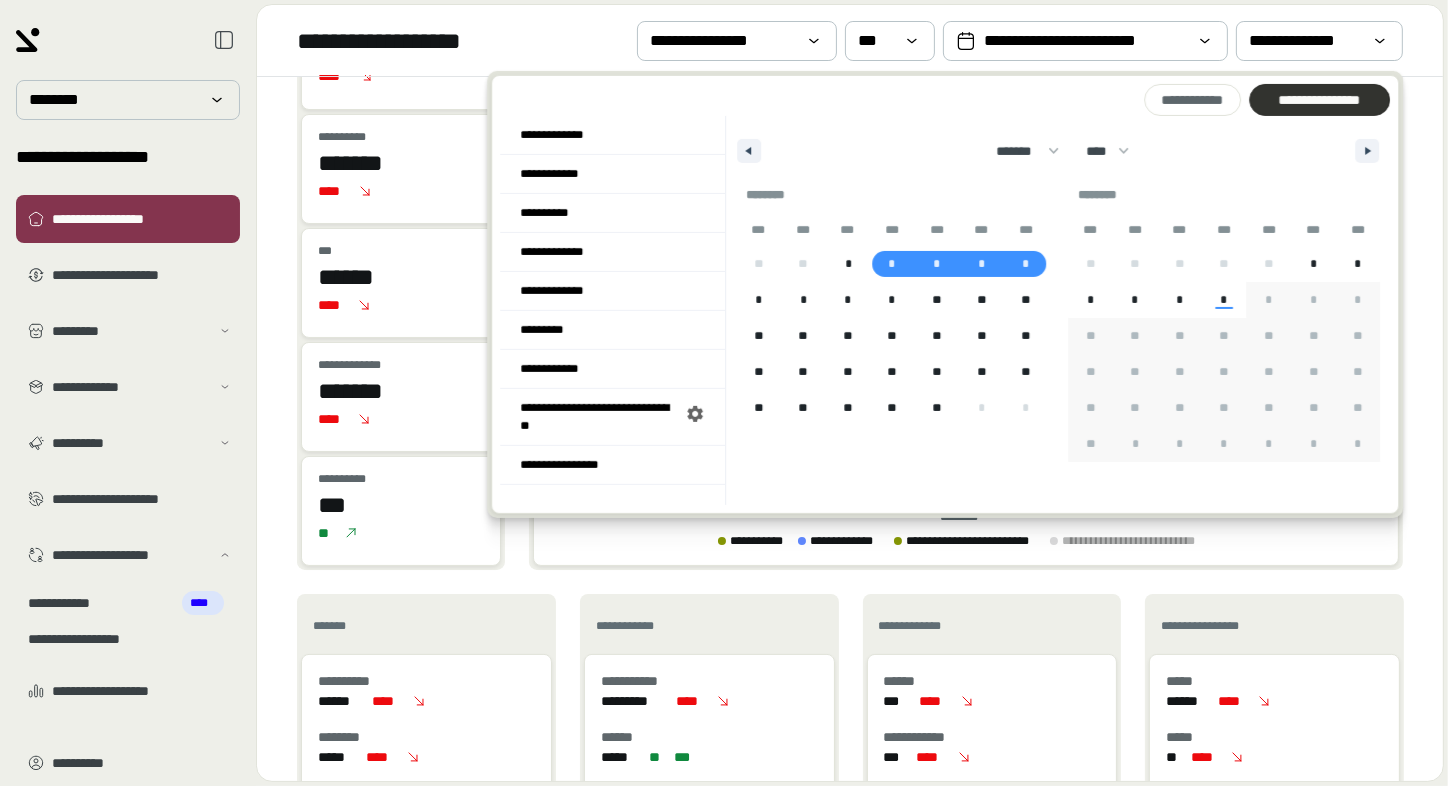 click on "**********" at bounding box center (1319, 100) 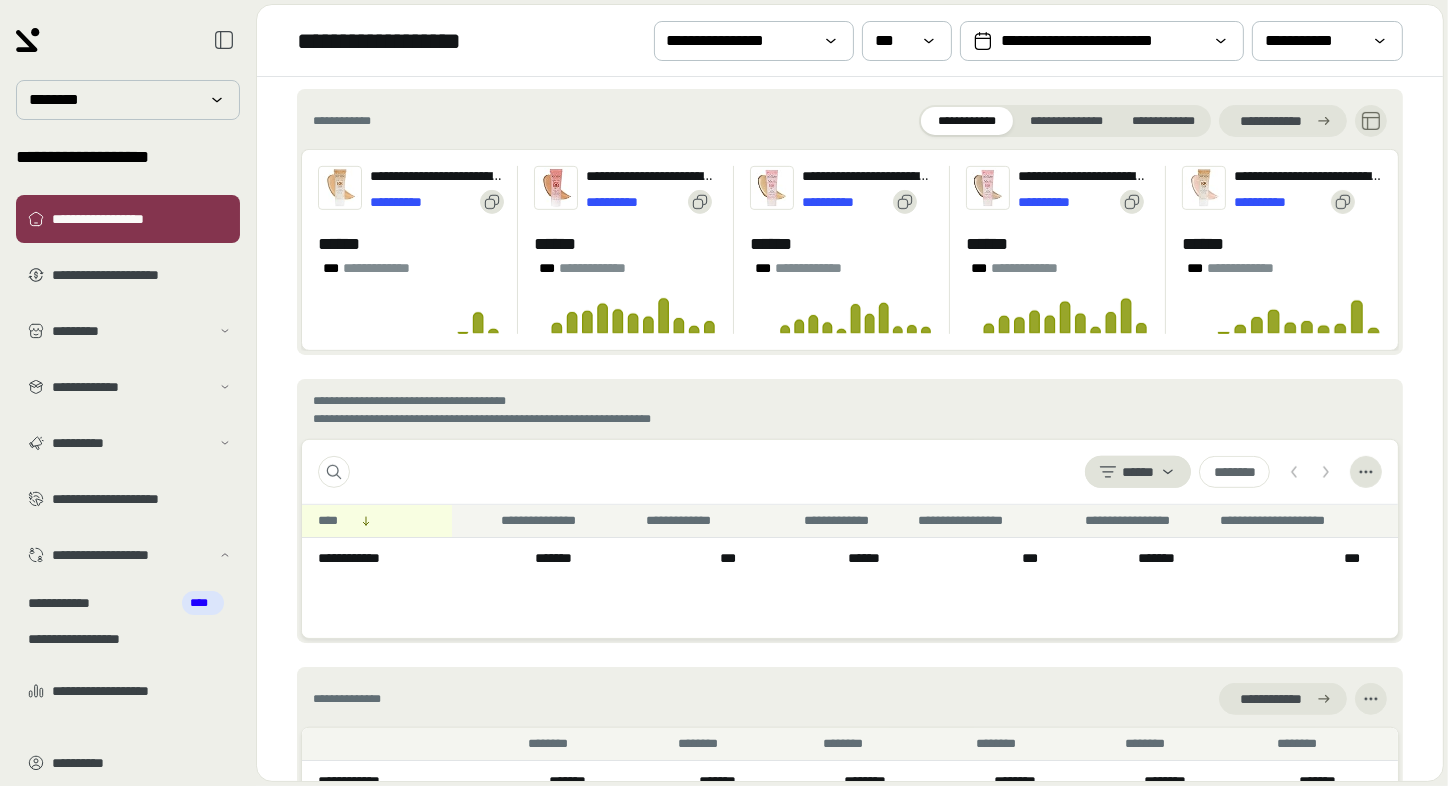 scroll, scrollTop: 1060, scrollLeft: 0, axis: vertical 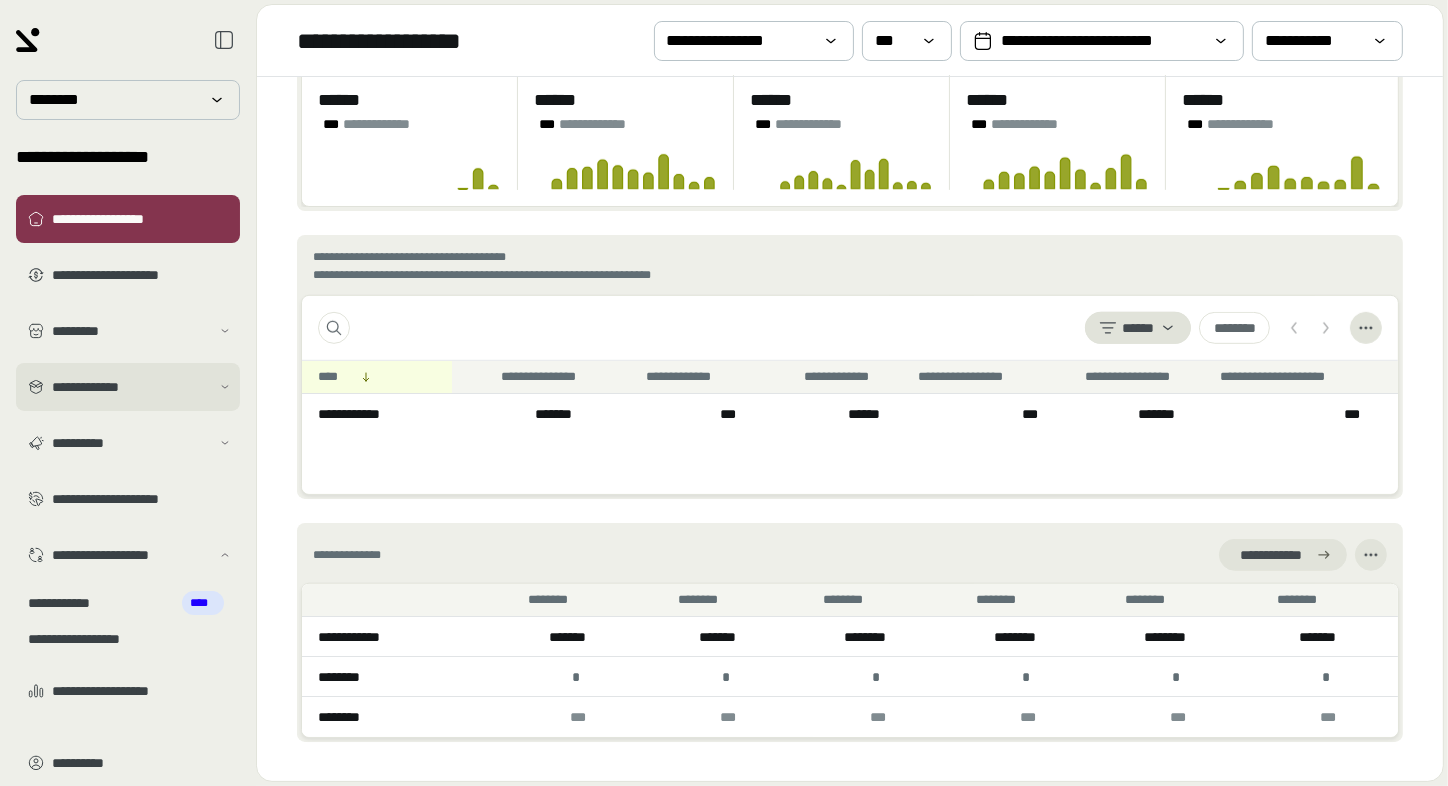 click on "**********" at bounding box center (131, 387) 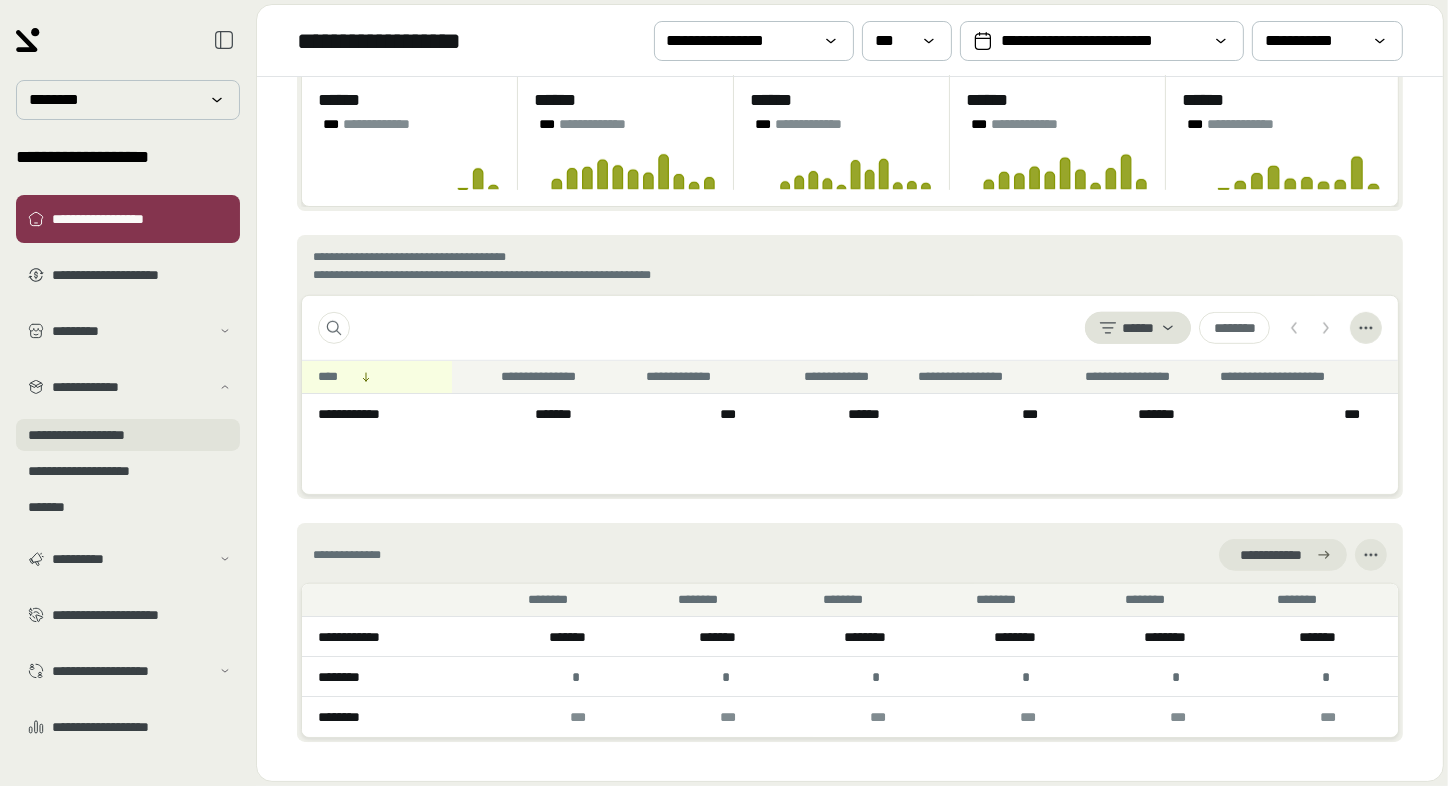 click on "**********" at bounding box center [128, 435] 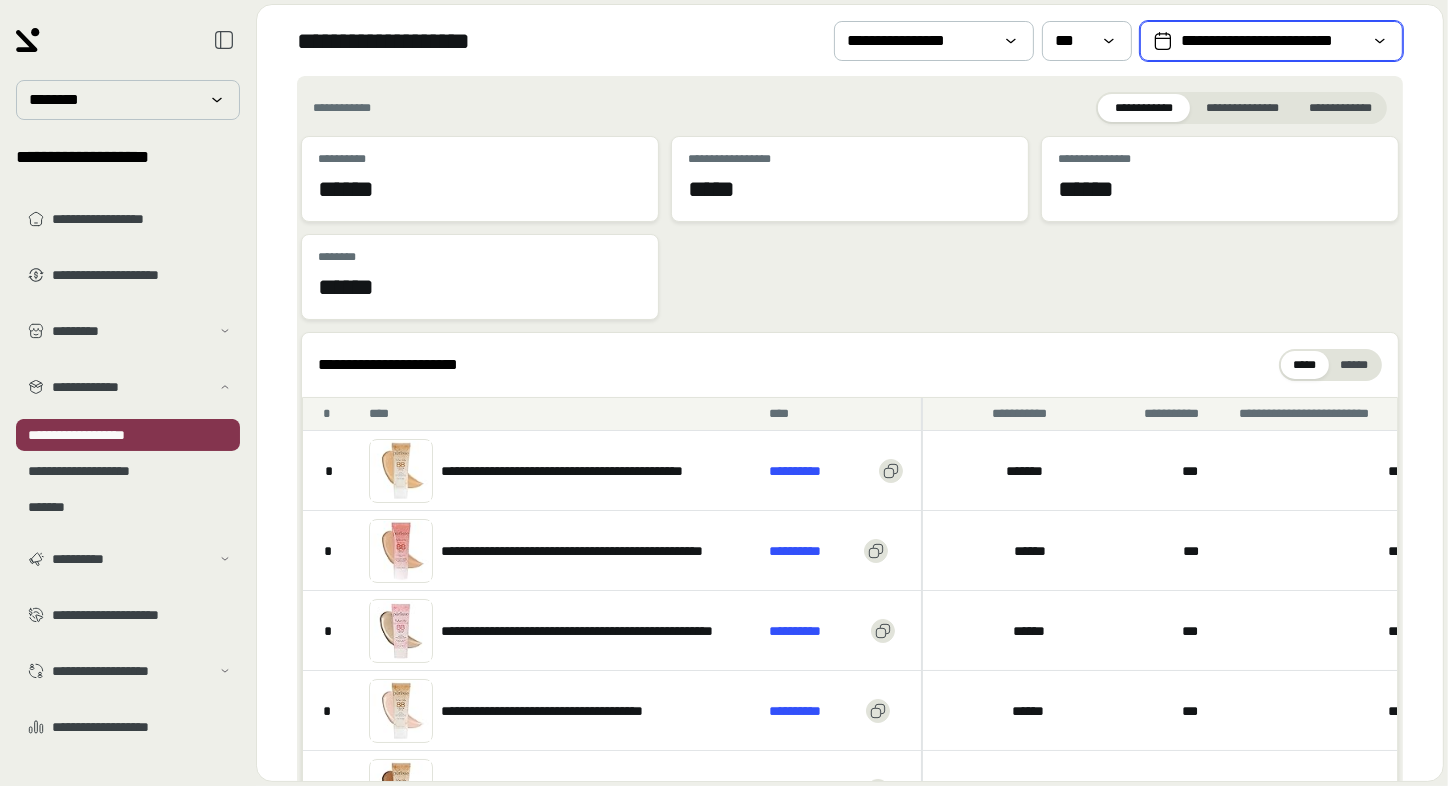 click on "**********" at bounding box center (1271, 41) 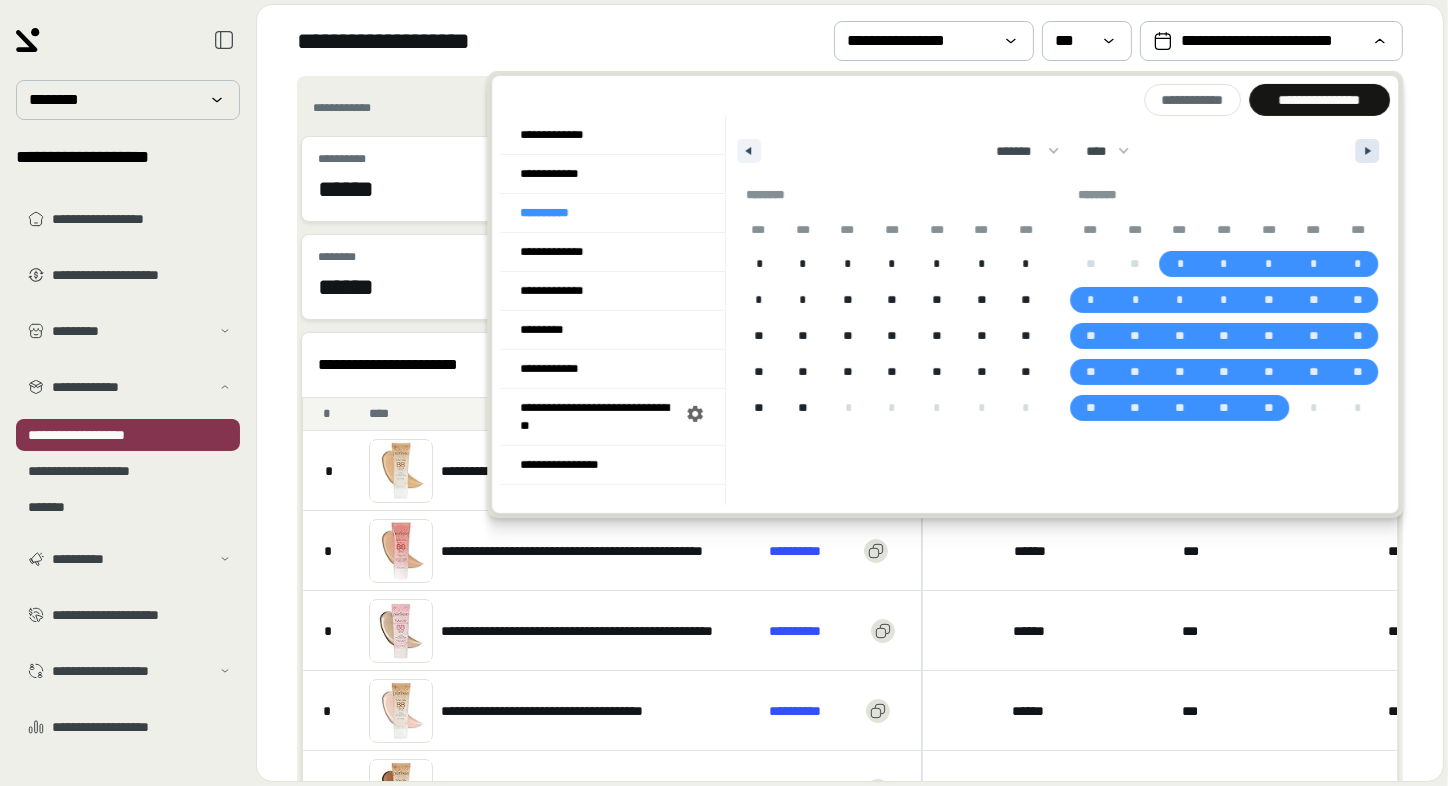 click at bounding box center [1367, 151] 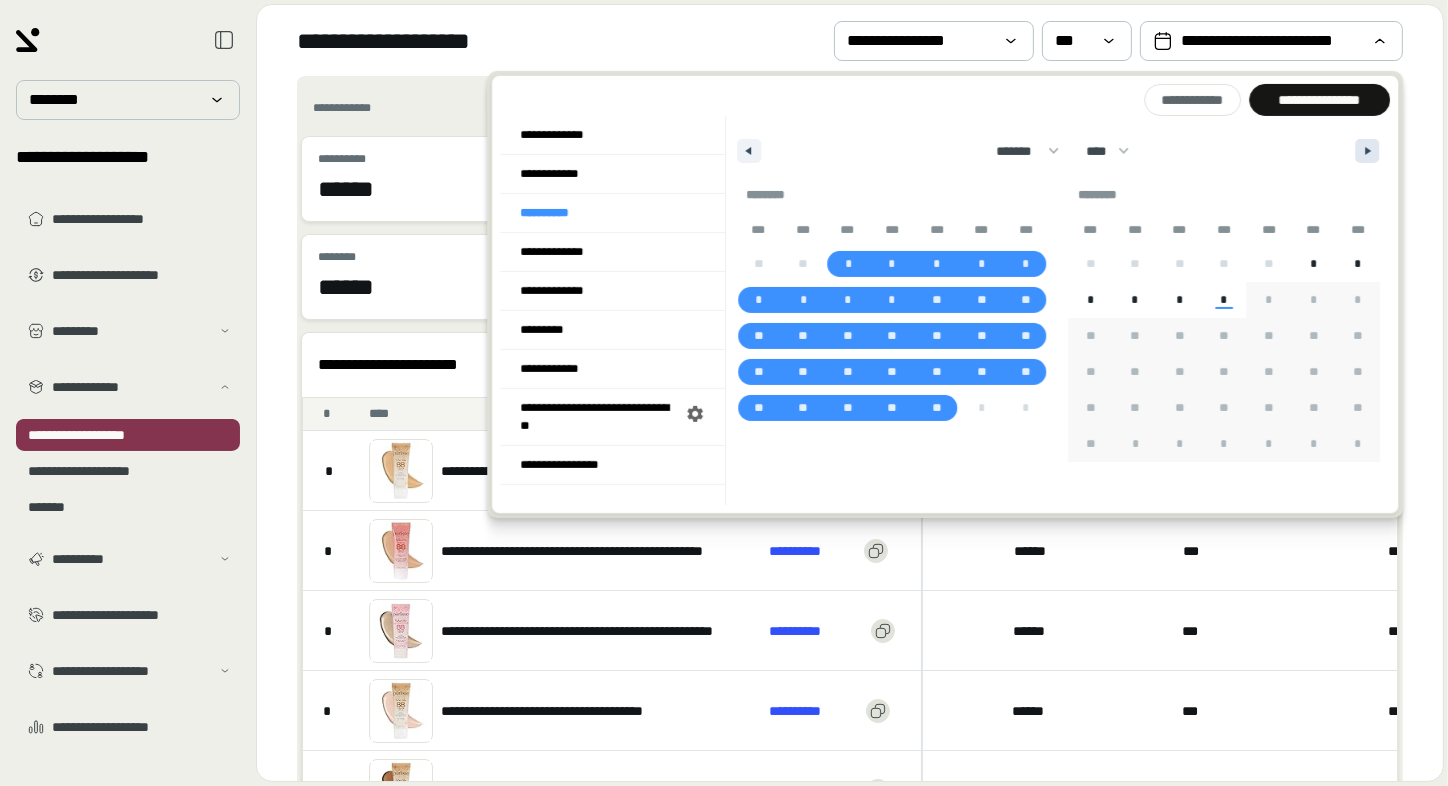 click at bounding box center (1367, 151) 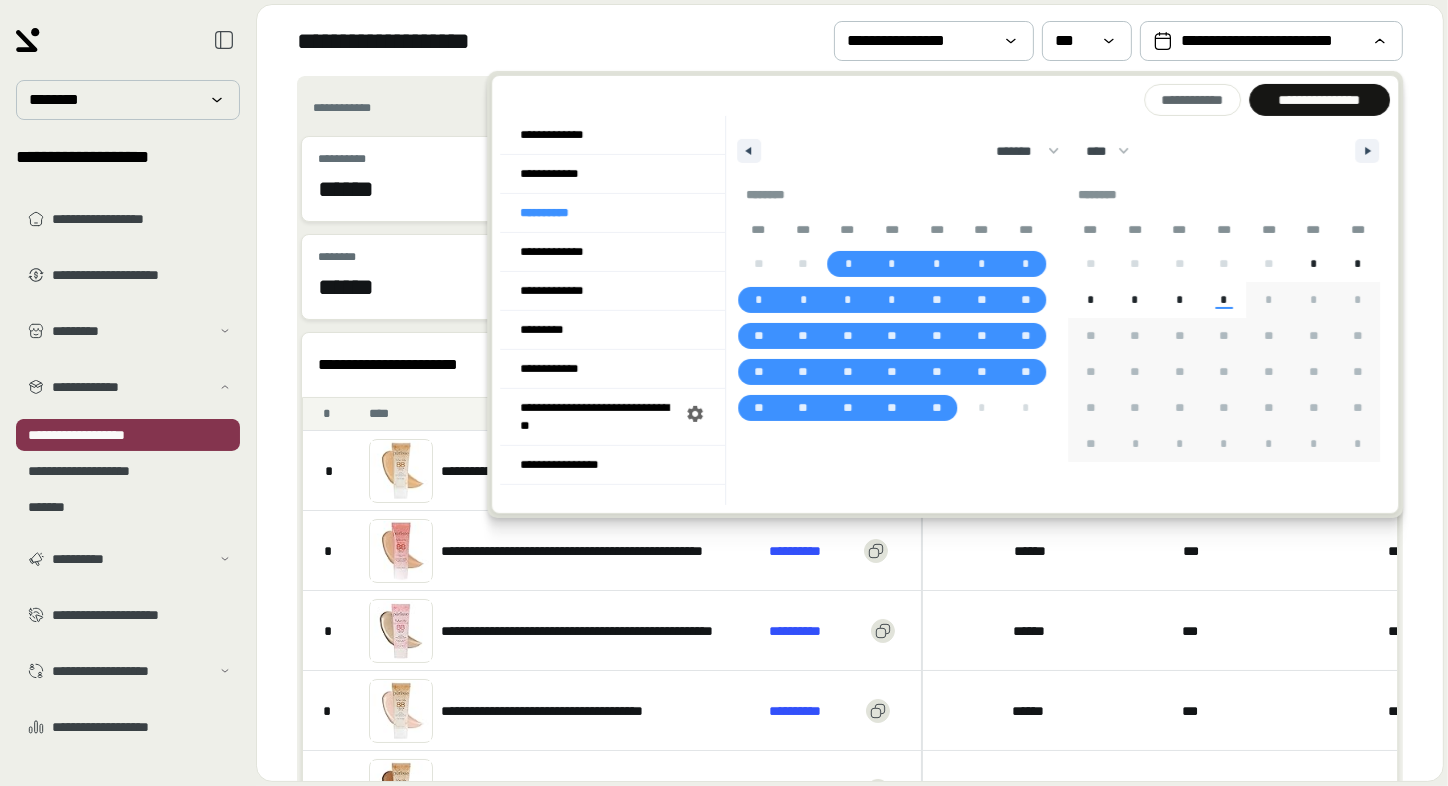 click on "*" at bounding box center (1313, 264) 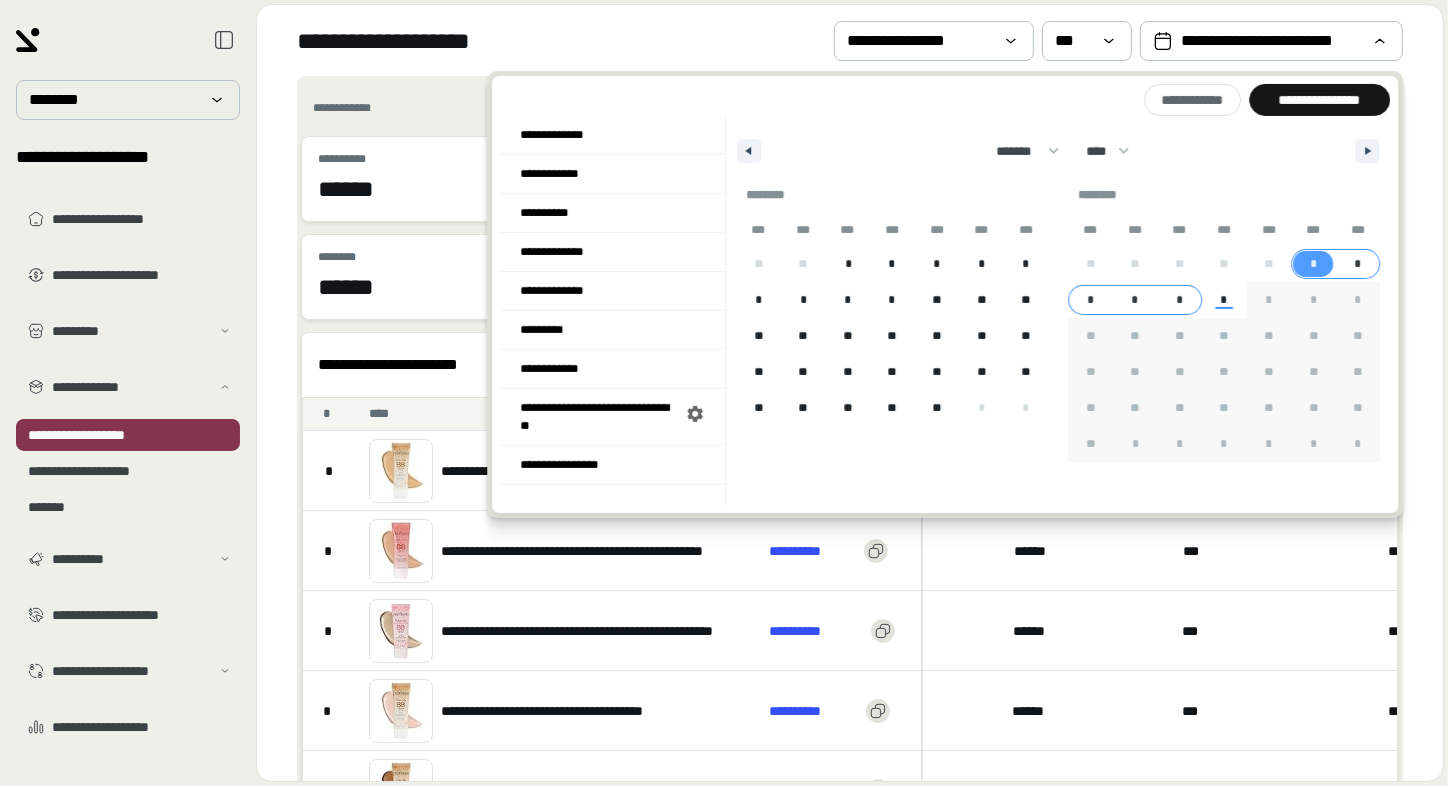 click on "*" at bounding box center [1179, 300] 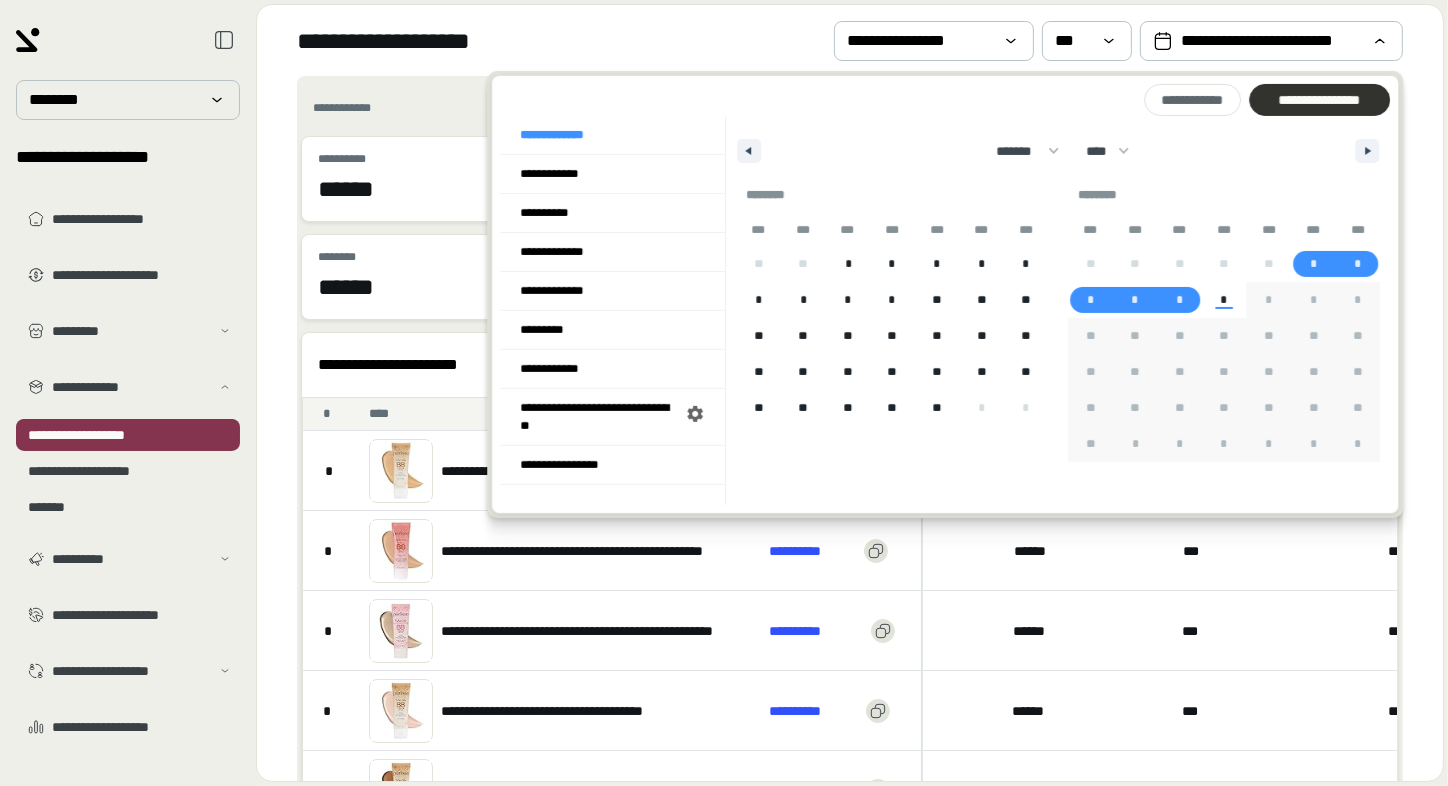 click at bounding box center (1319, 100) 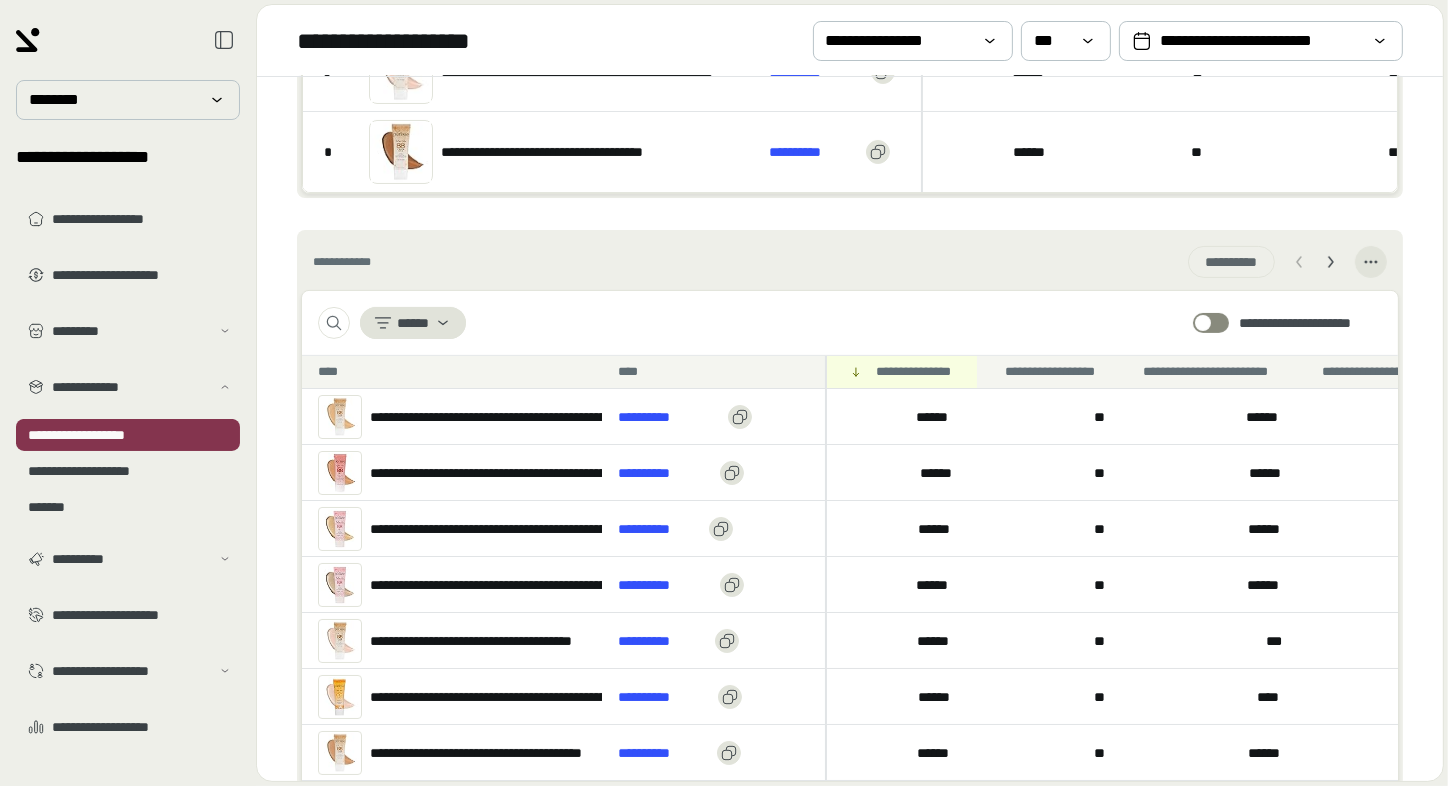 scroll, scrollTop: 620, scrollLeft: 0, axis: vertical 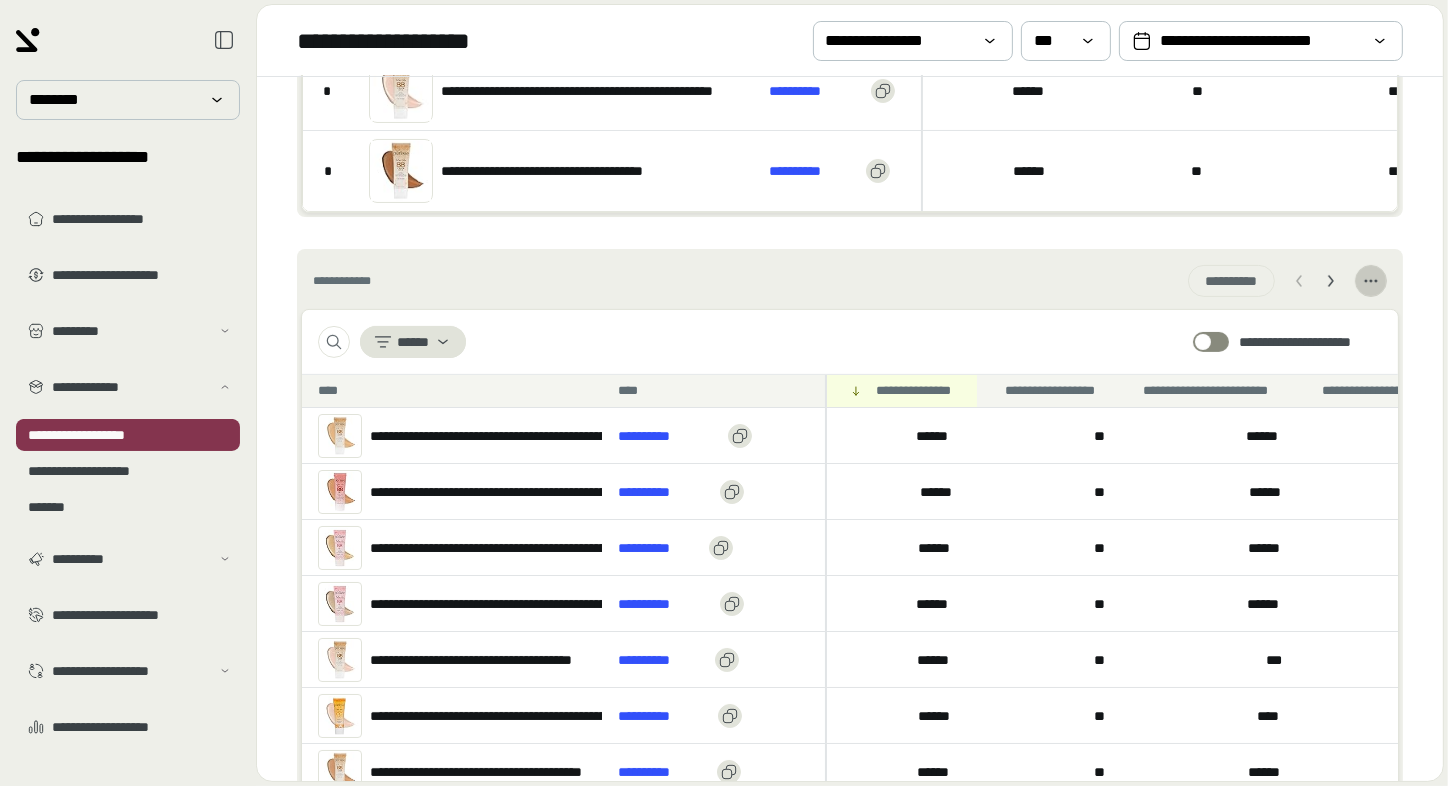 click 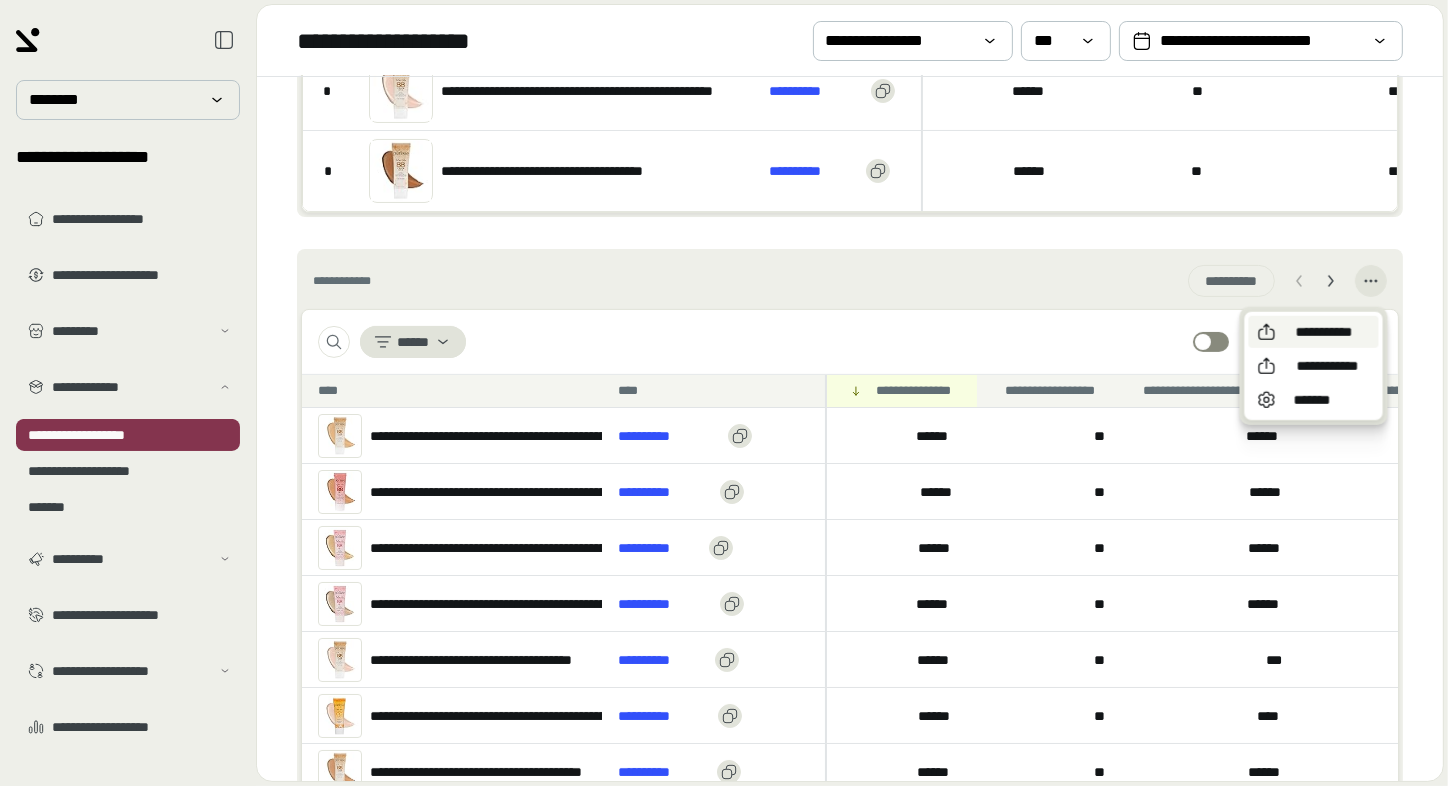 click on "**********" at bounding box center [1324, 332] 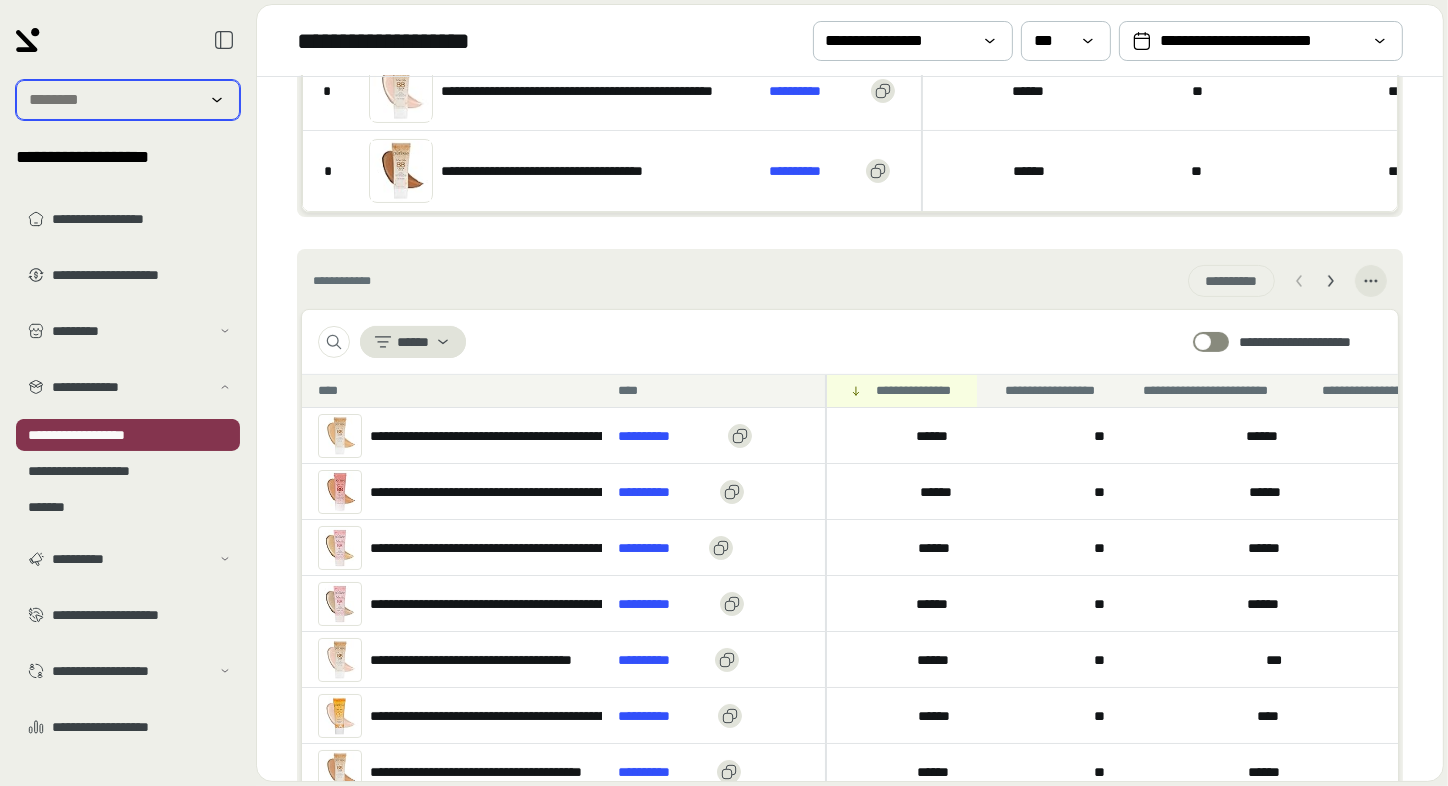 click at bounding box center [114, 100] 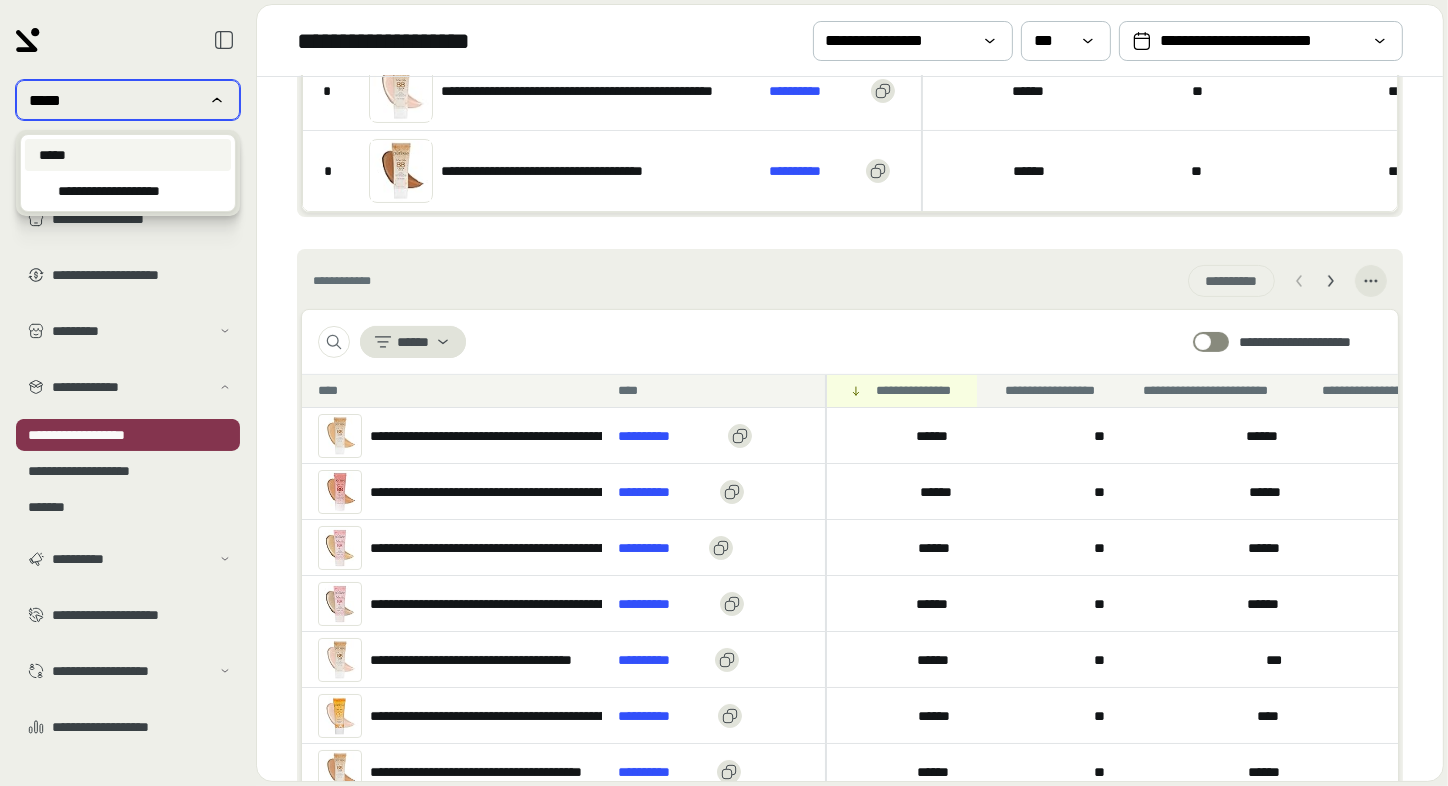 type on "*****" 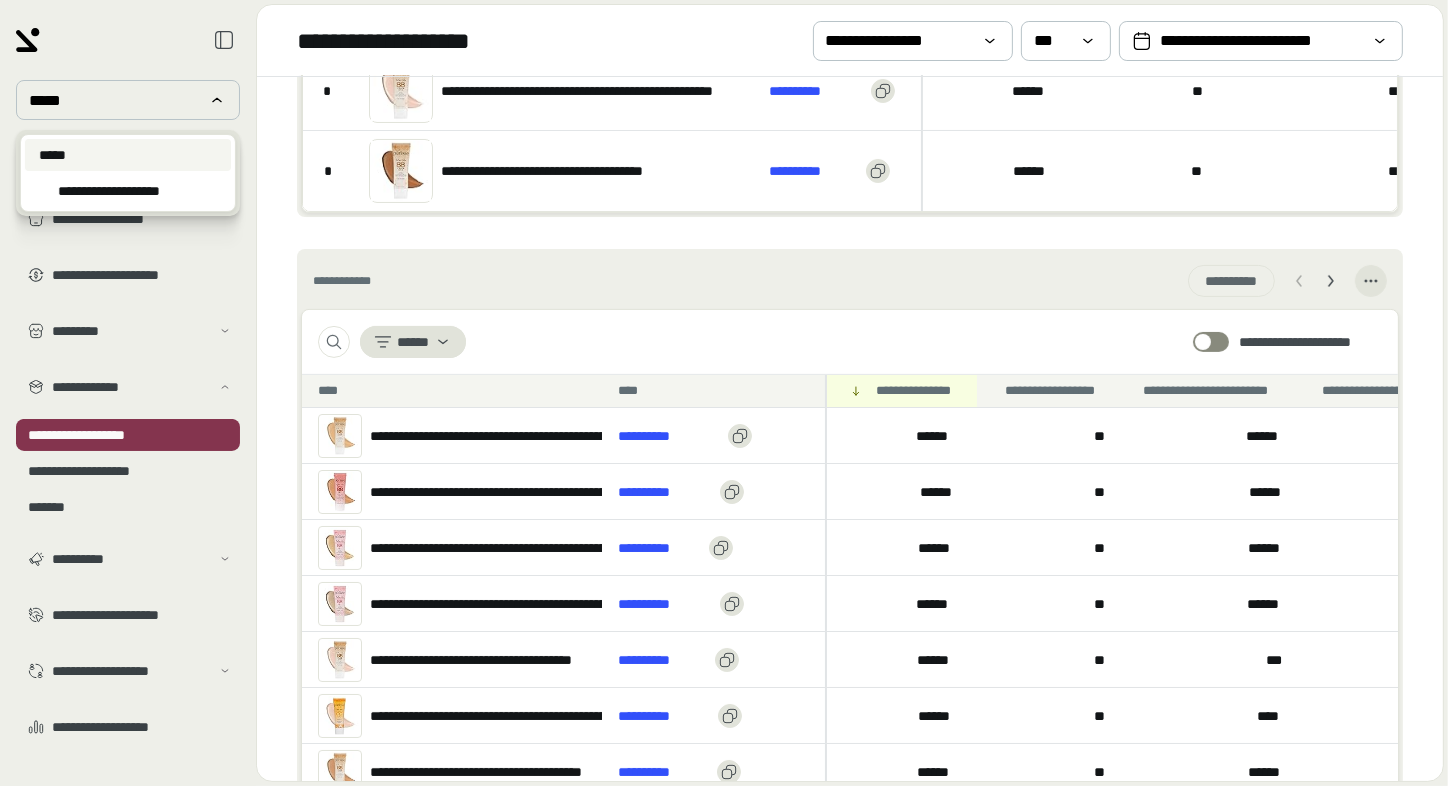 click on "*****" at bounding box center [128, 155] 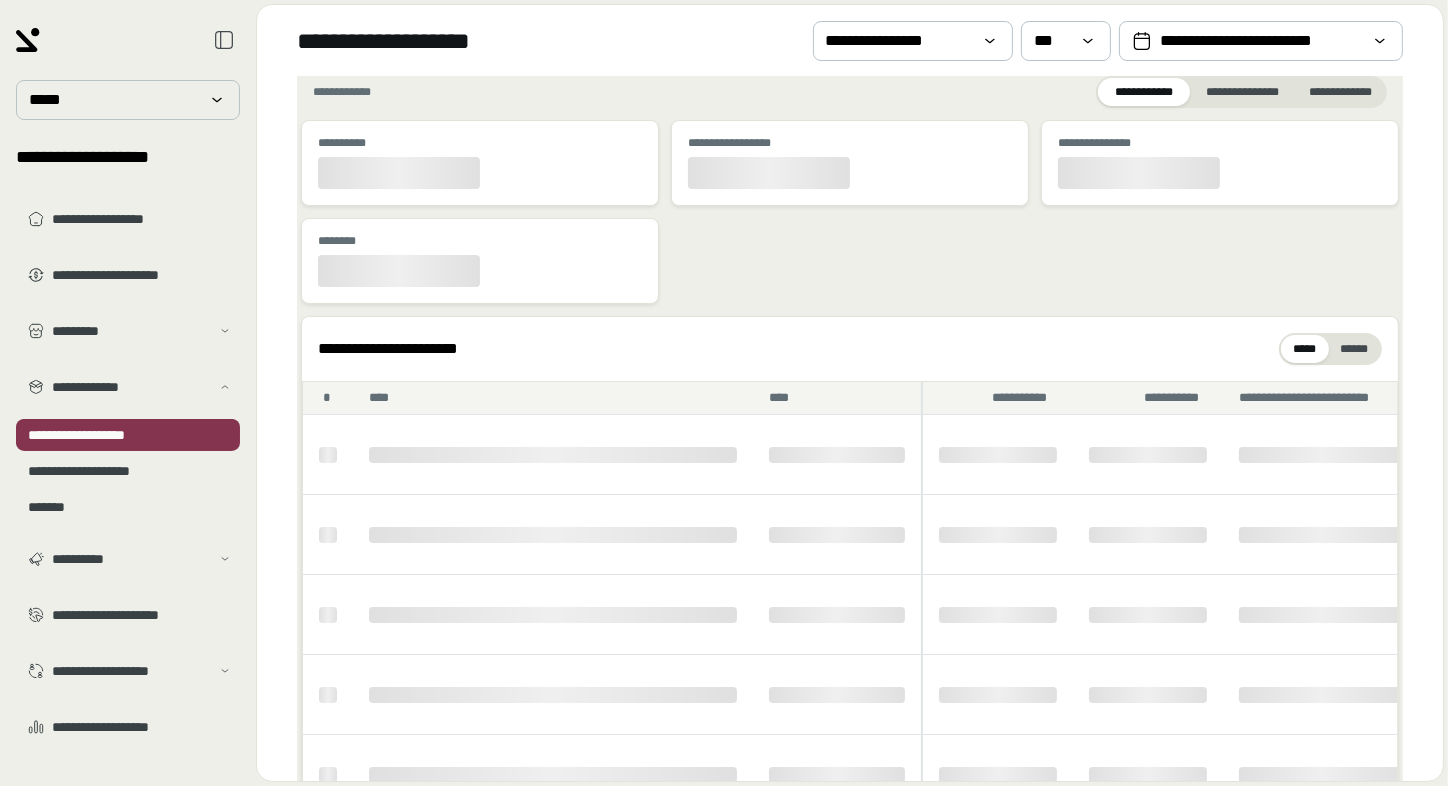 scroll, scrollTop: 0, scrollLeft: 0, axis: both 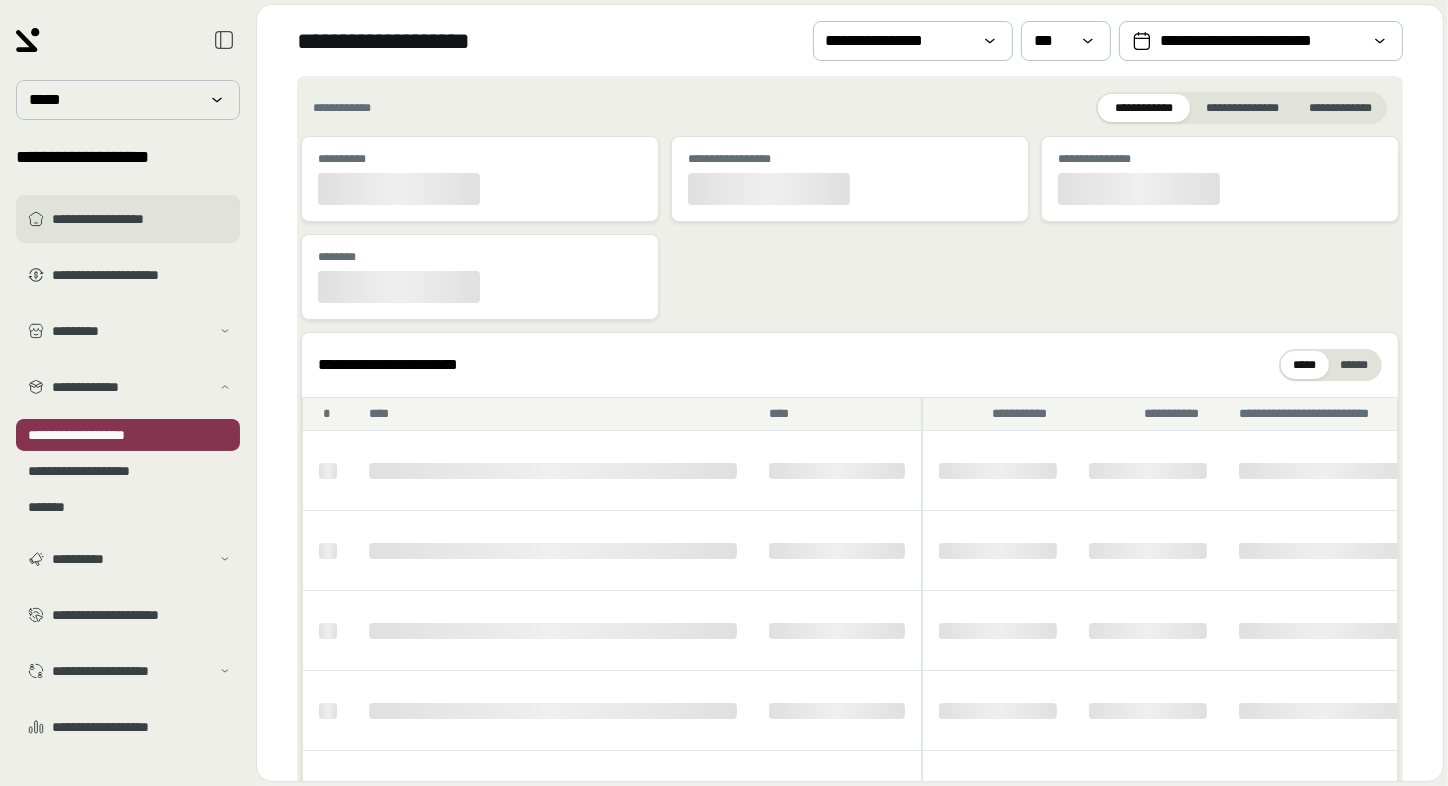 click on "**********" at bounding box center [128, 219] 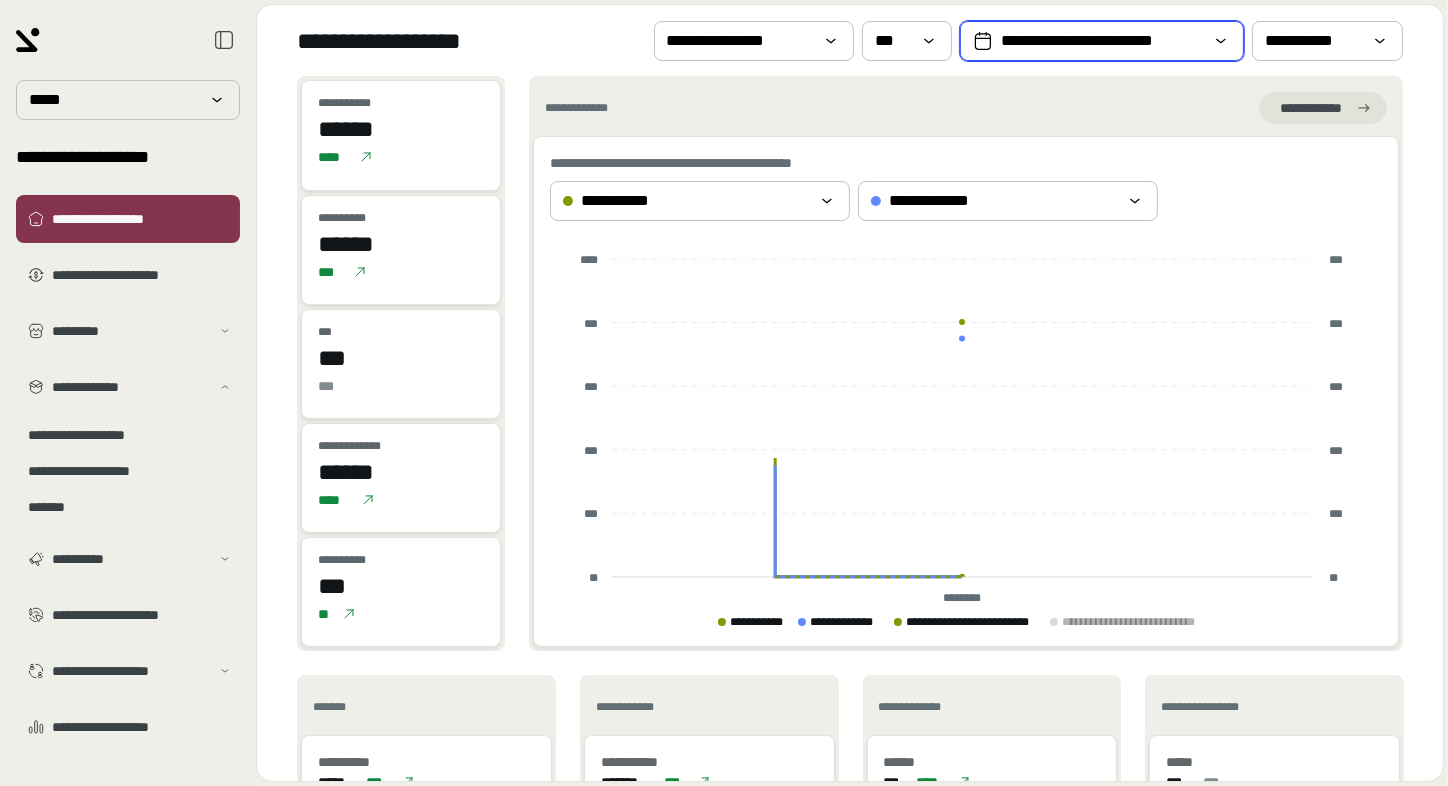 click on "**********" at bounding box center [1102, 41] 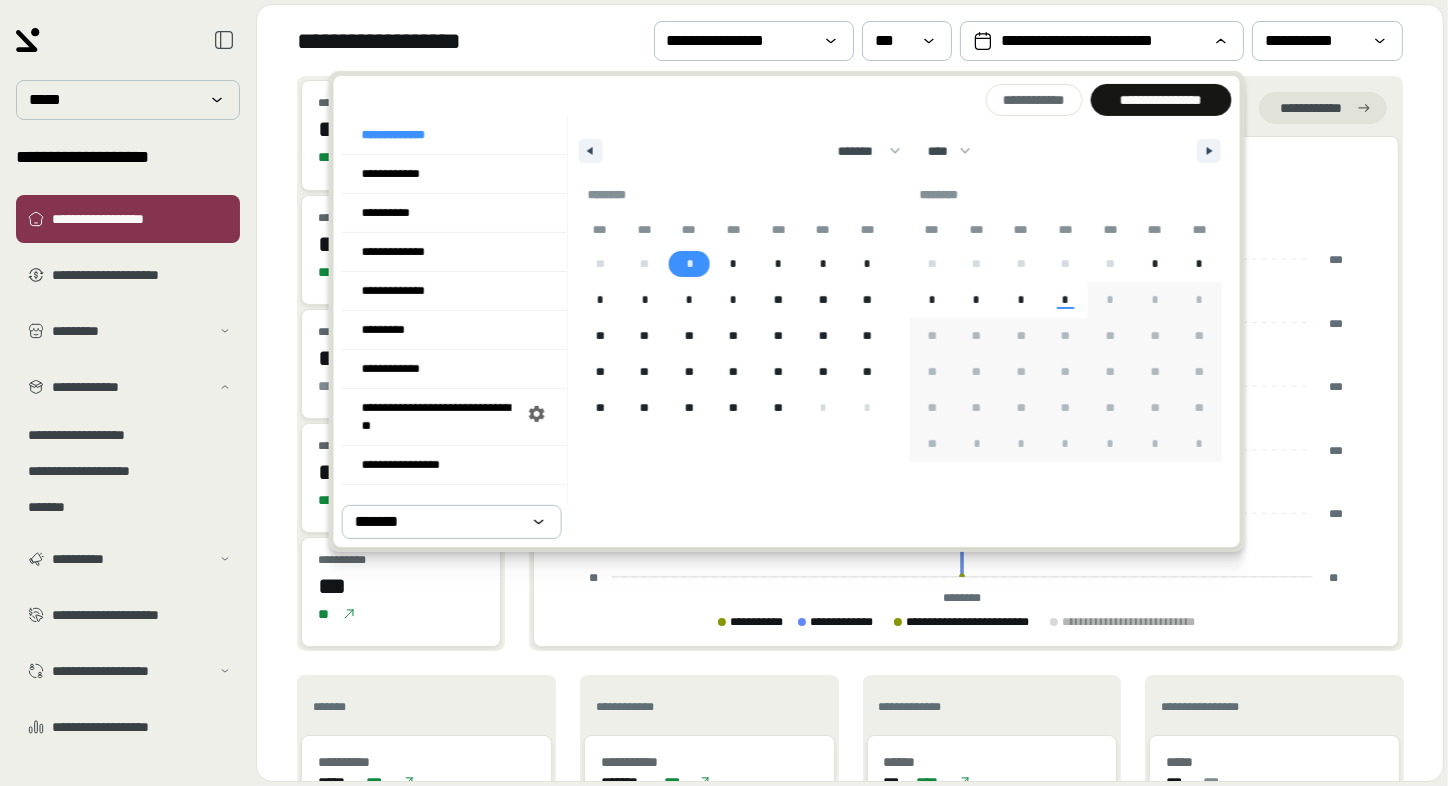click on "*" at bounding box center [689, 264] 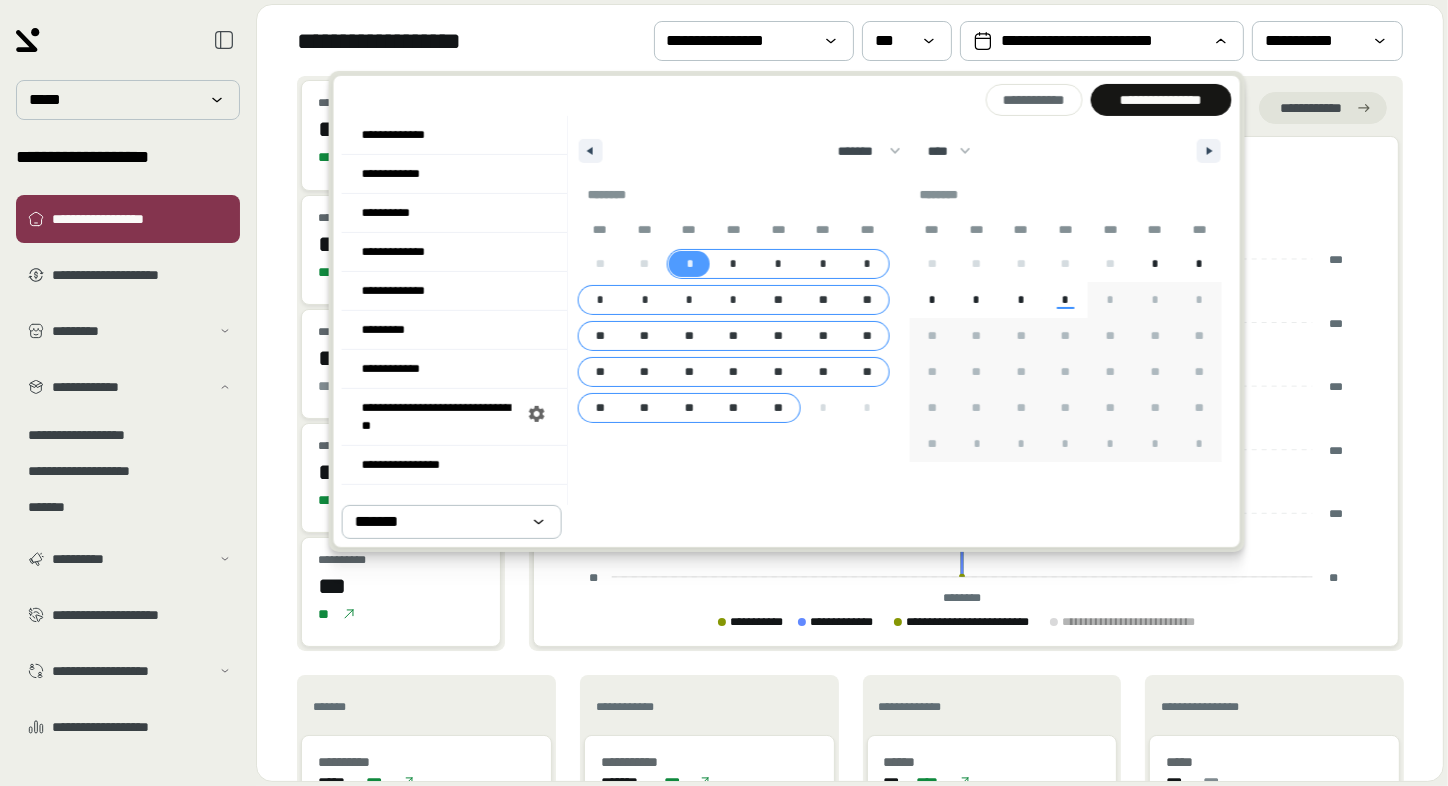 click on "**" at bounding box center (778, 408) 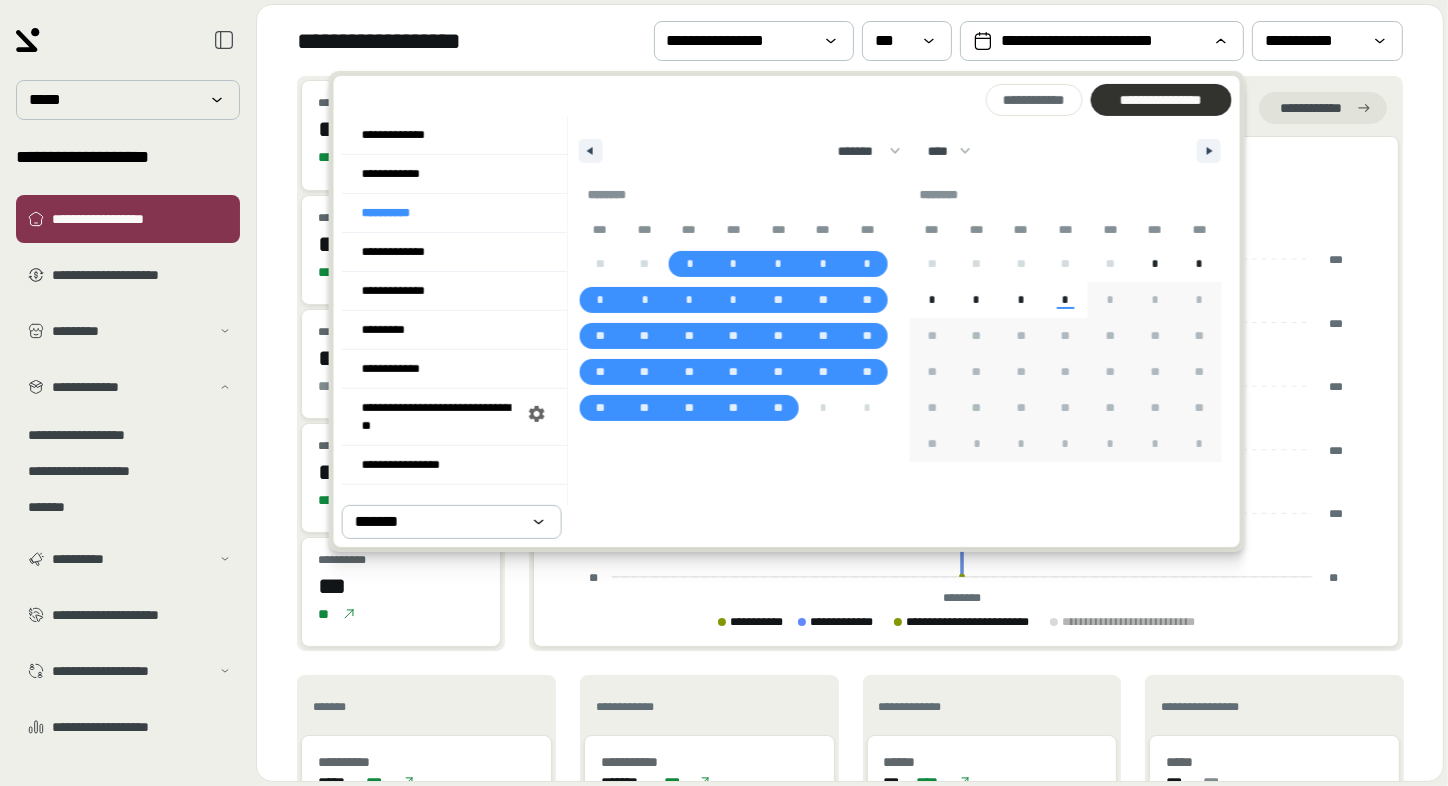 click on "**********" at bounding box center [1160, 100] 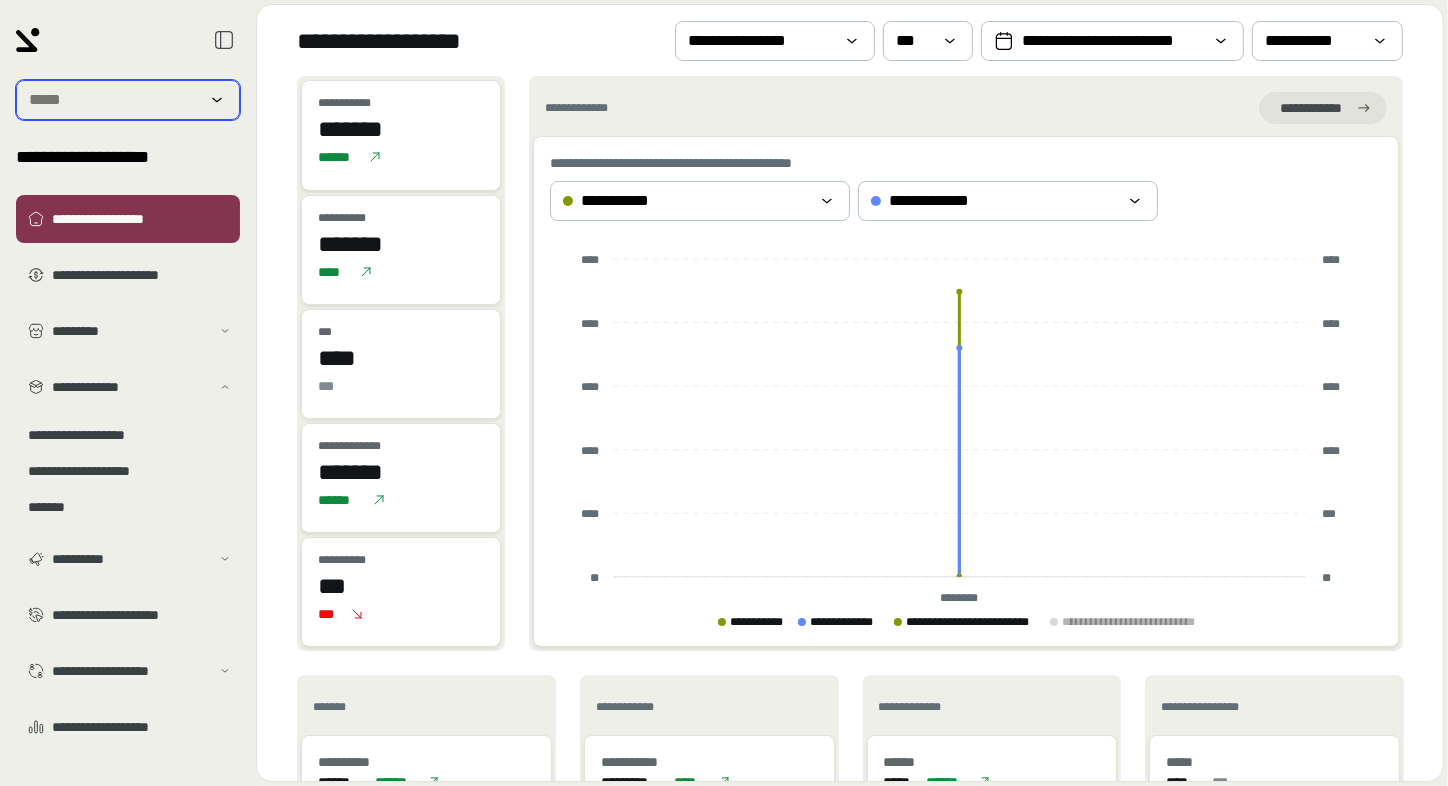 click at bounding box center [114, 100] 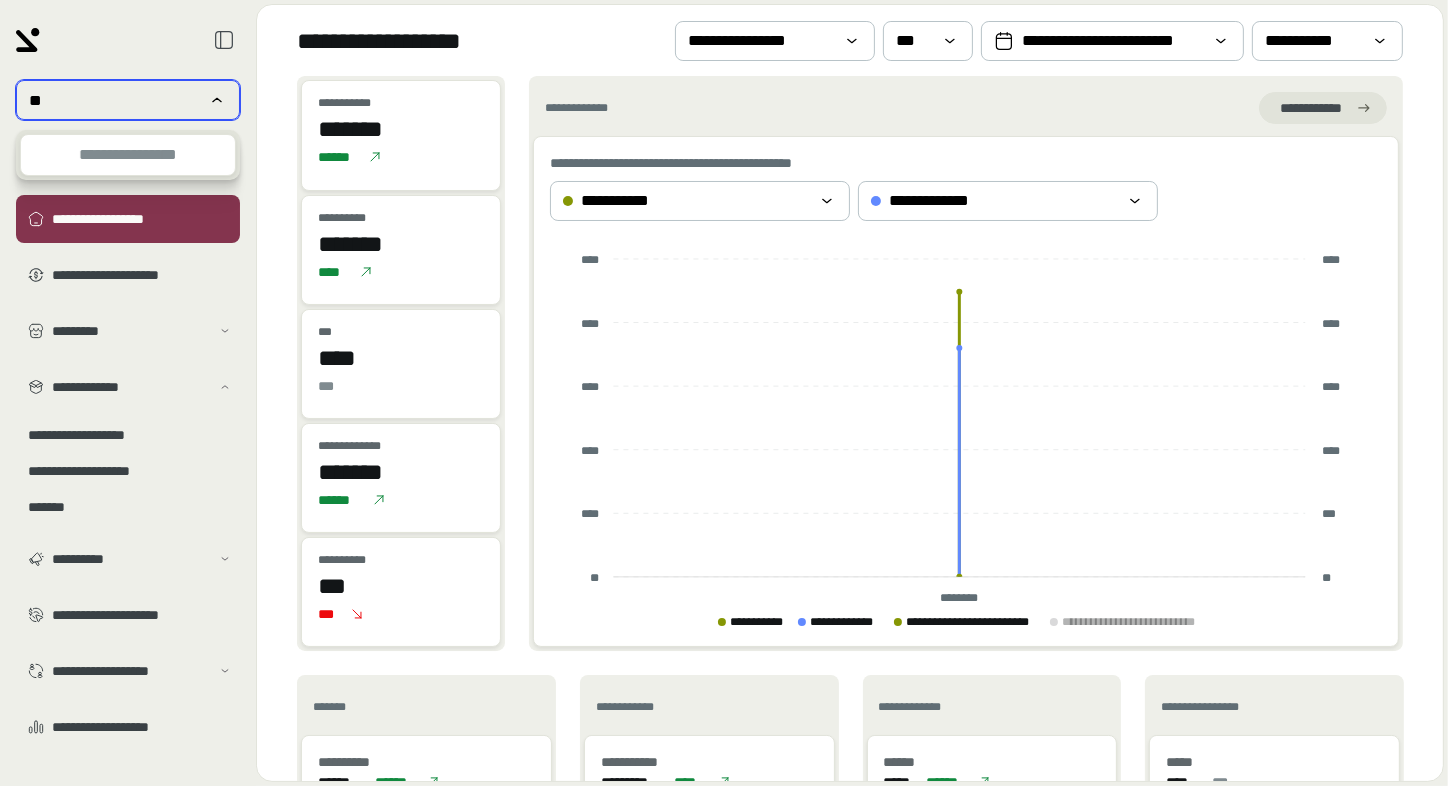 type on "*" 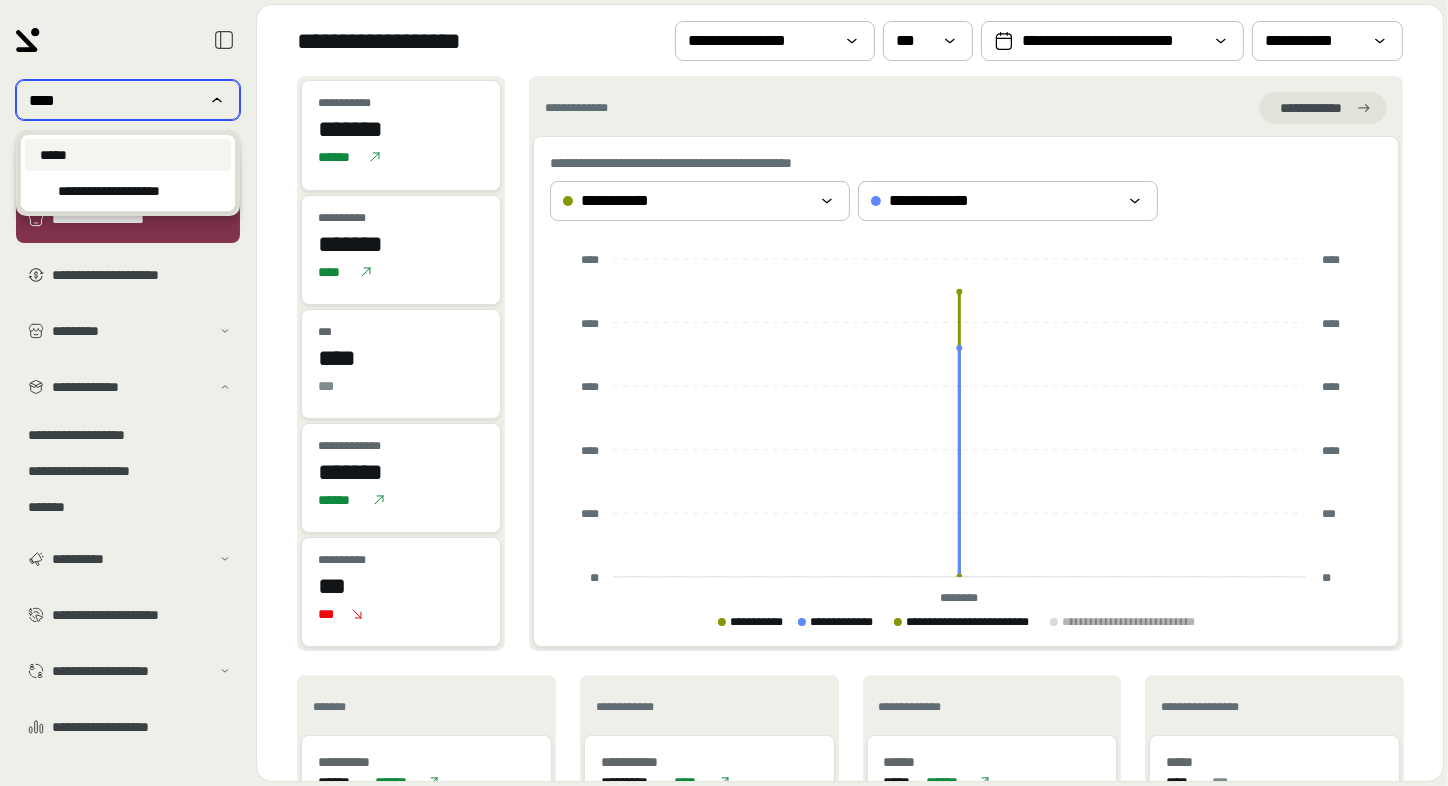 type on "****" 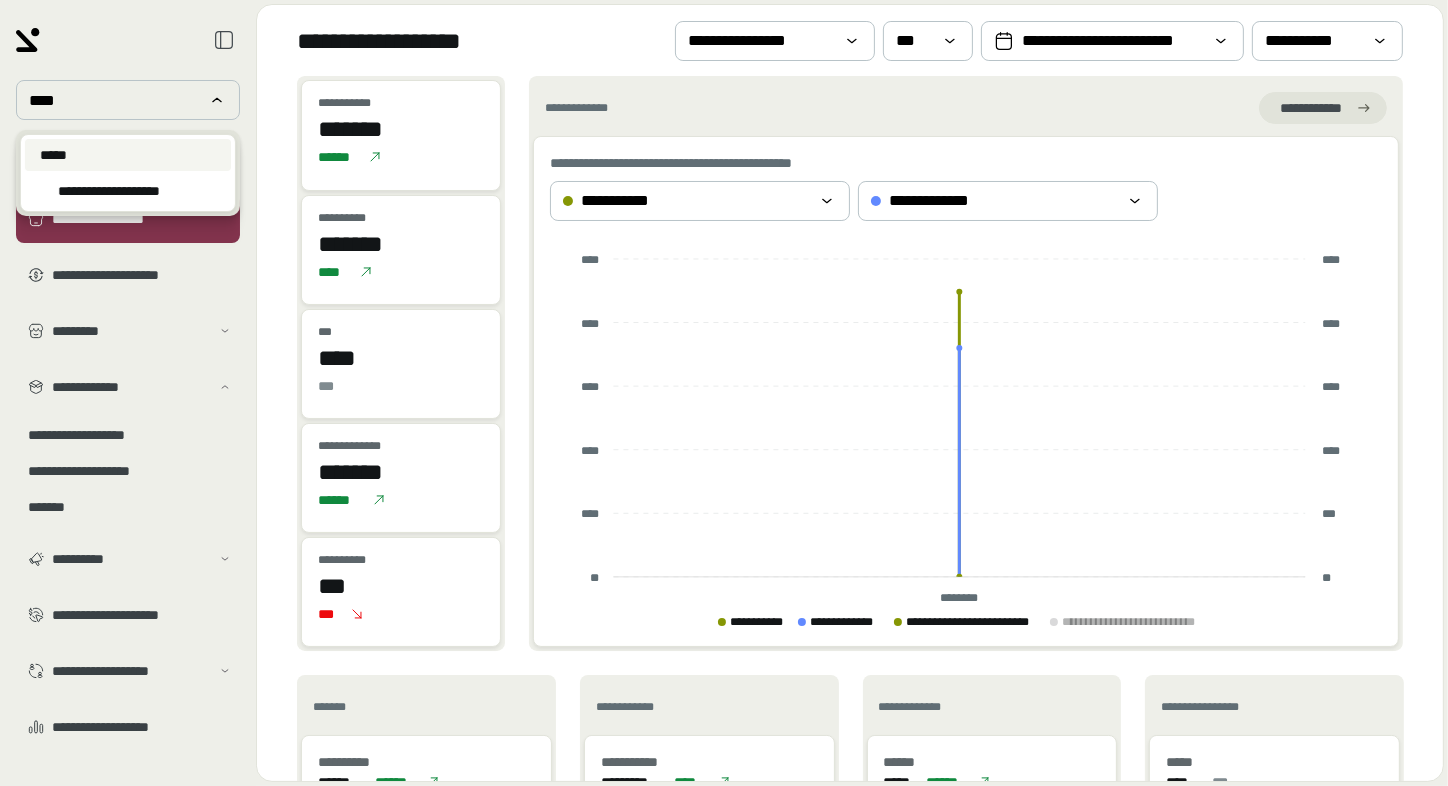click on "*****" at bounding box center (128, 155) 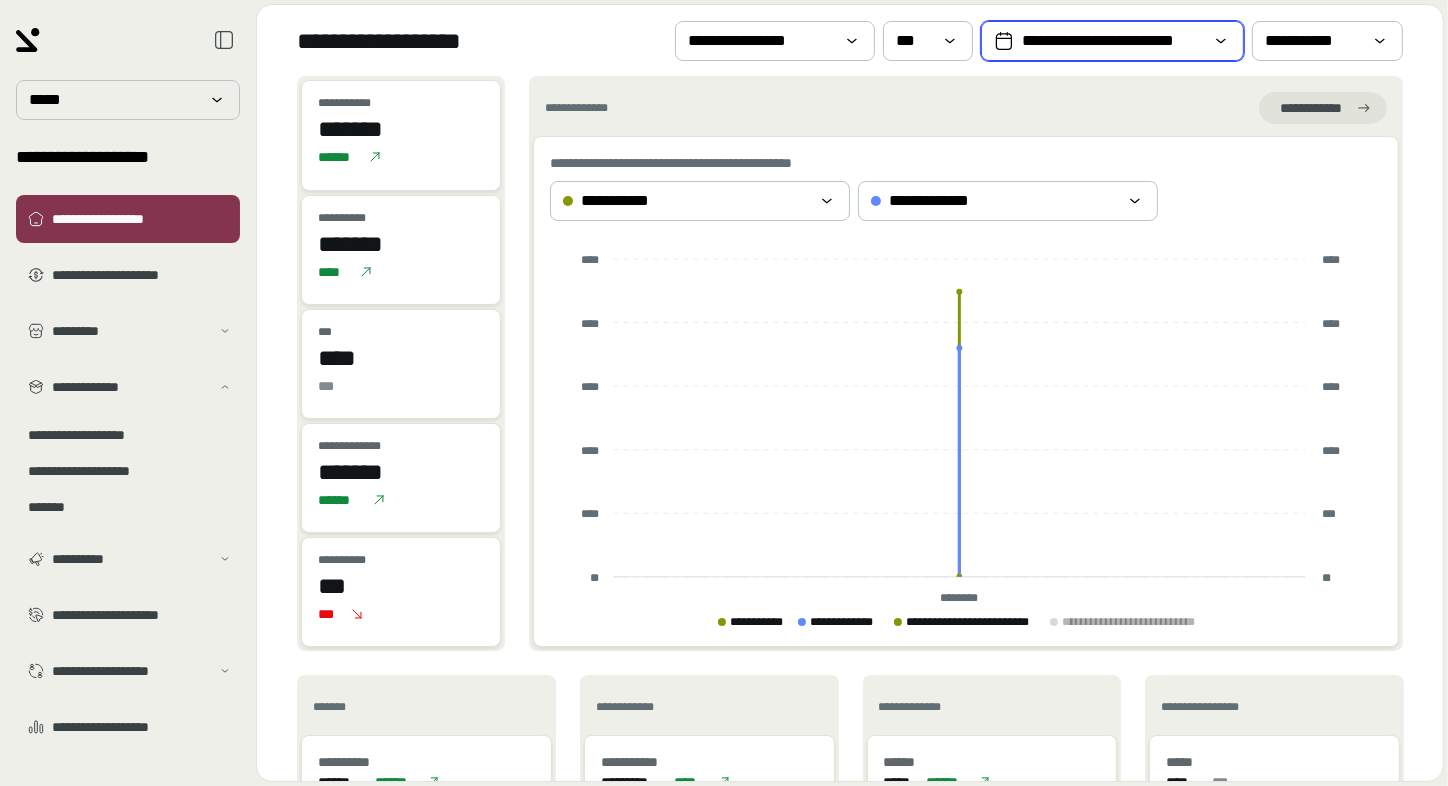 click on "**********" at bounding box center [1112, 41] 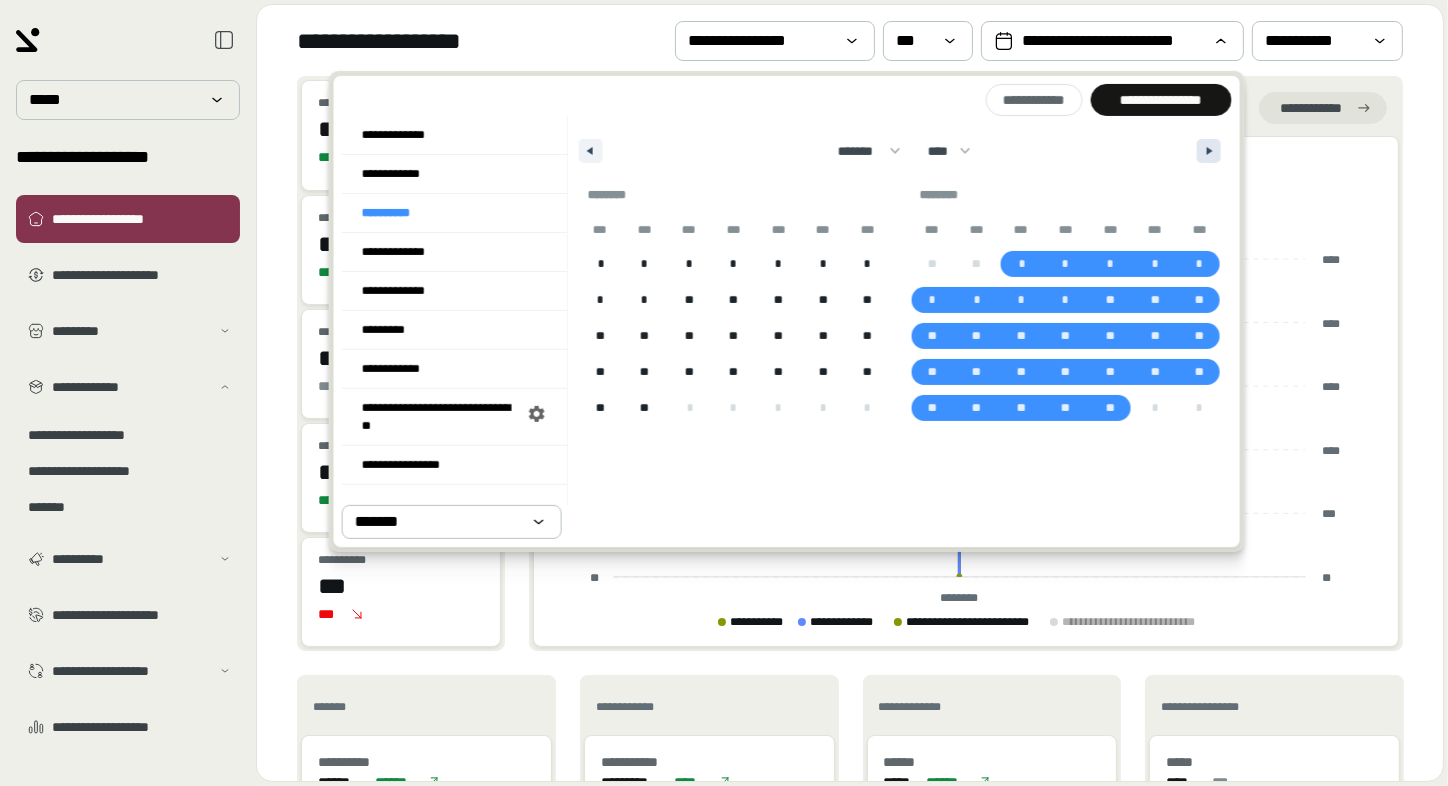 click at bounding box center (1209, 151) 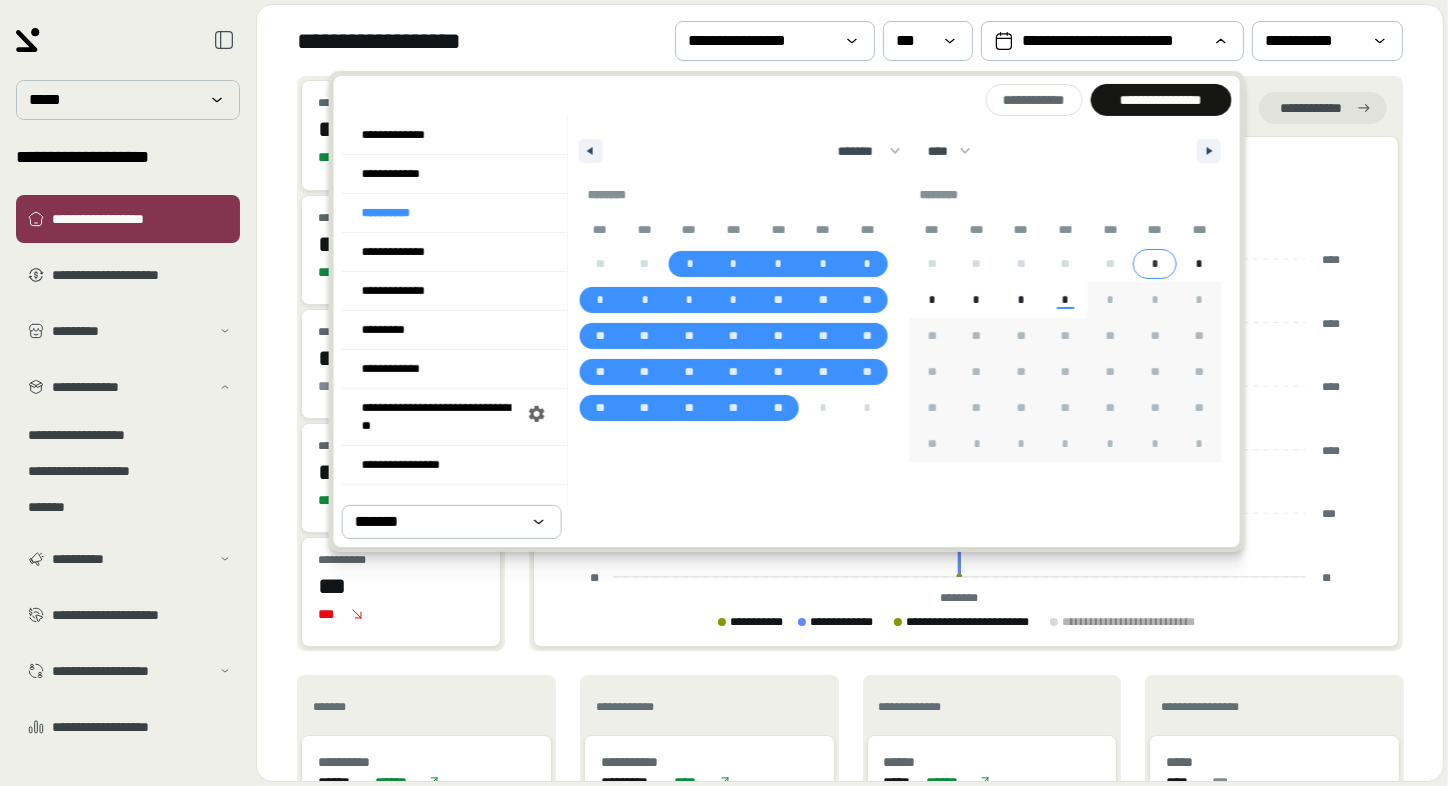 click on "*" at bounding box center [1154, 264] 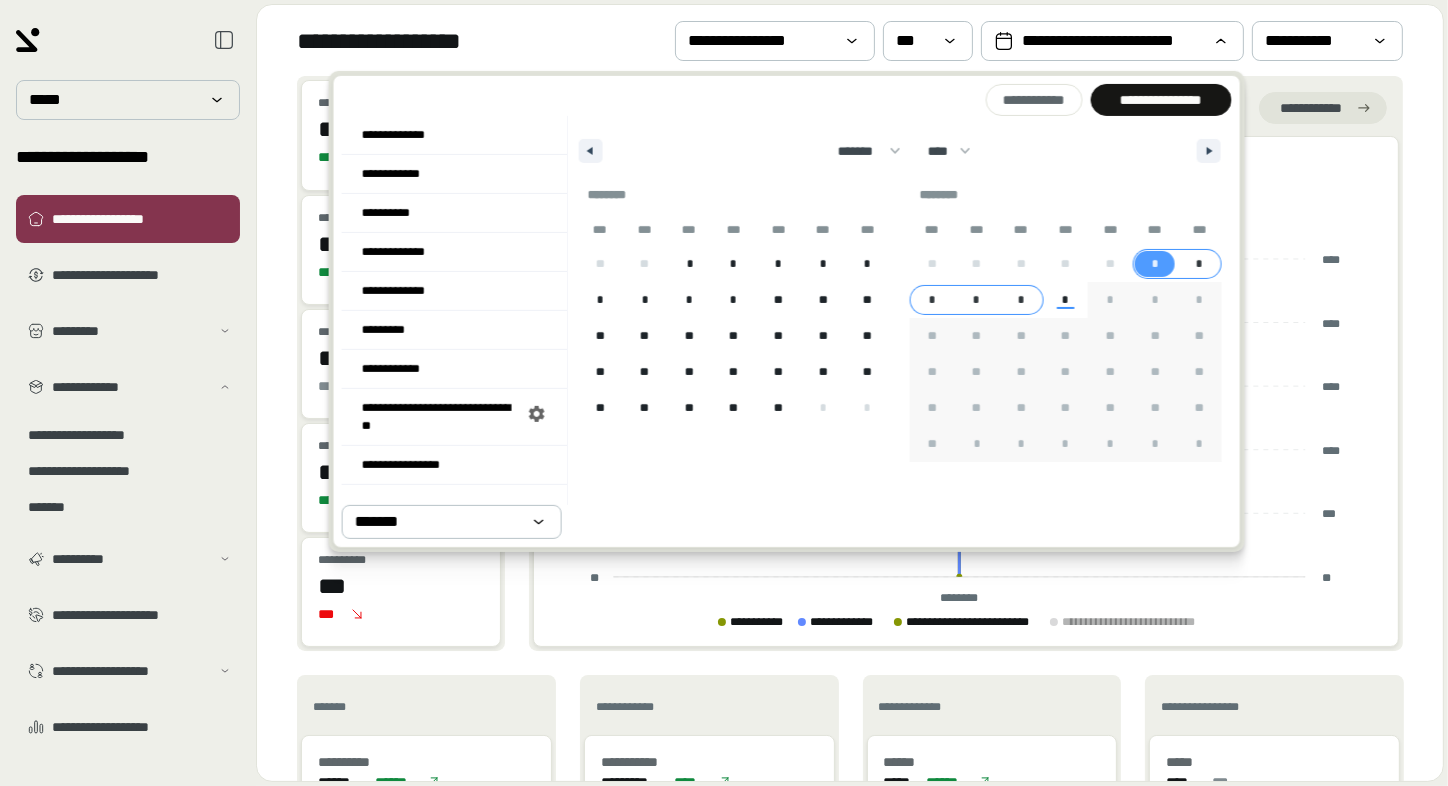 click on "*" at bounding box center (1021, 300) 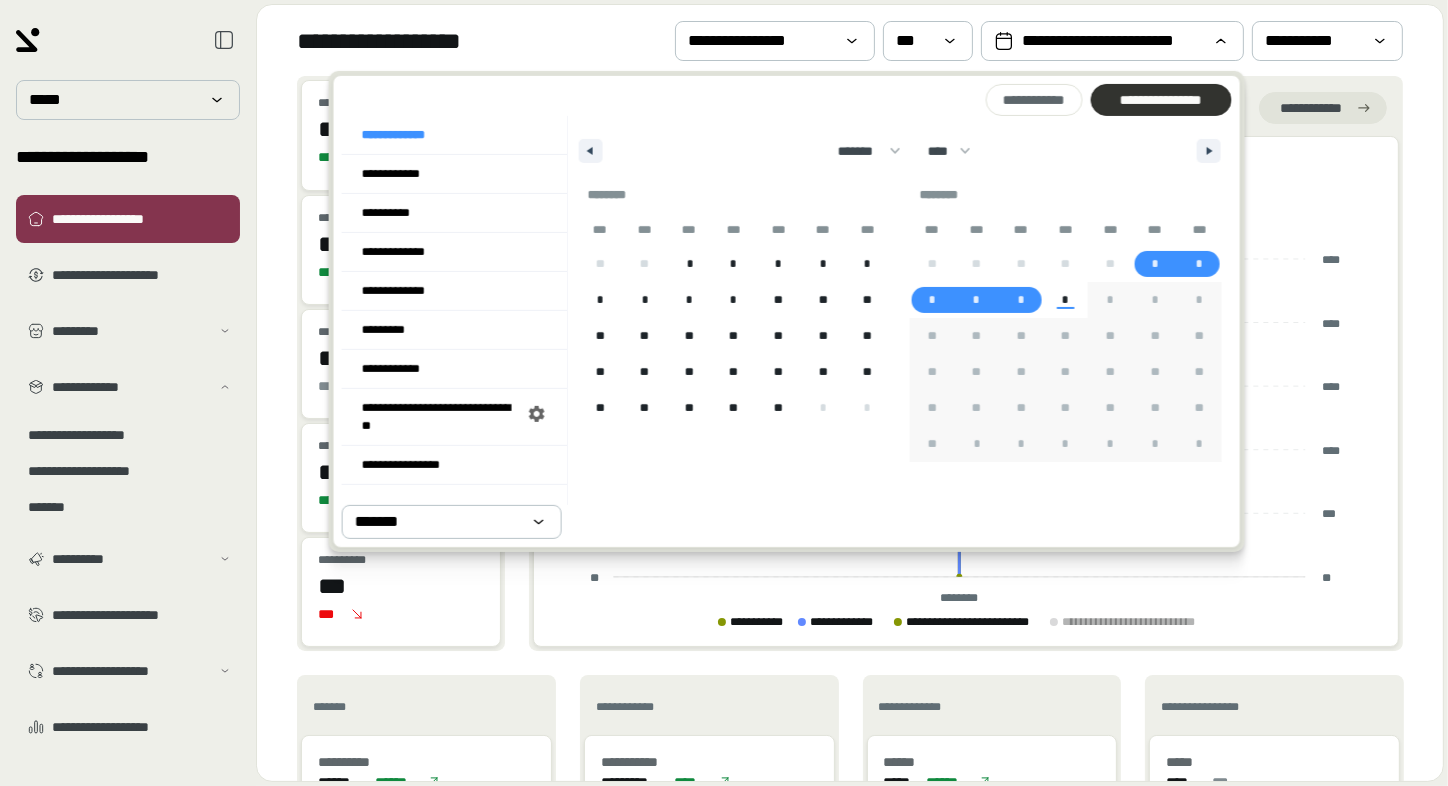 click on "**********" at bounding box center (1160, 100) 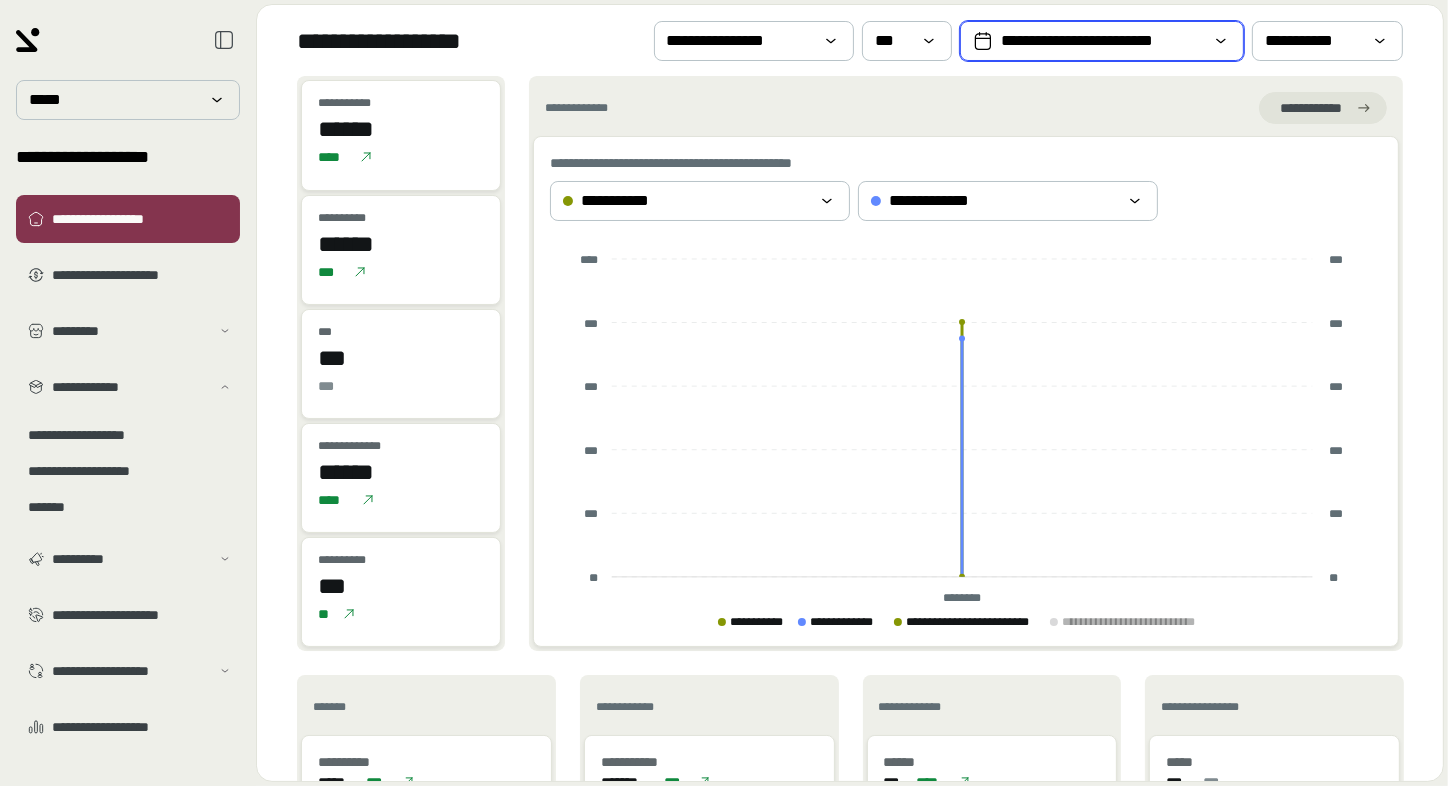 click on "**********" at bounding box center [1102, 41] 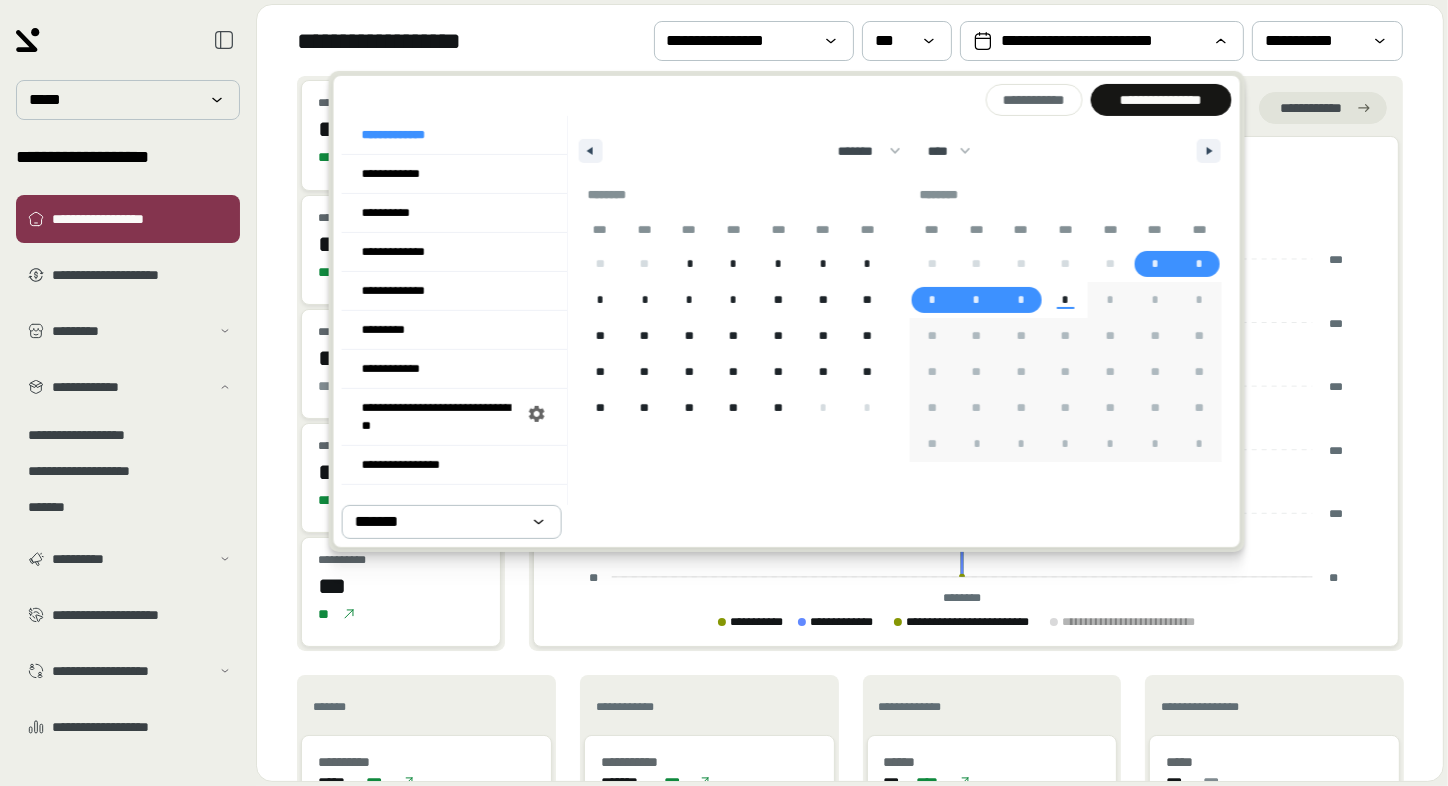 click on "**********" at bounding box center [850, 40] 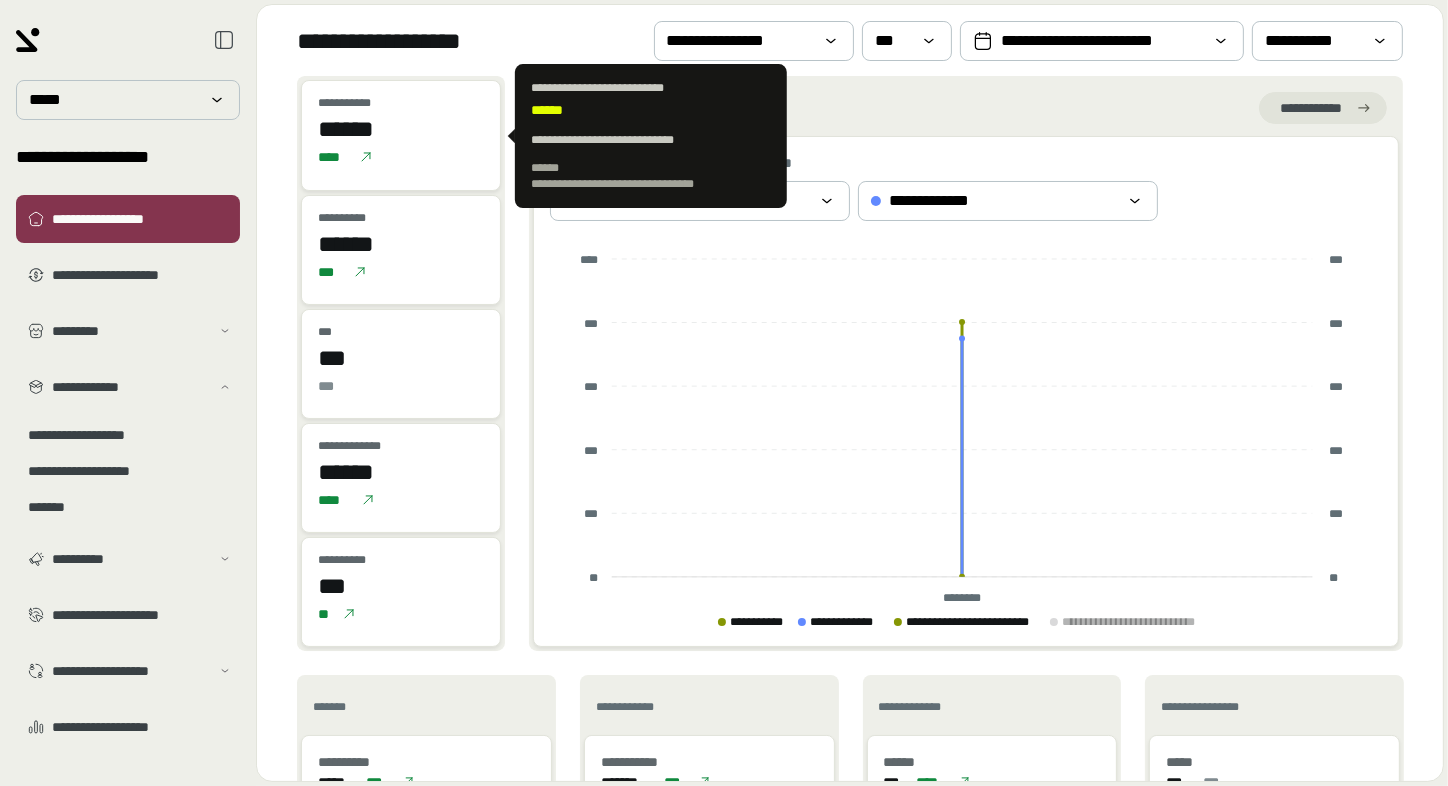 drag, startPoint x: 407, startPoint y: 125, endPoint x: 304, endPoint y: 127, distance: 103.01942 